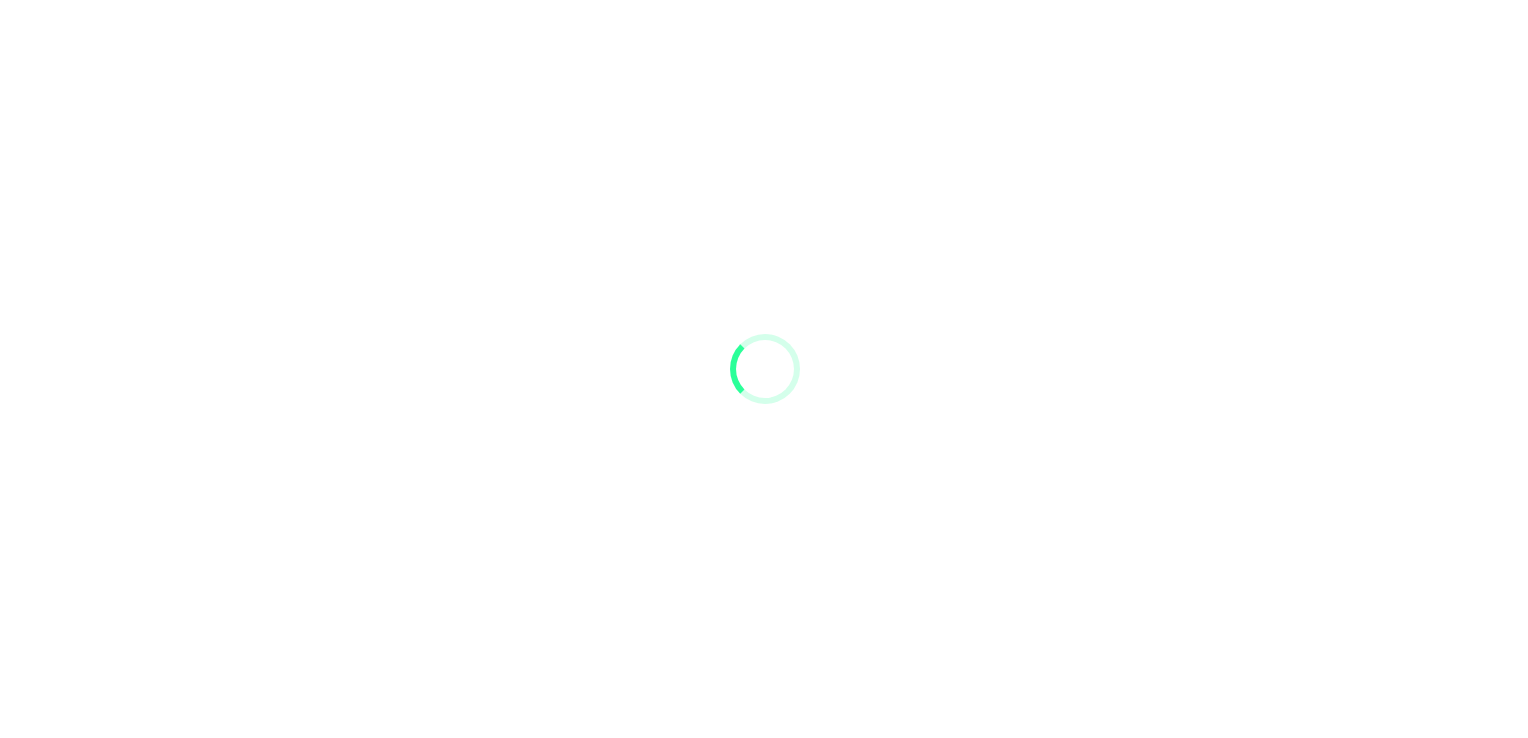 scroll, scrollTop: 0, scrollLeft: 0, axis: both 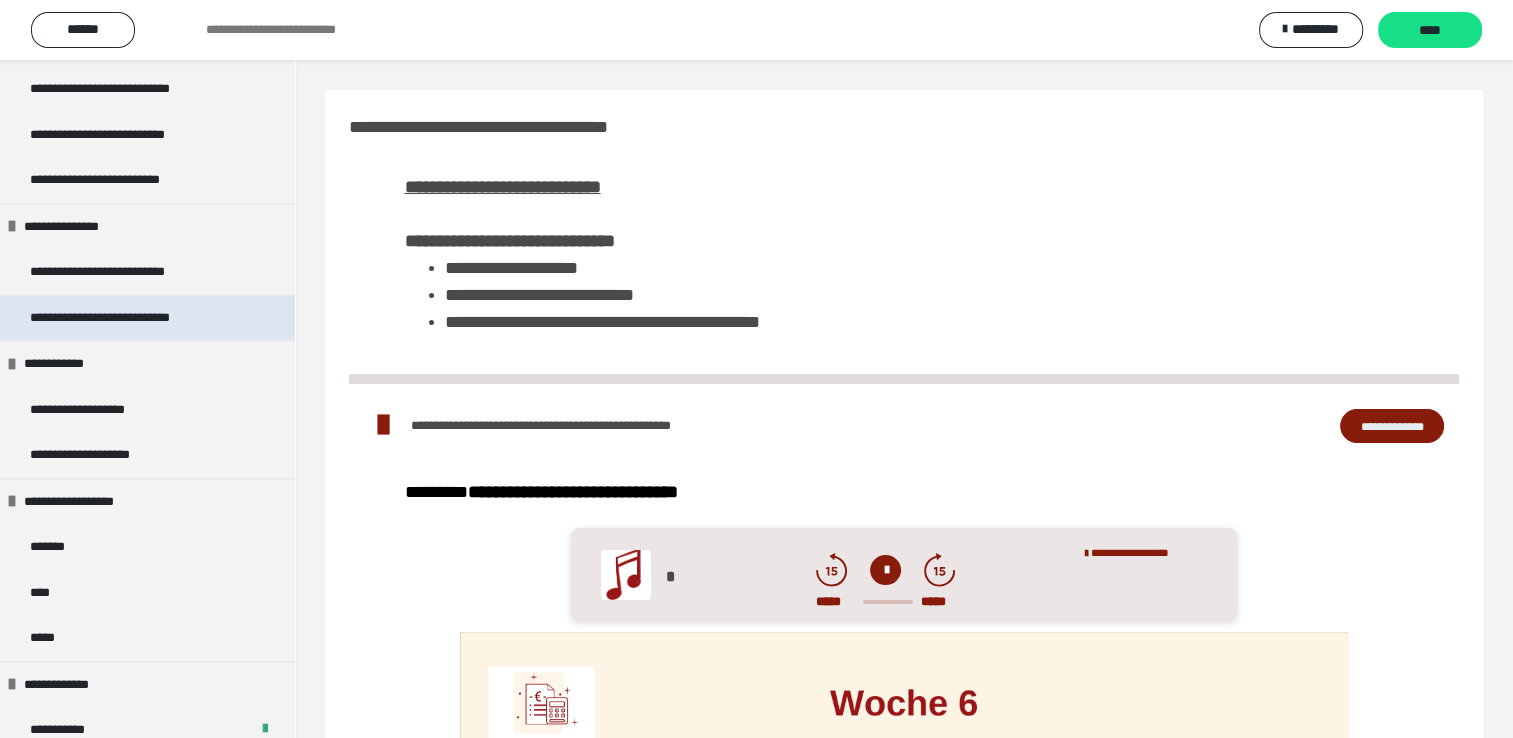 click on "**********" at bounding box center (130, 318) 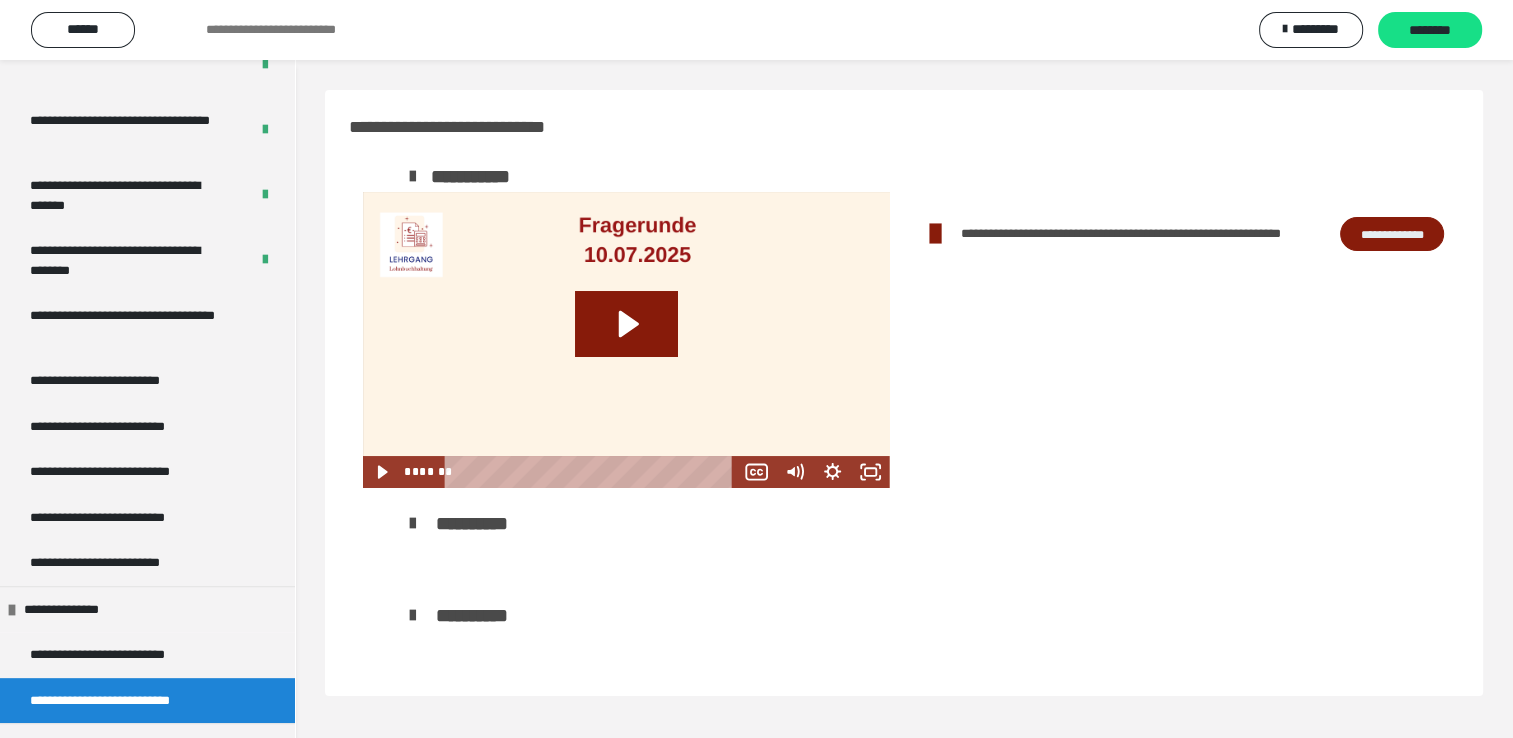 scroll, scrollTop: 600, scrollLeft: 0, axis: vertical 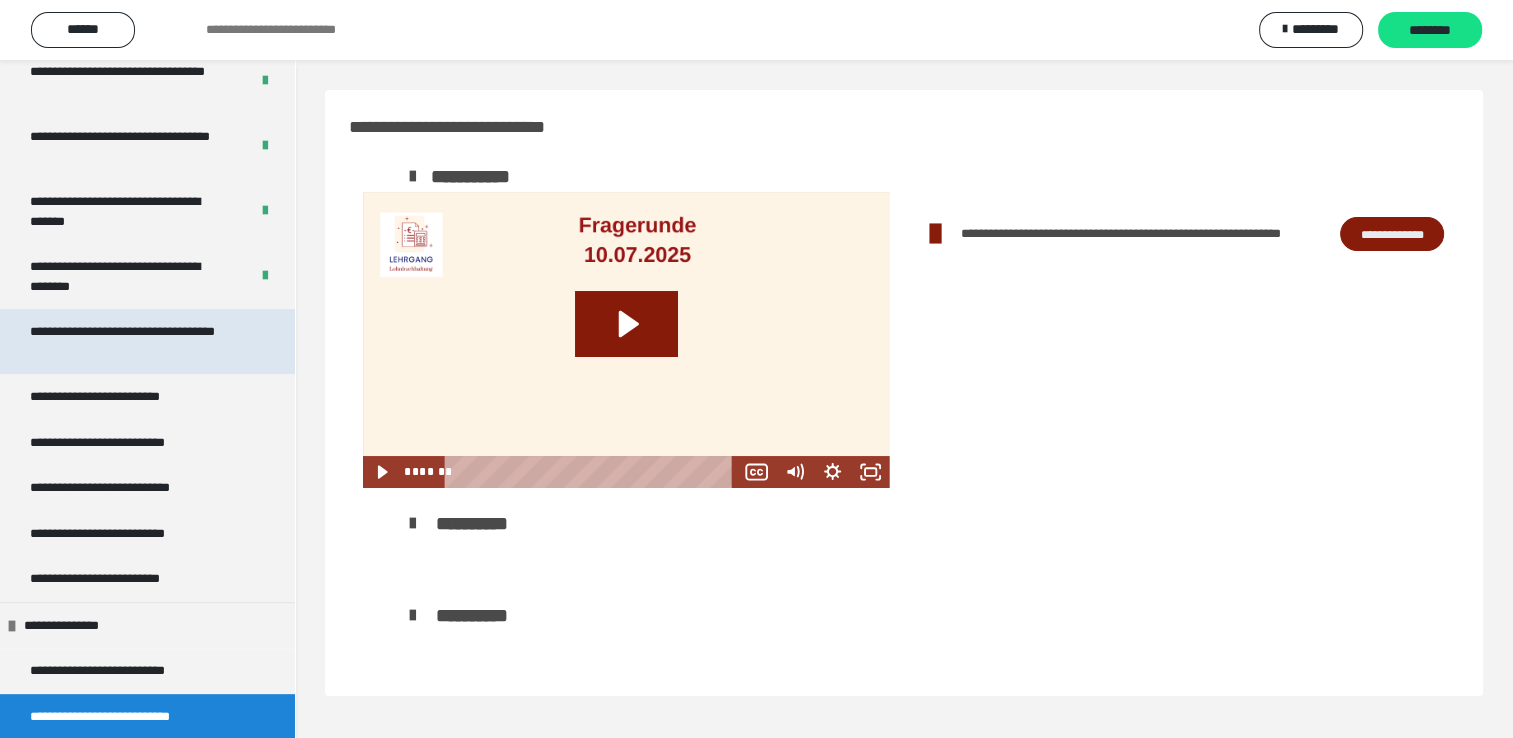 click on "**********" at bounding box center (132, 341) 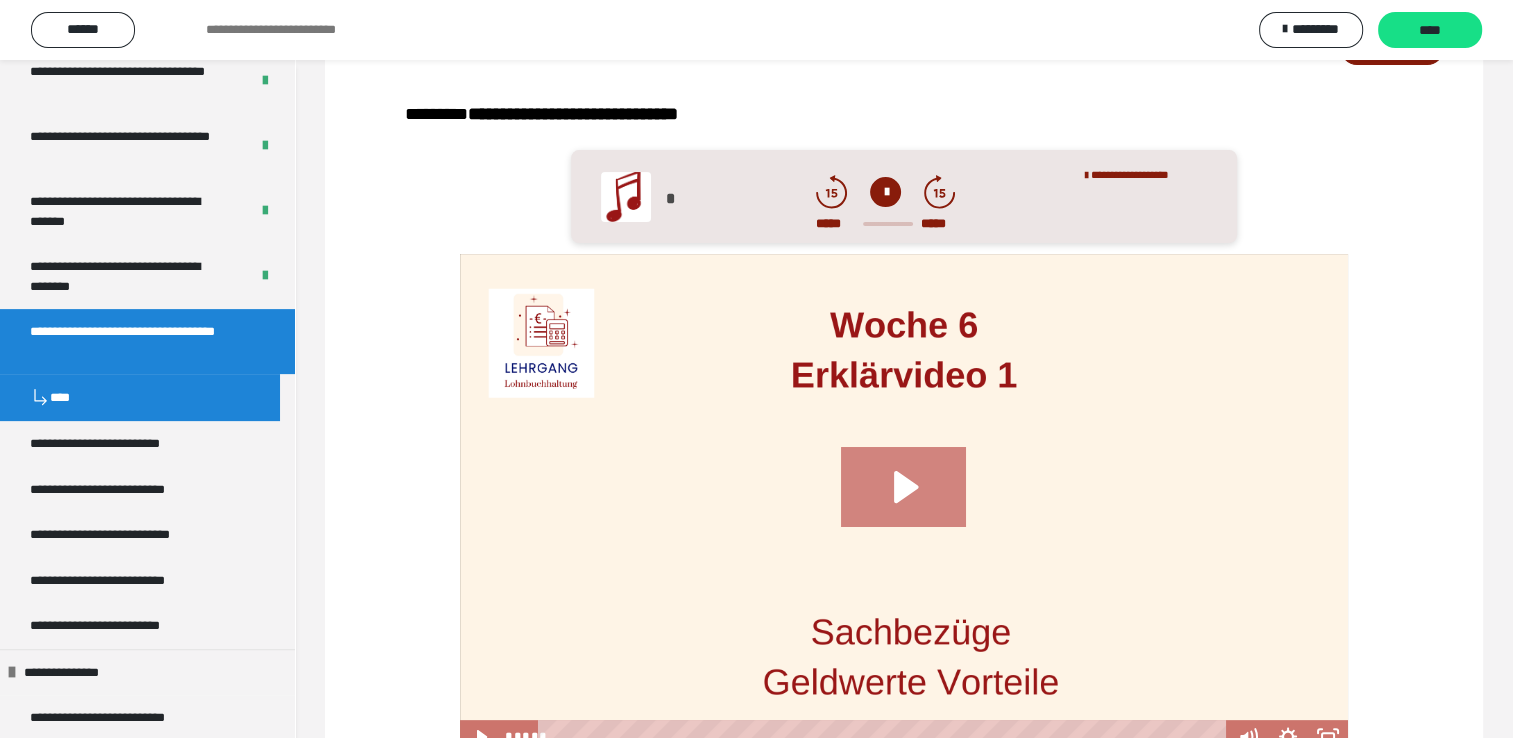 scroll, scrollTop: 500, scrollLeft: 0, axis: vertical 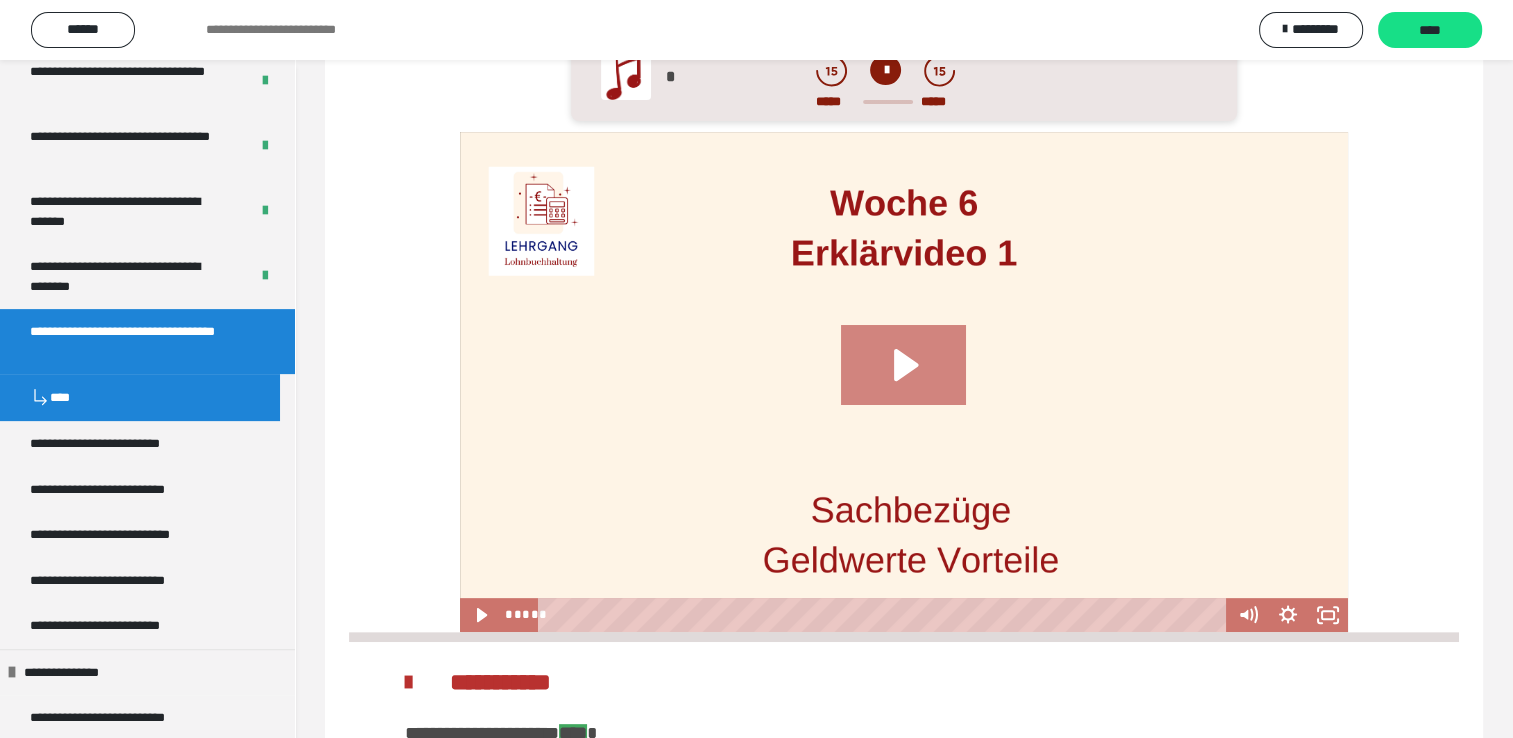 click 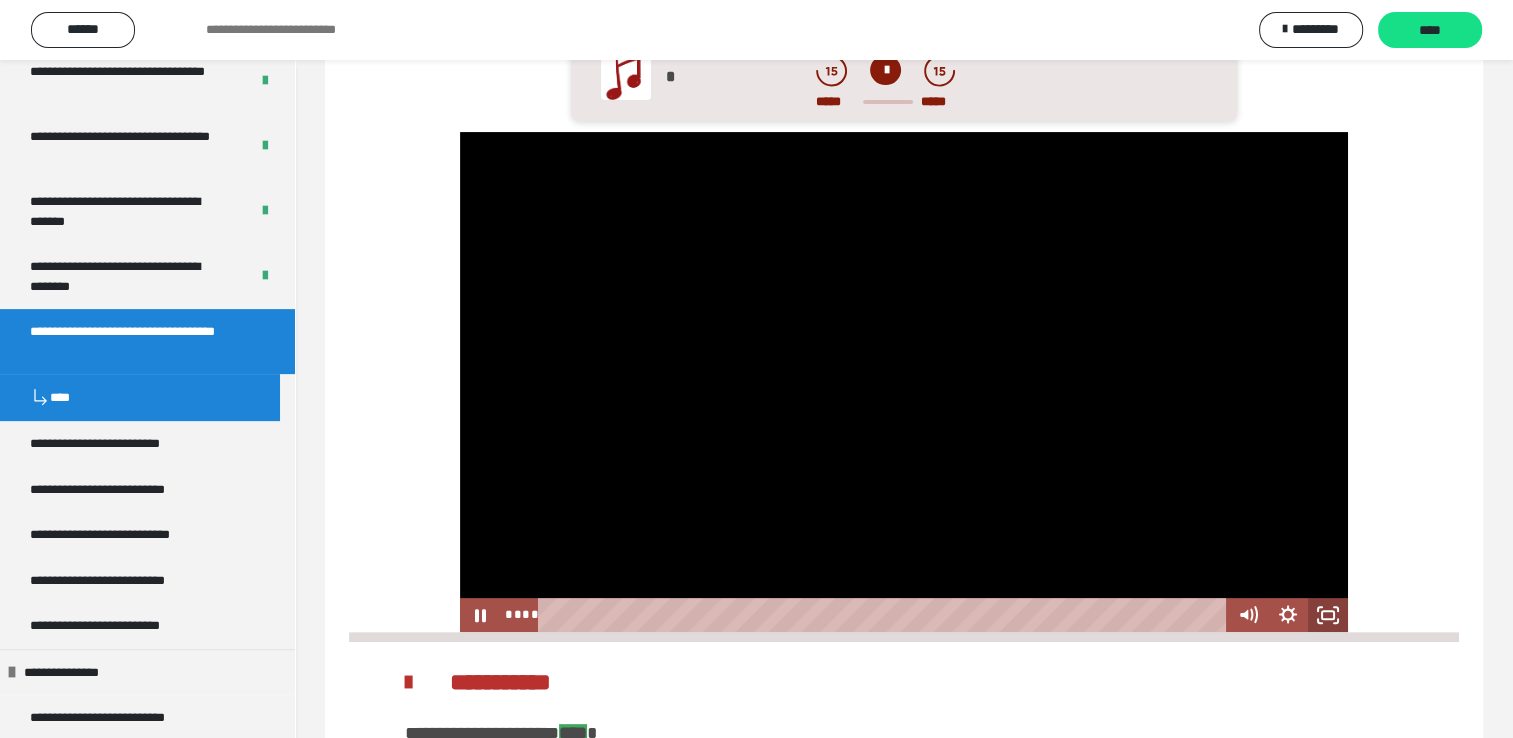 click 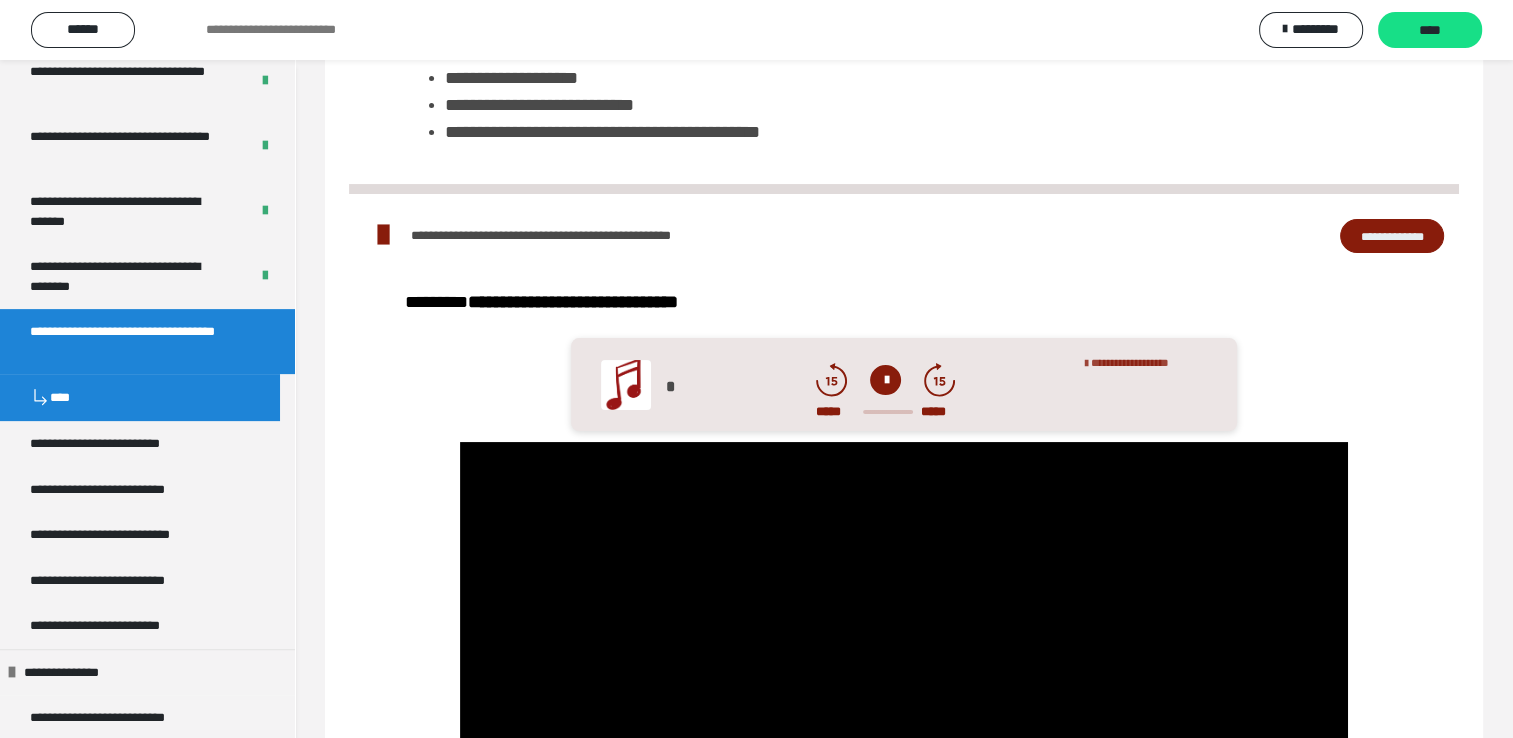 scroll, scrollTop: 200, scrollLeft: 0, axis: vertical 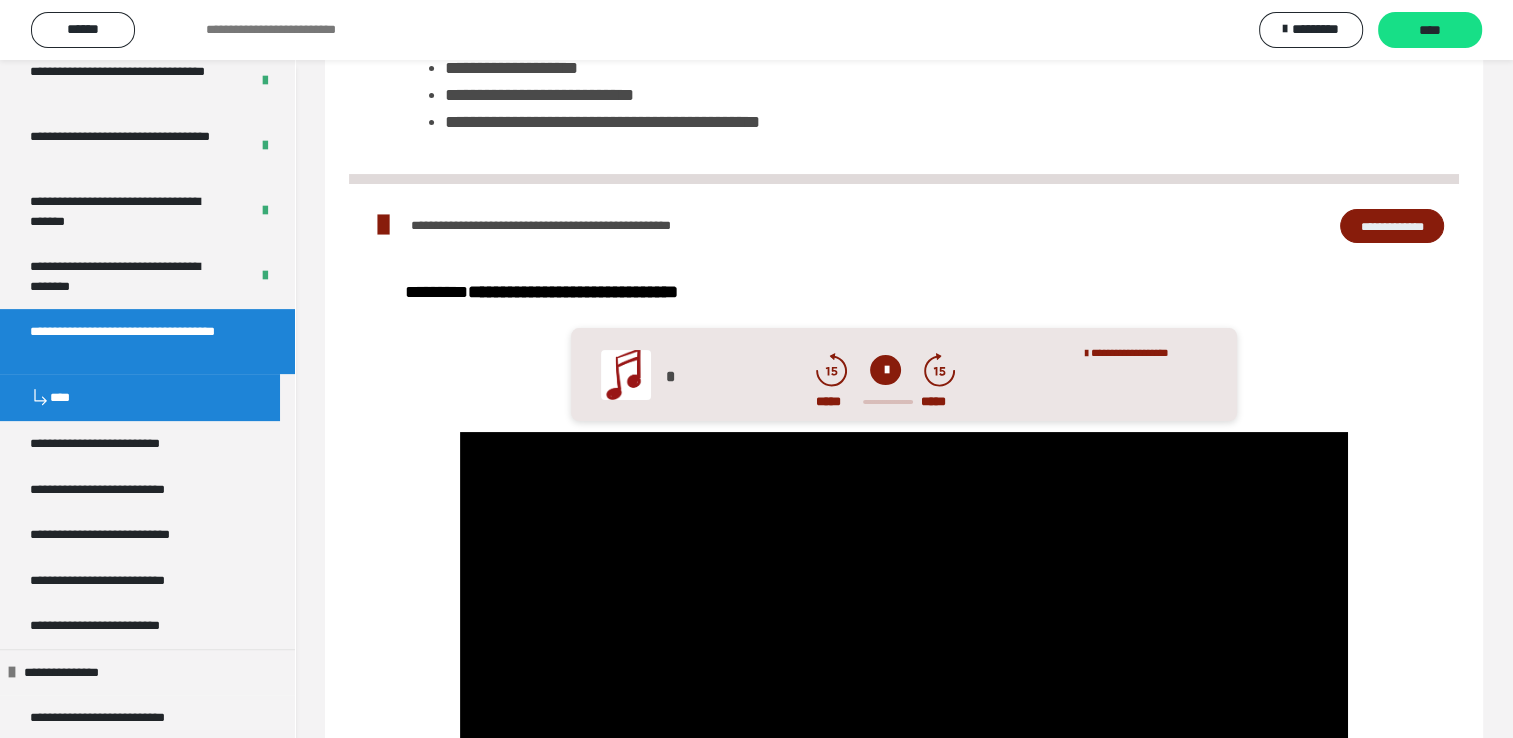 click at bounding box center (885, 370) 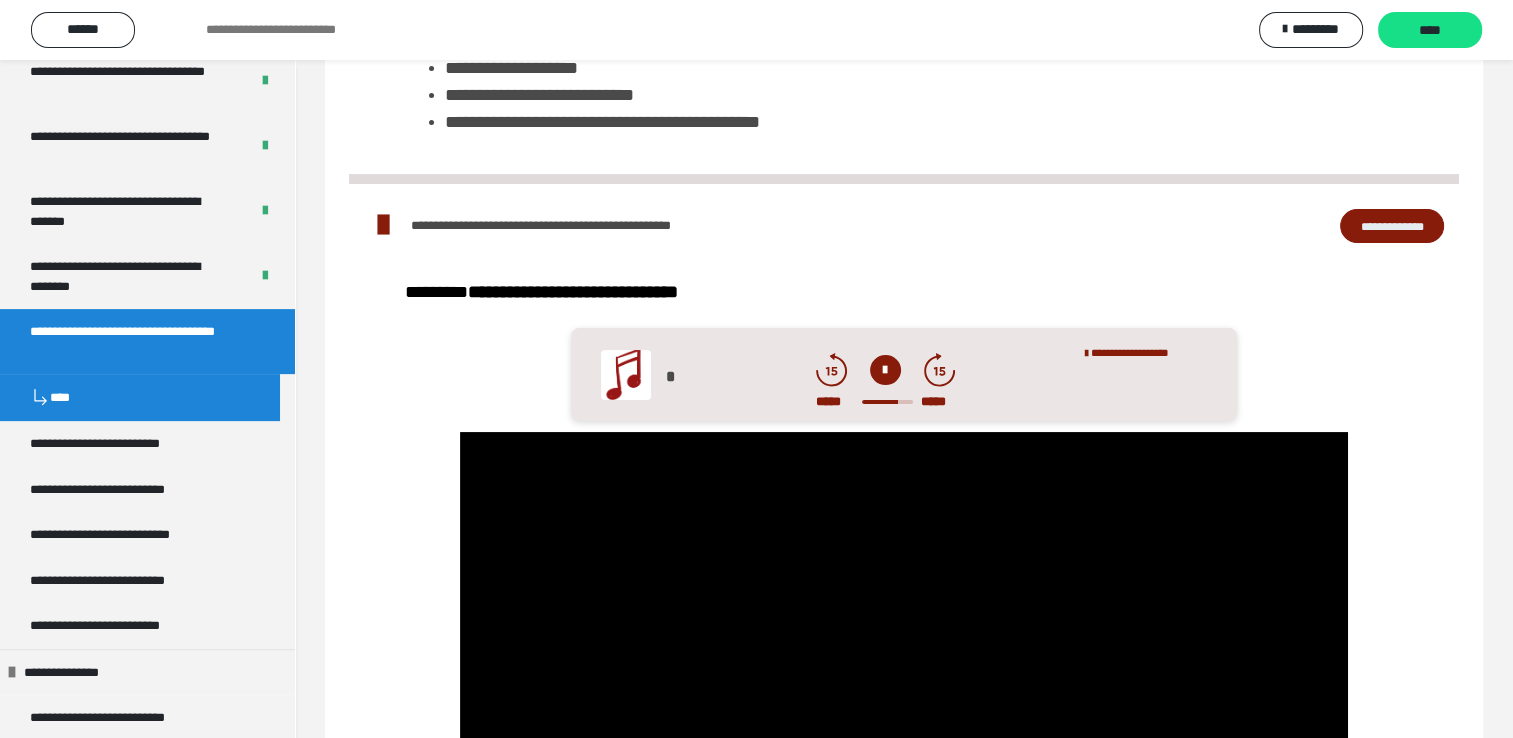 click at bounding box center (885, 370) 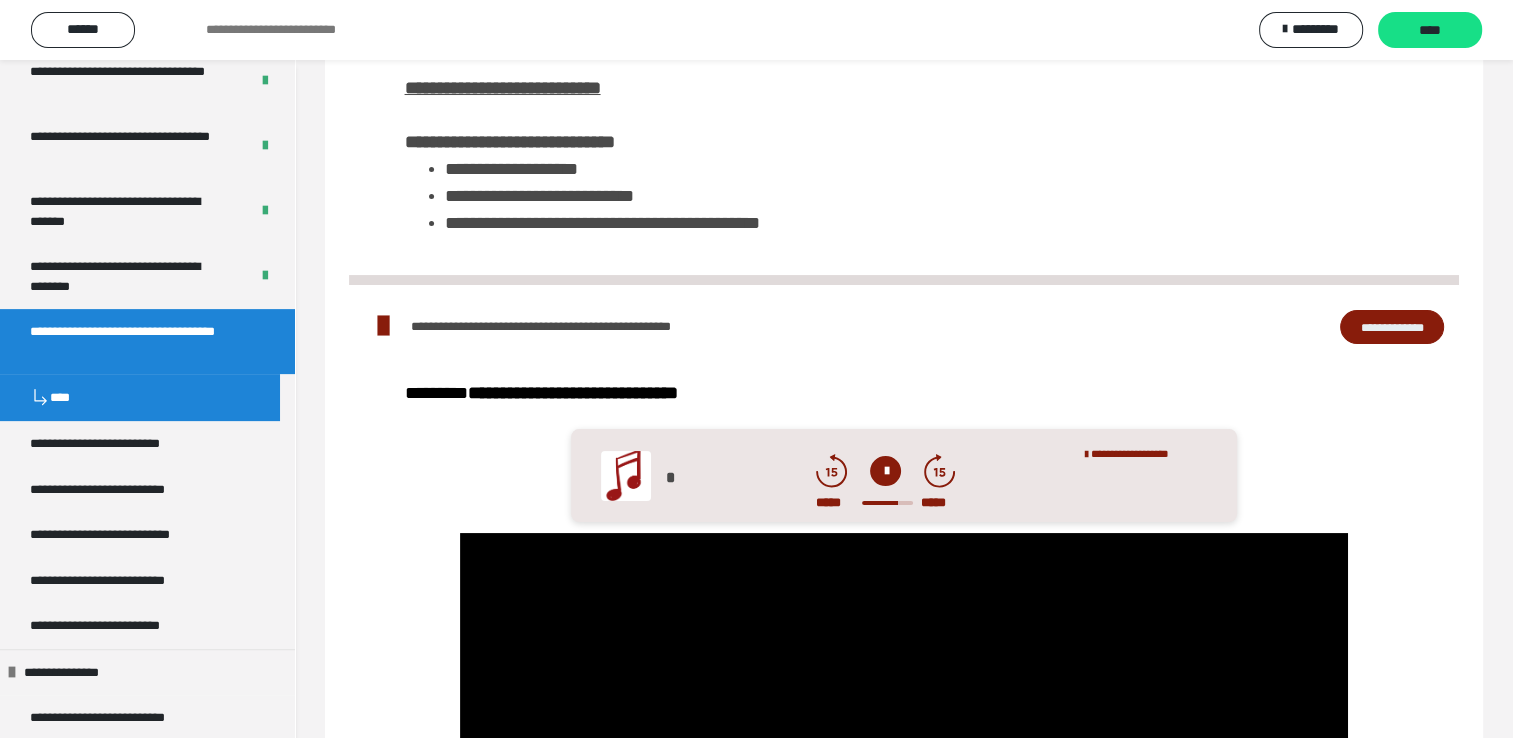 scroll, scrollTop: 0, scrollLeft: 0, axis: both 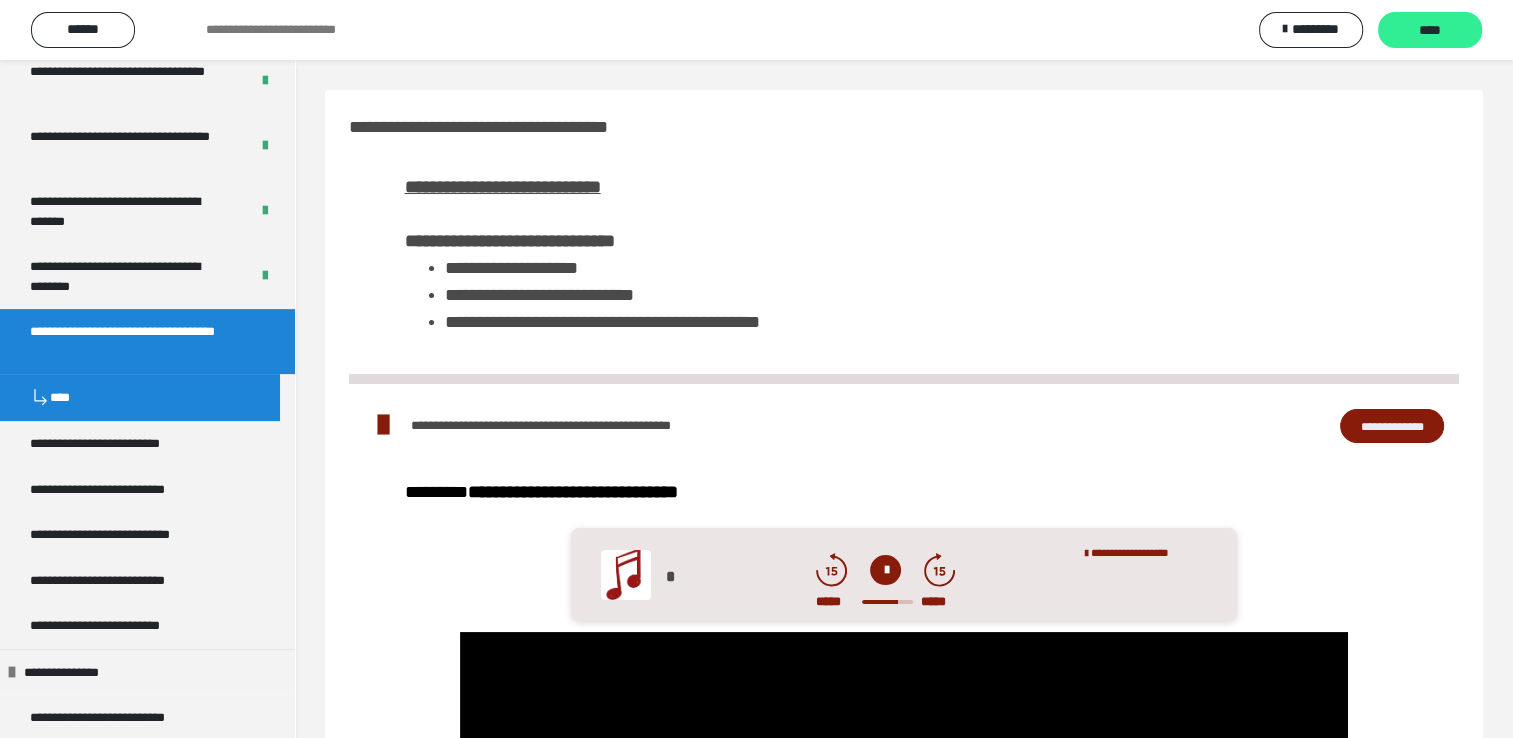 click on "****" at bounding box center [1430, 31] 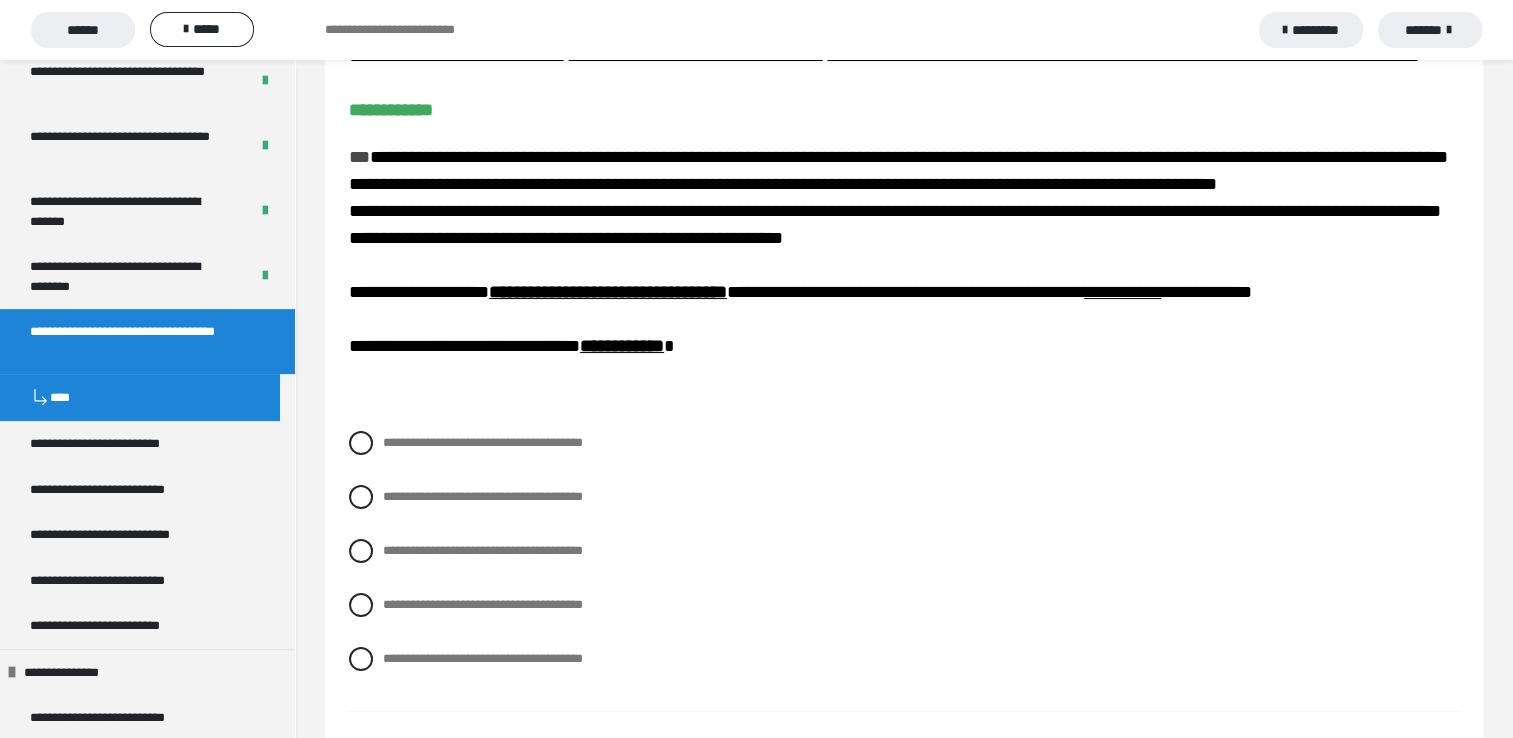 scroll, scrollTop: 200, scrollLeft: 0, axis: vertical 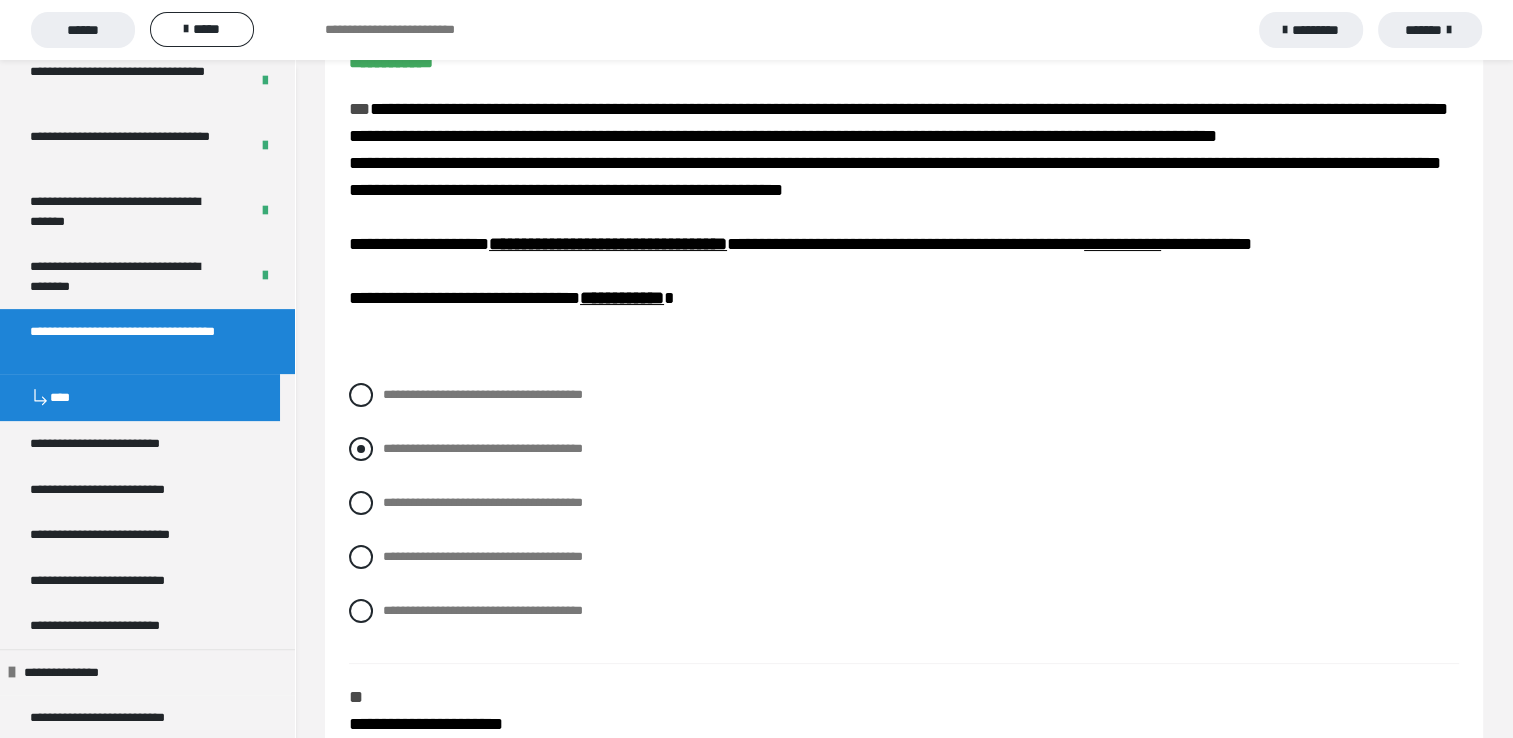 click at bounding box center (361, 449) 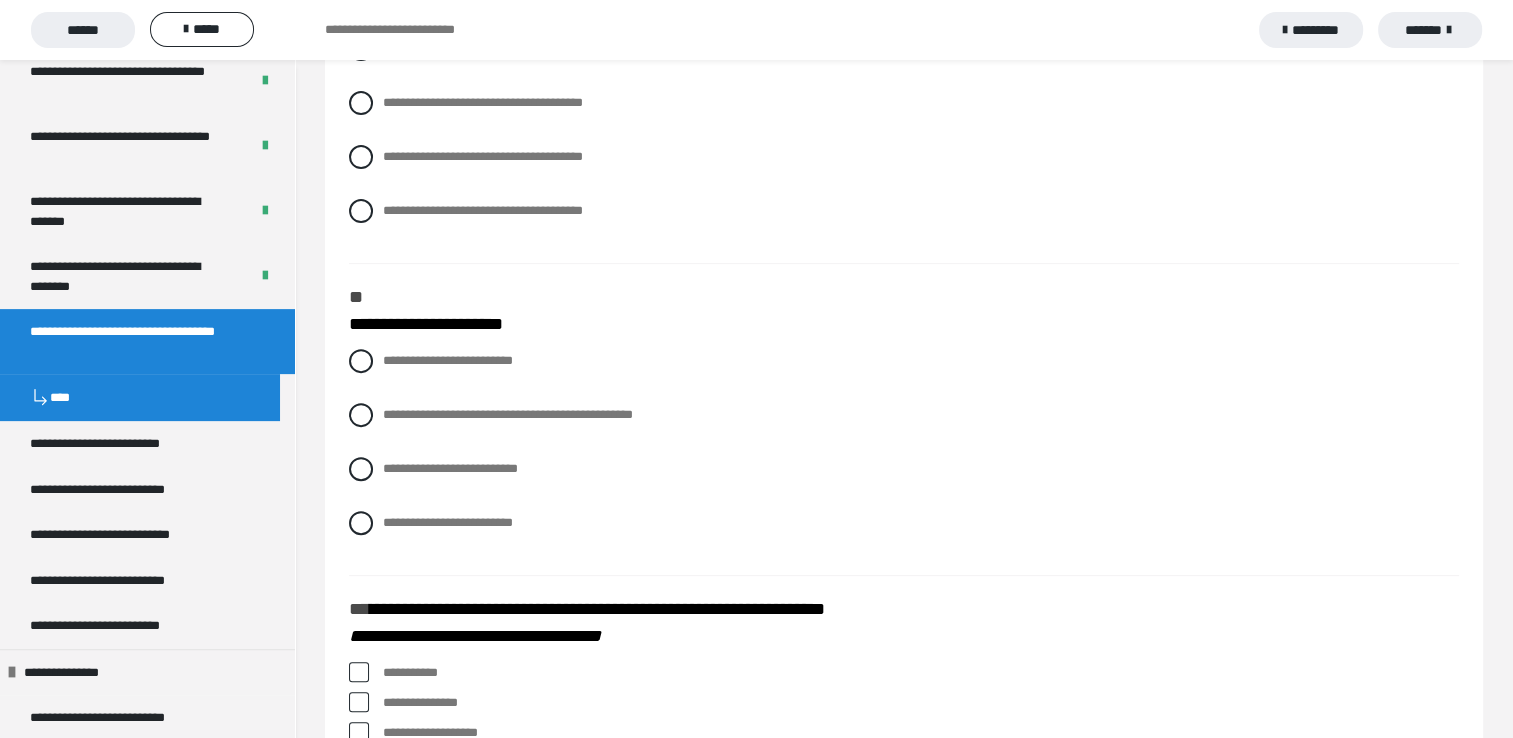 scroll, scrollTop: 700, scrollLeft: 0, axis: vertical 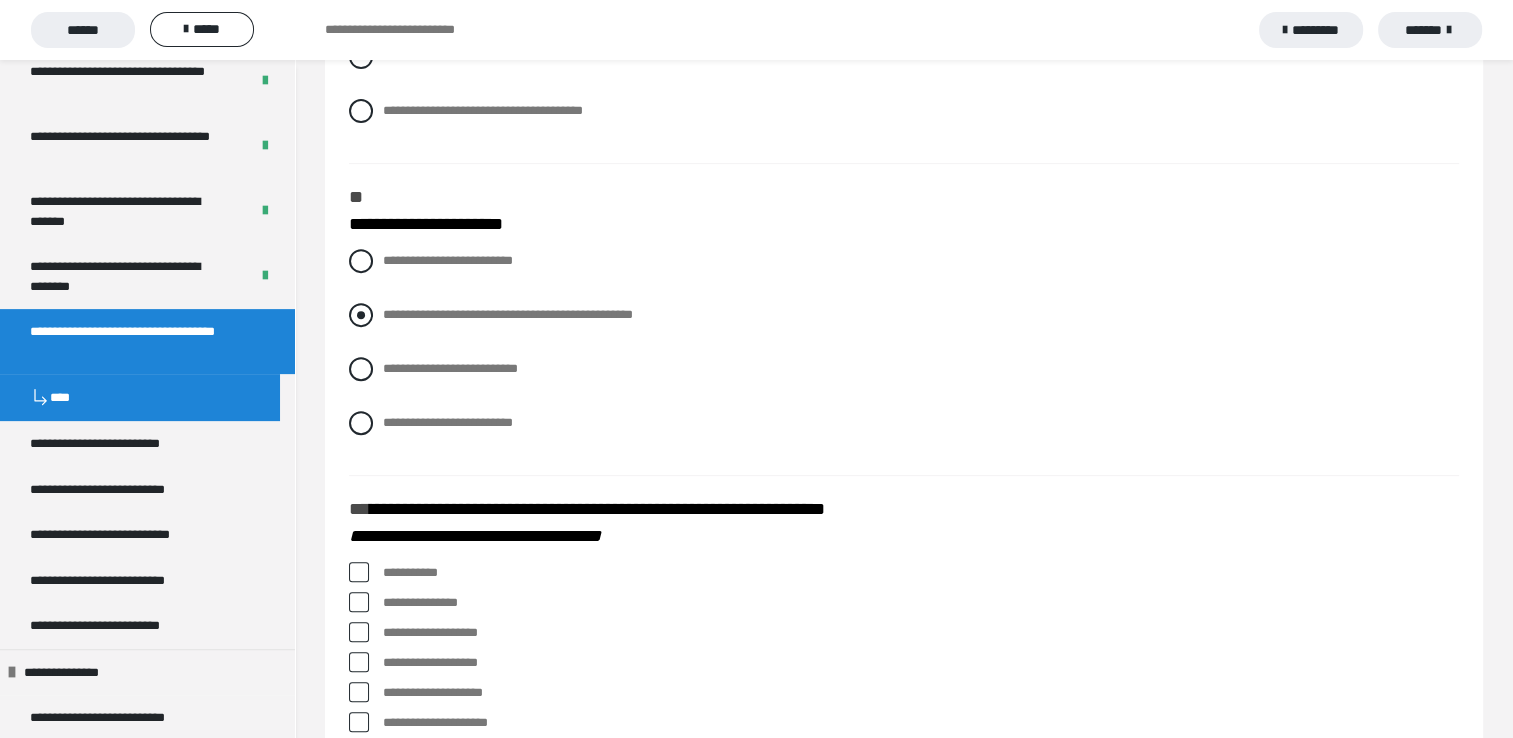 click at bounding box center (361, 315) 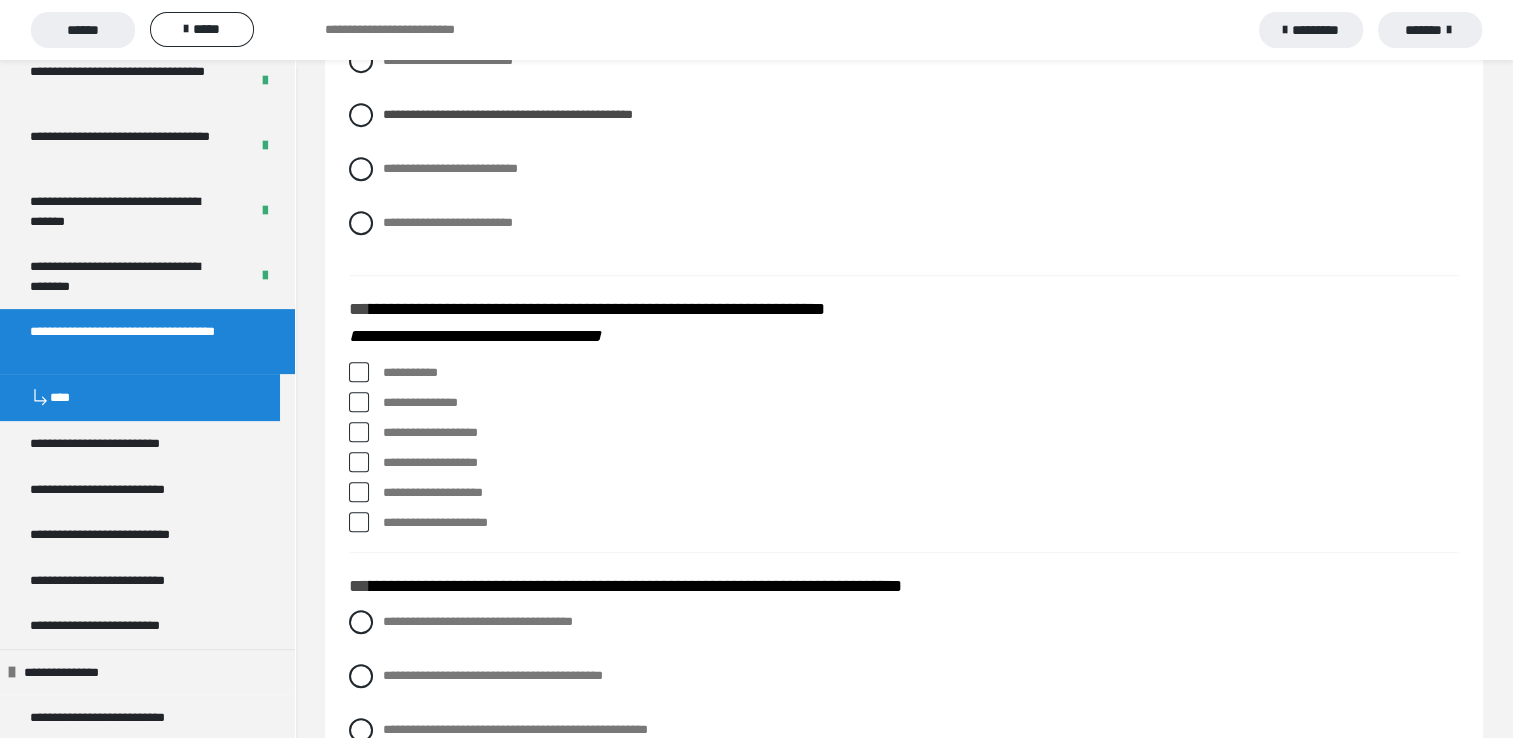 scroll, scrollTop: 1000, scrollLeft: 0, axis: vertical 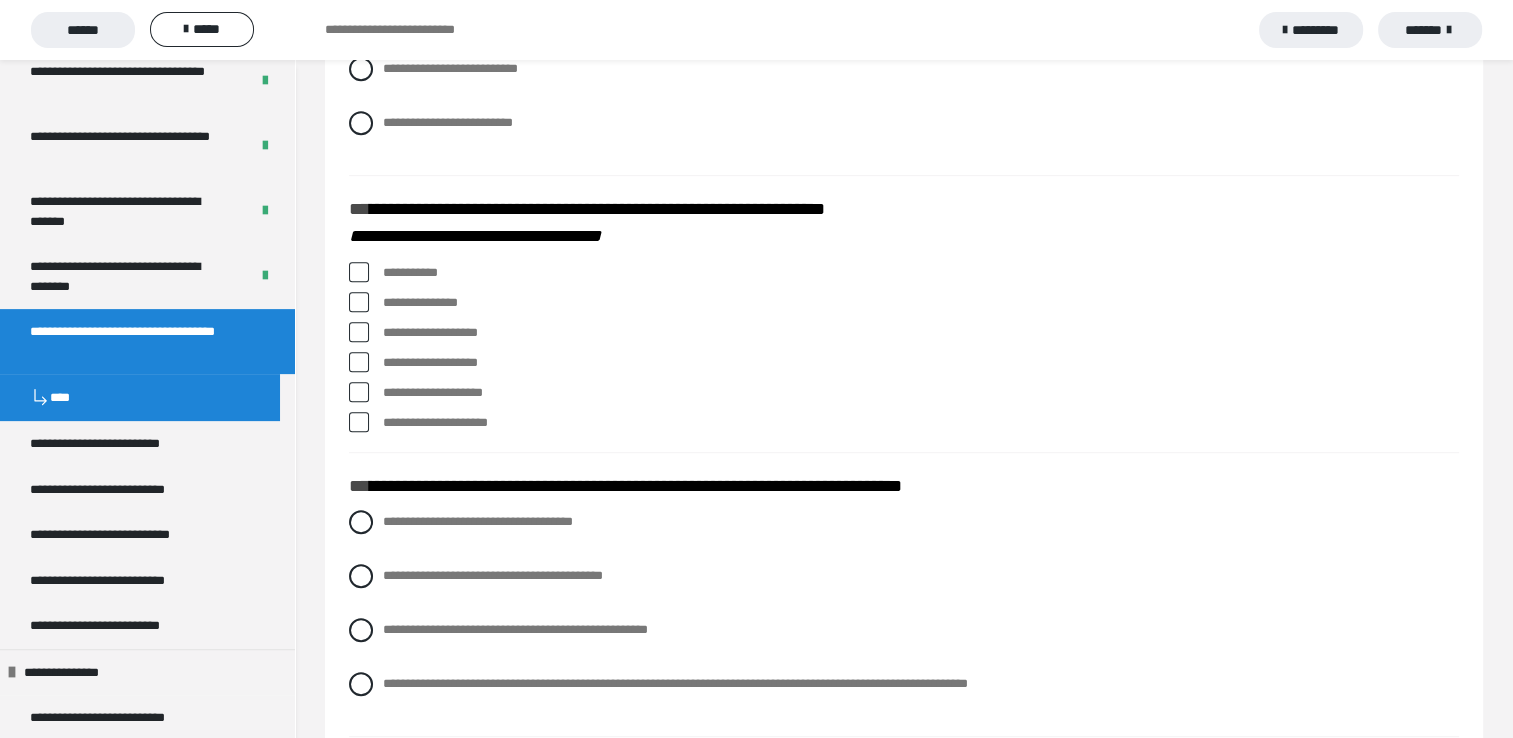 click at bounding box center [359, 302] 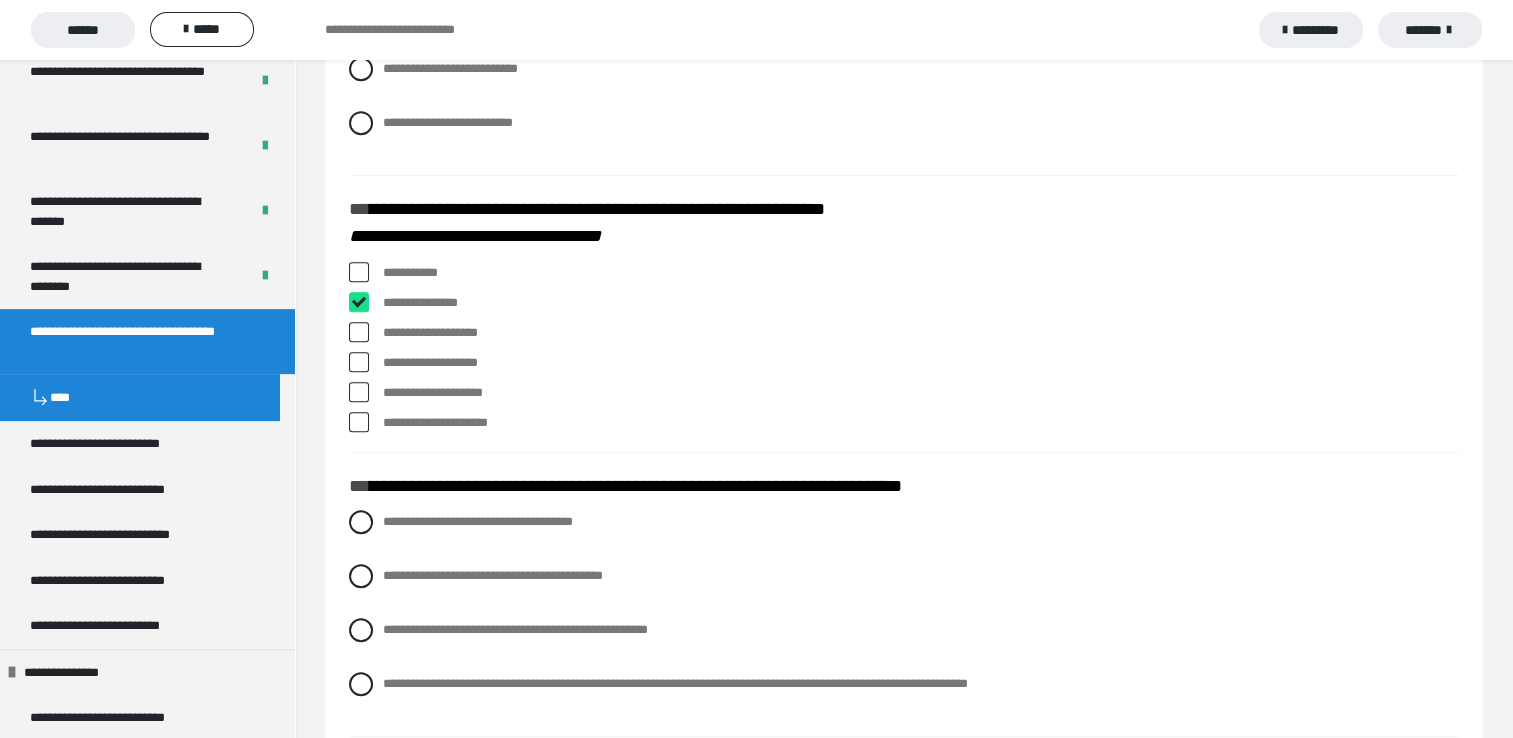 checkbox on "****" 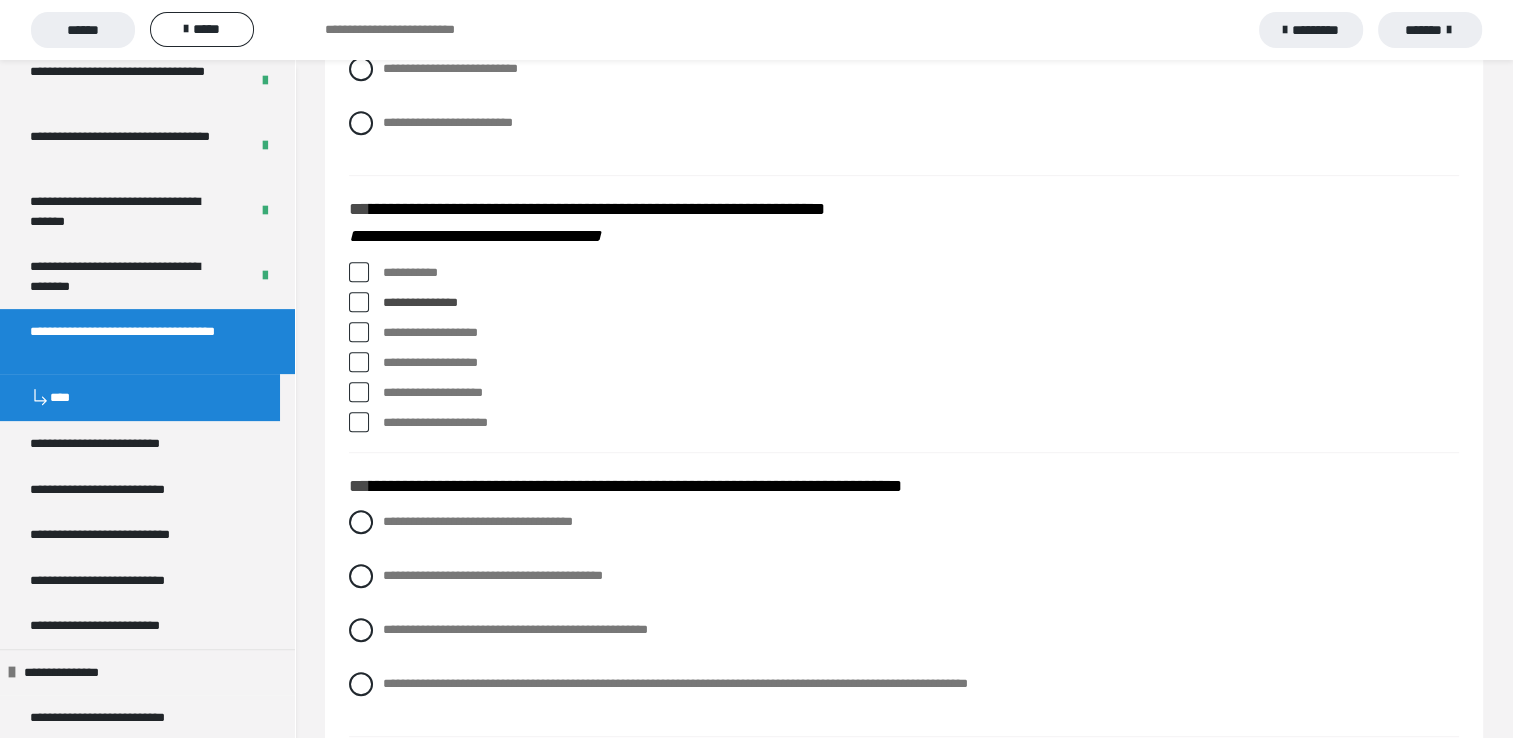 click at bounding box center (359, 332) 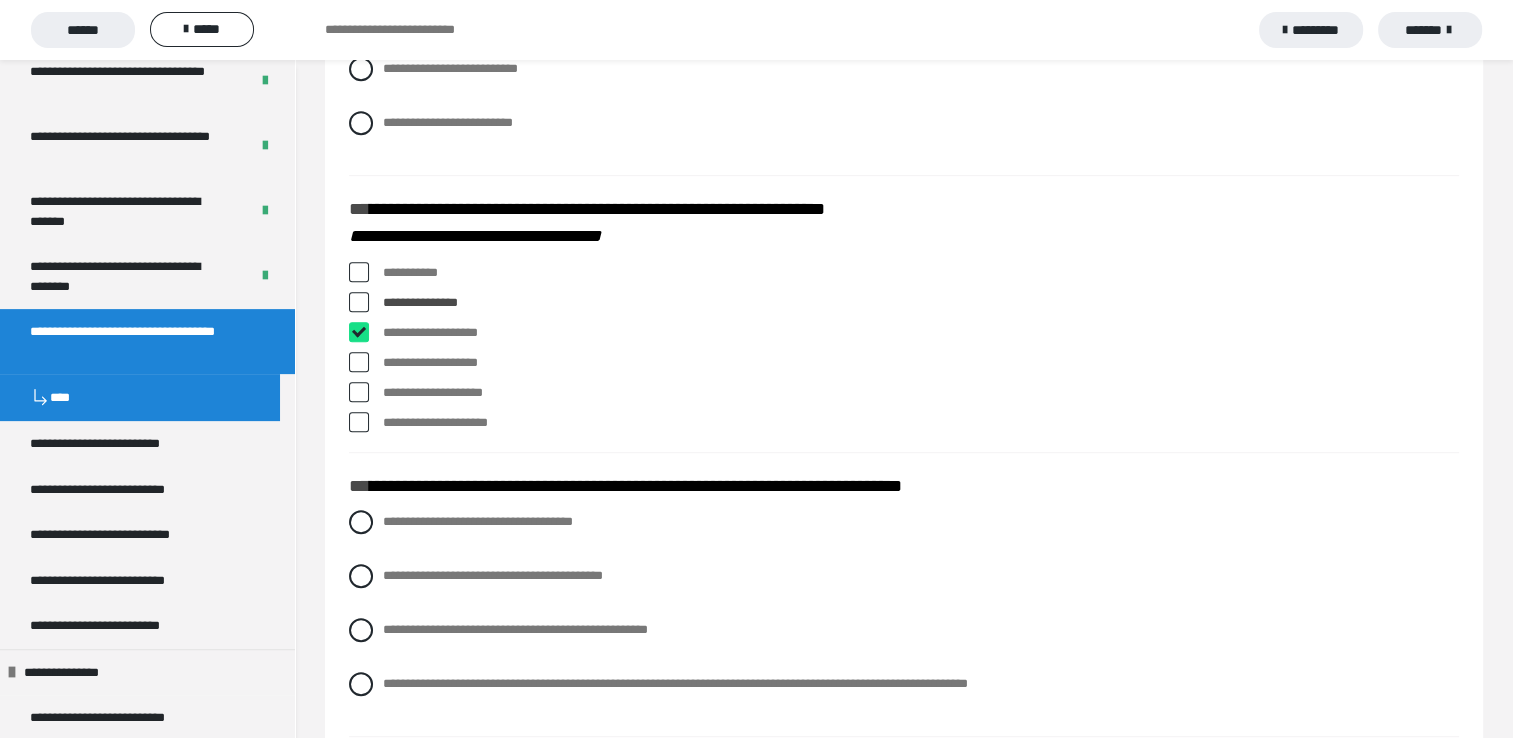 checkbox on "****" 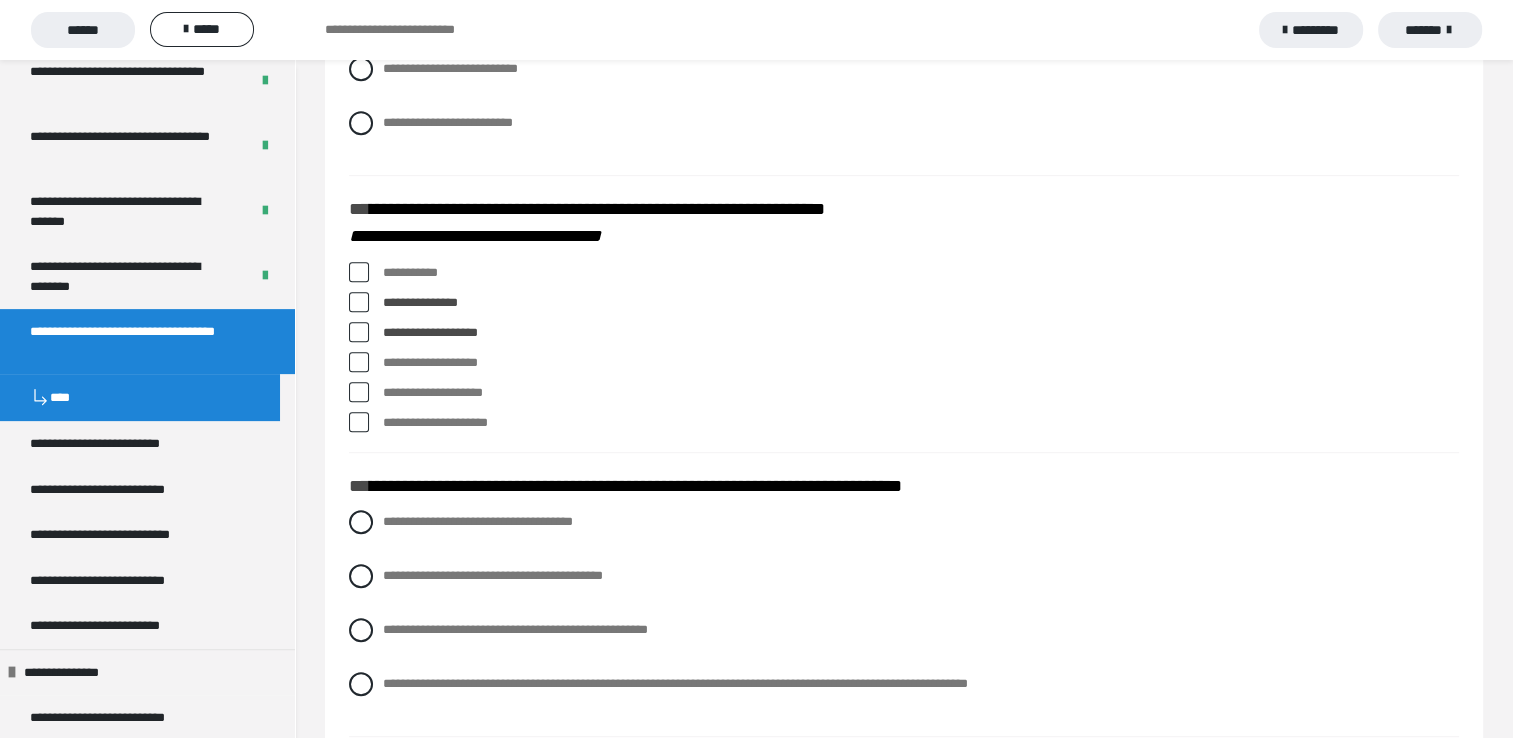 click at bounding box center (359, 392) 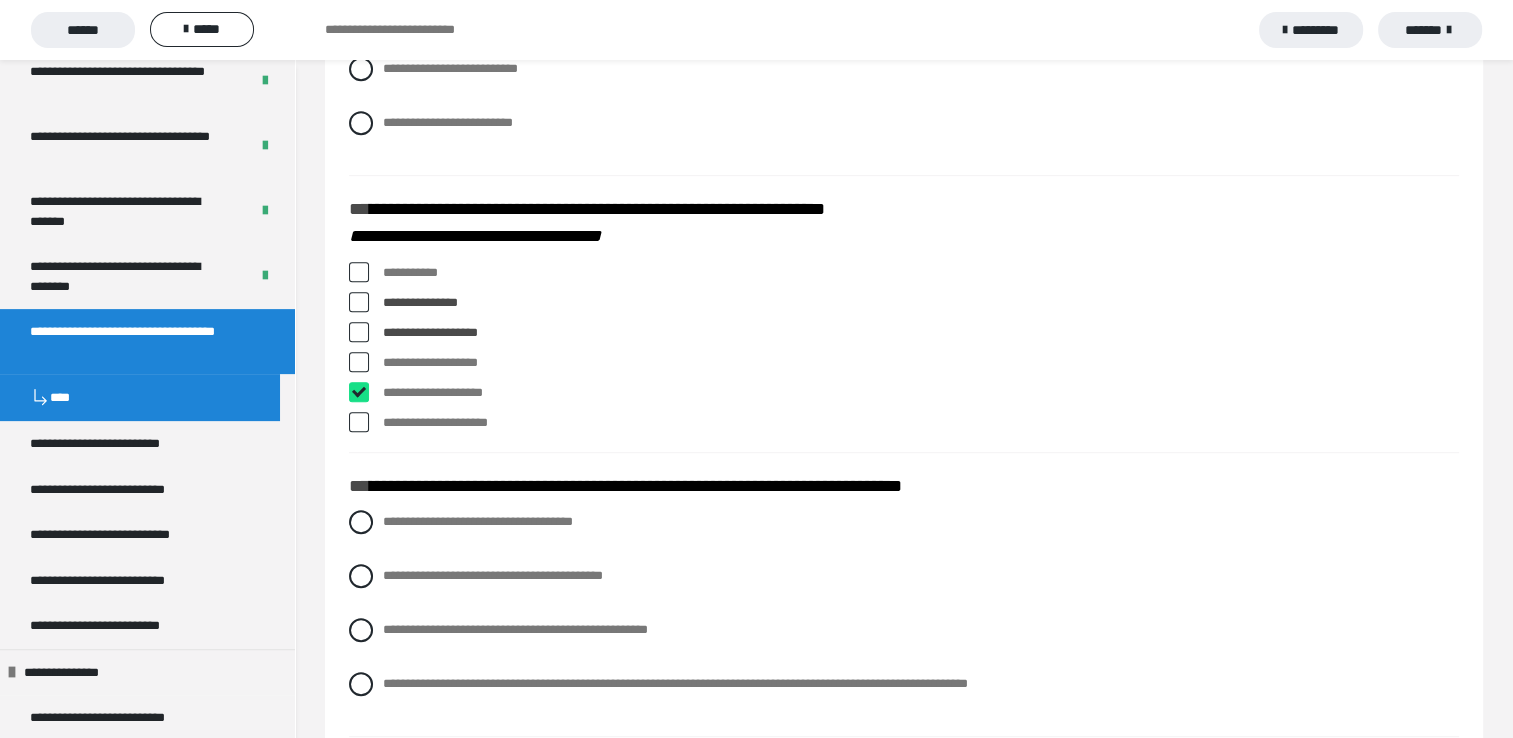 checkbox on "****" 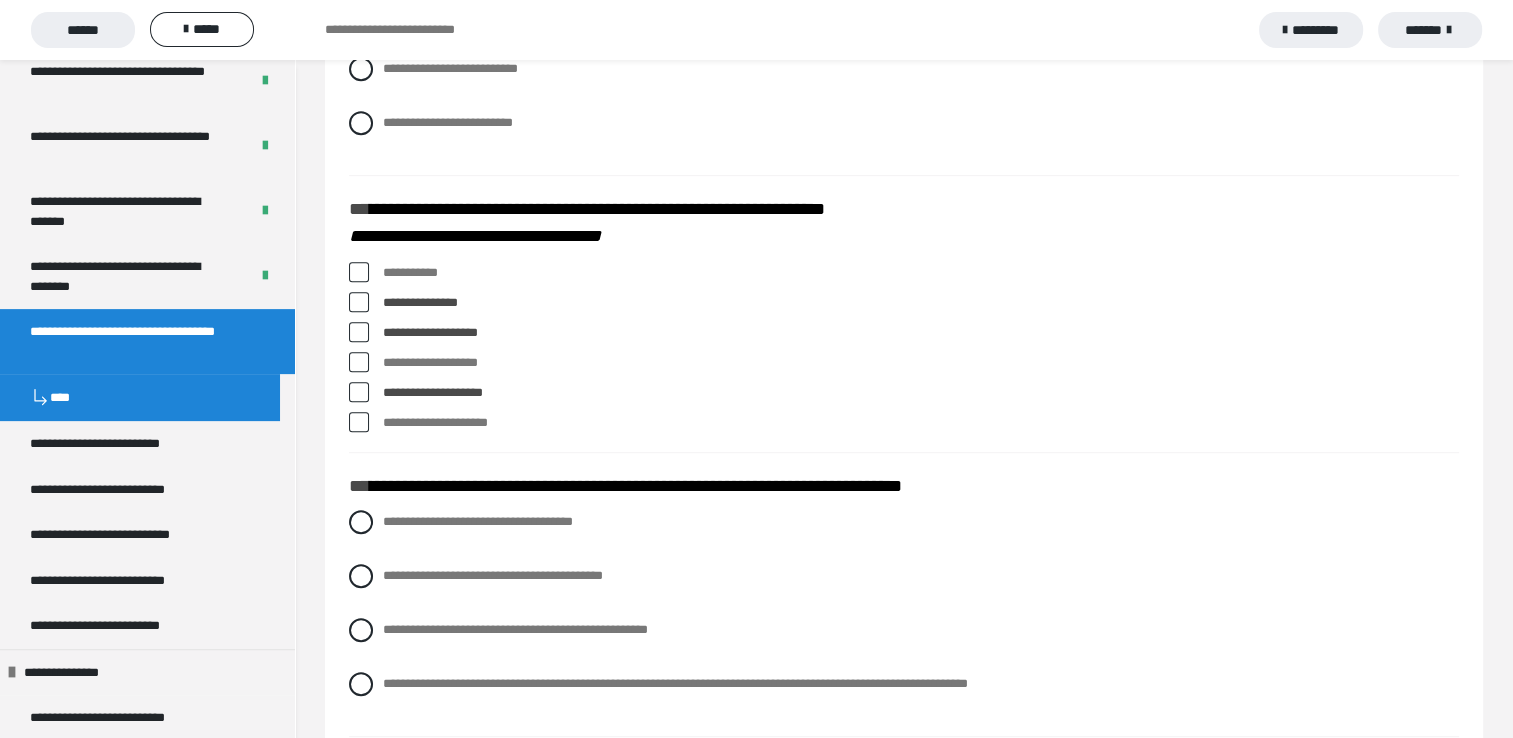 click at bounding box center (359, 302) 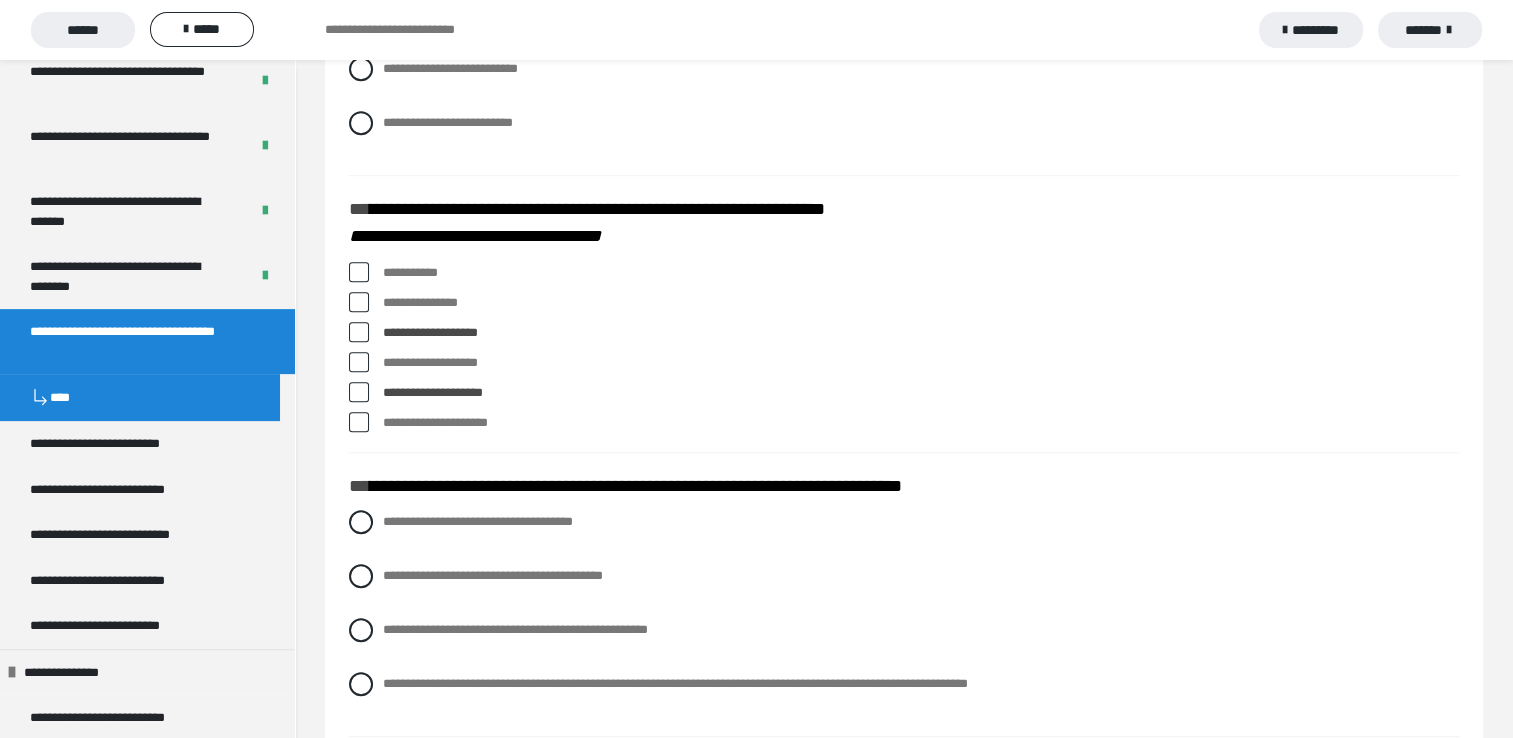 click at bounding box center [359, 392] 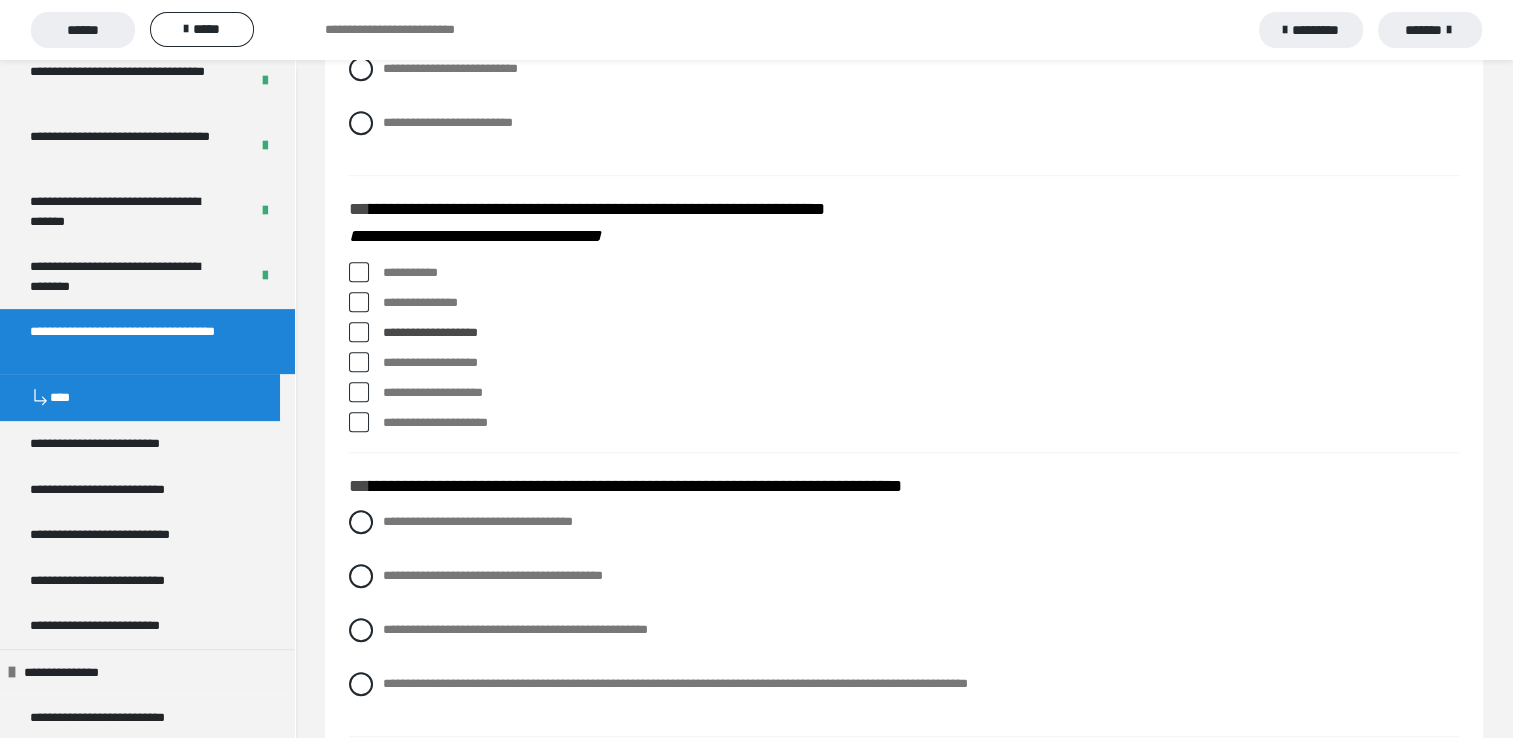 click at bounding box center (359, 422) 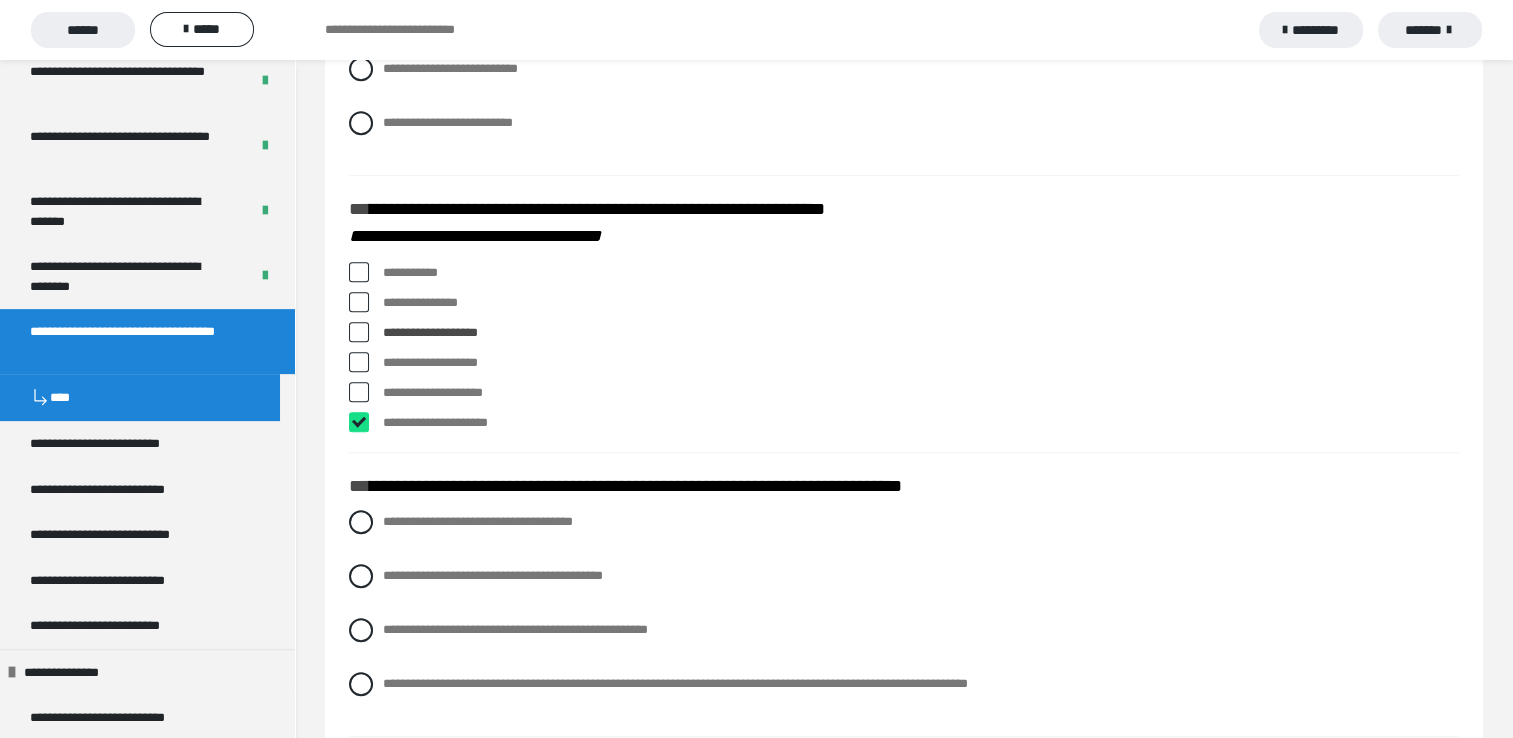checkbox on "****" 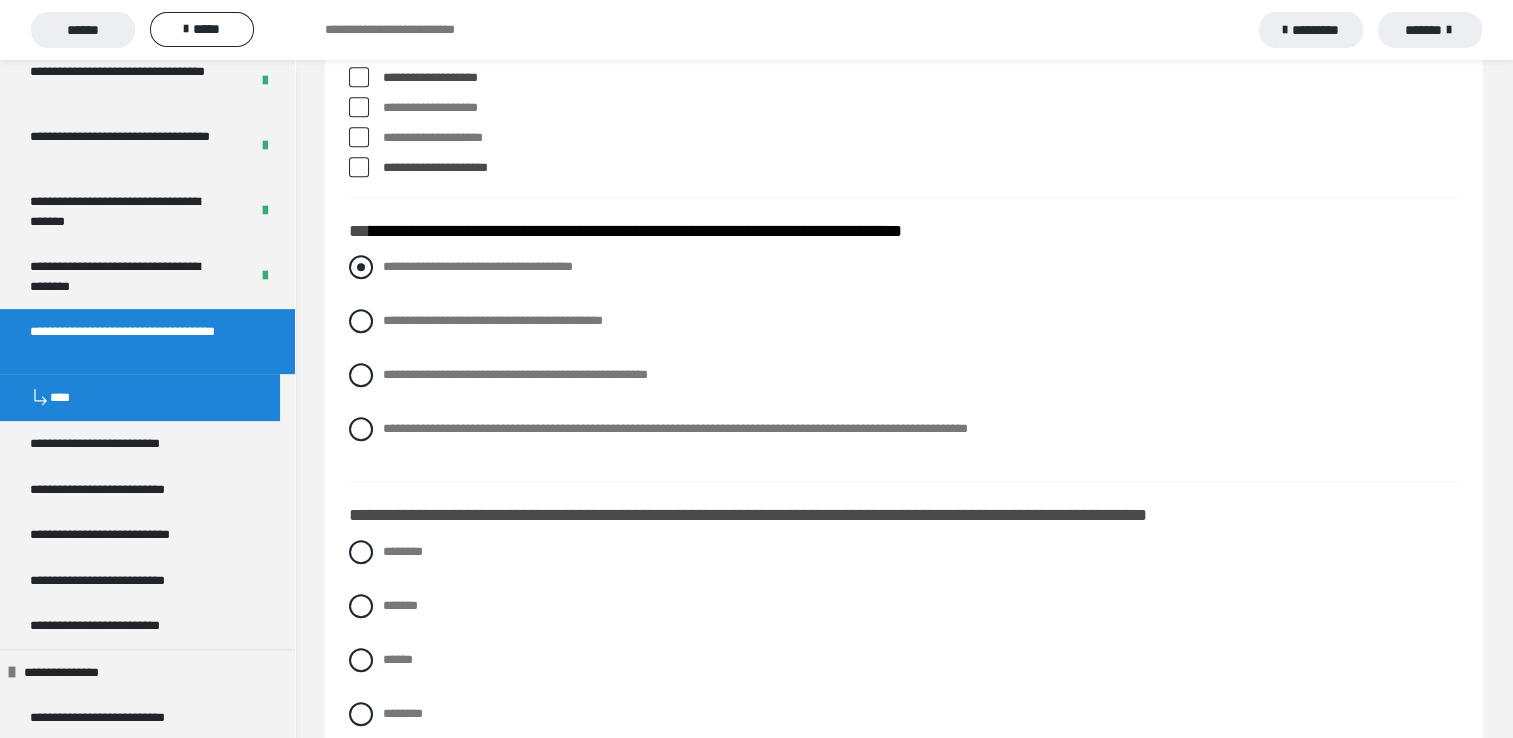 scroll, scrollTop: 1300, scrollLeft: 0, axis: vertical 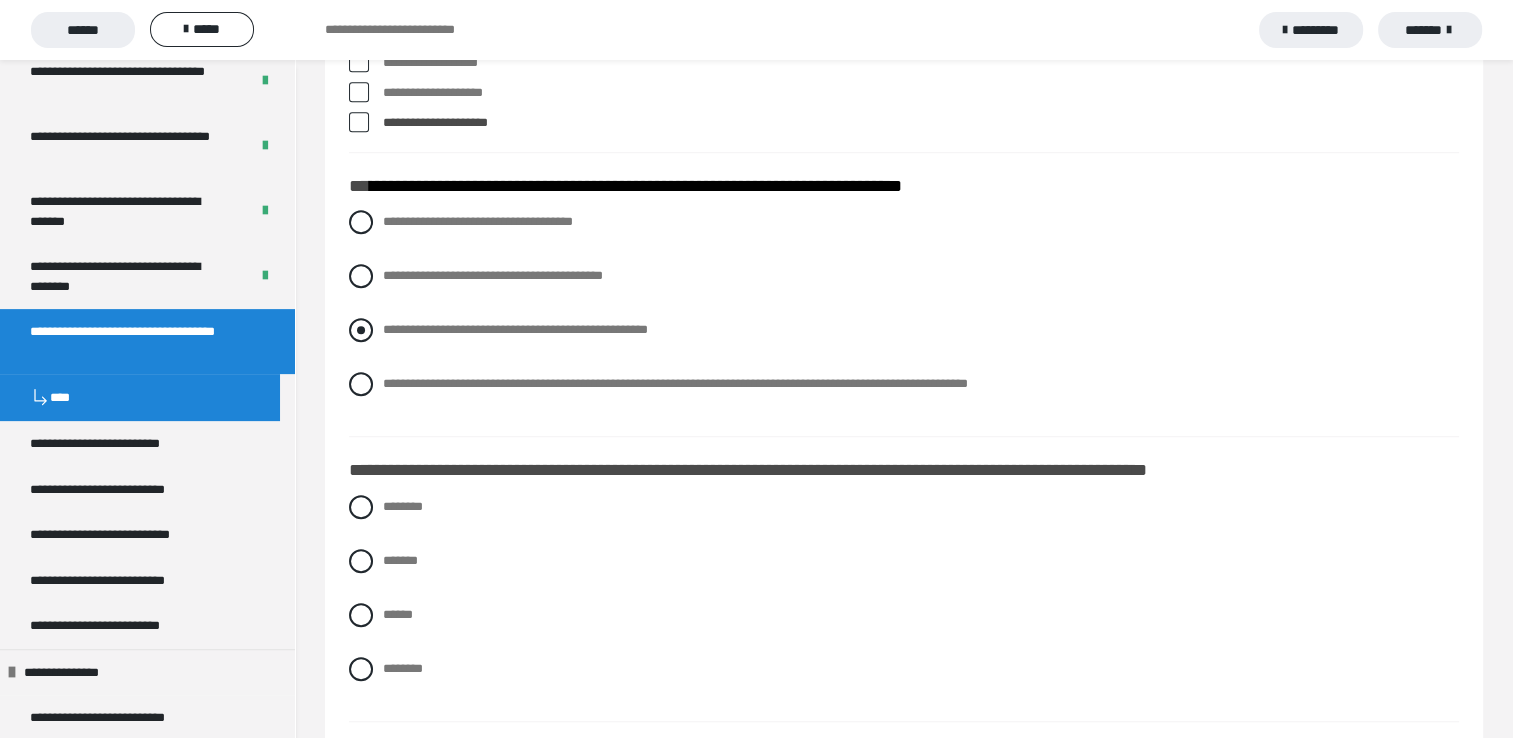 click at bounding box center (361, 330) 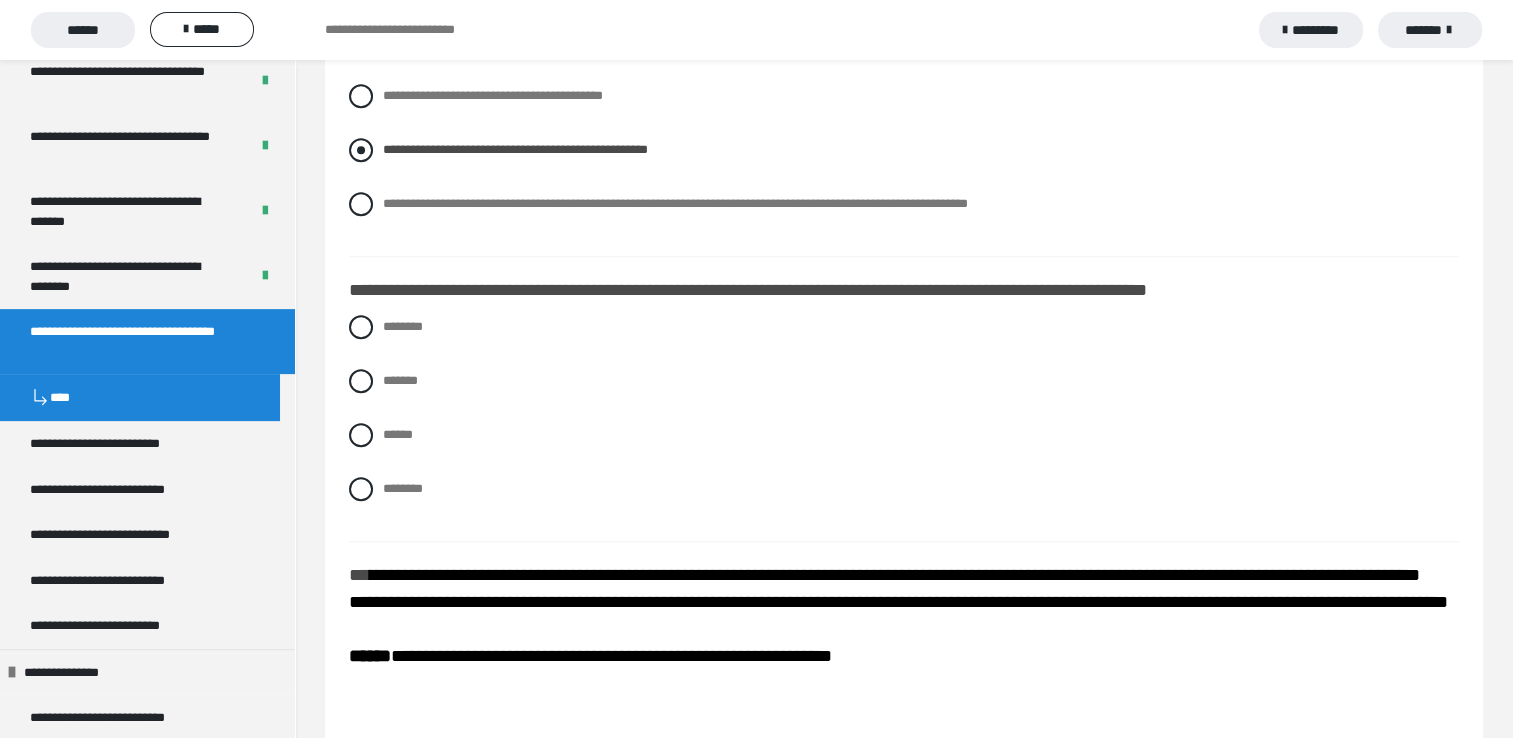 scroll, scrollTop: 1500, scrollLeft: 0, axis: vertical 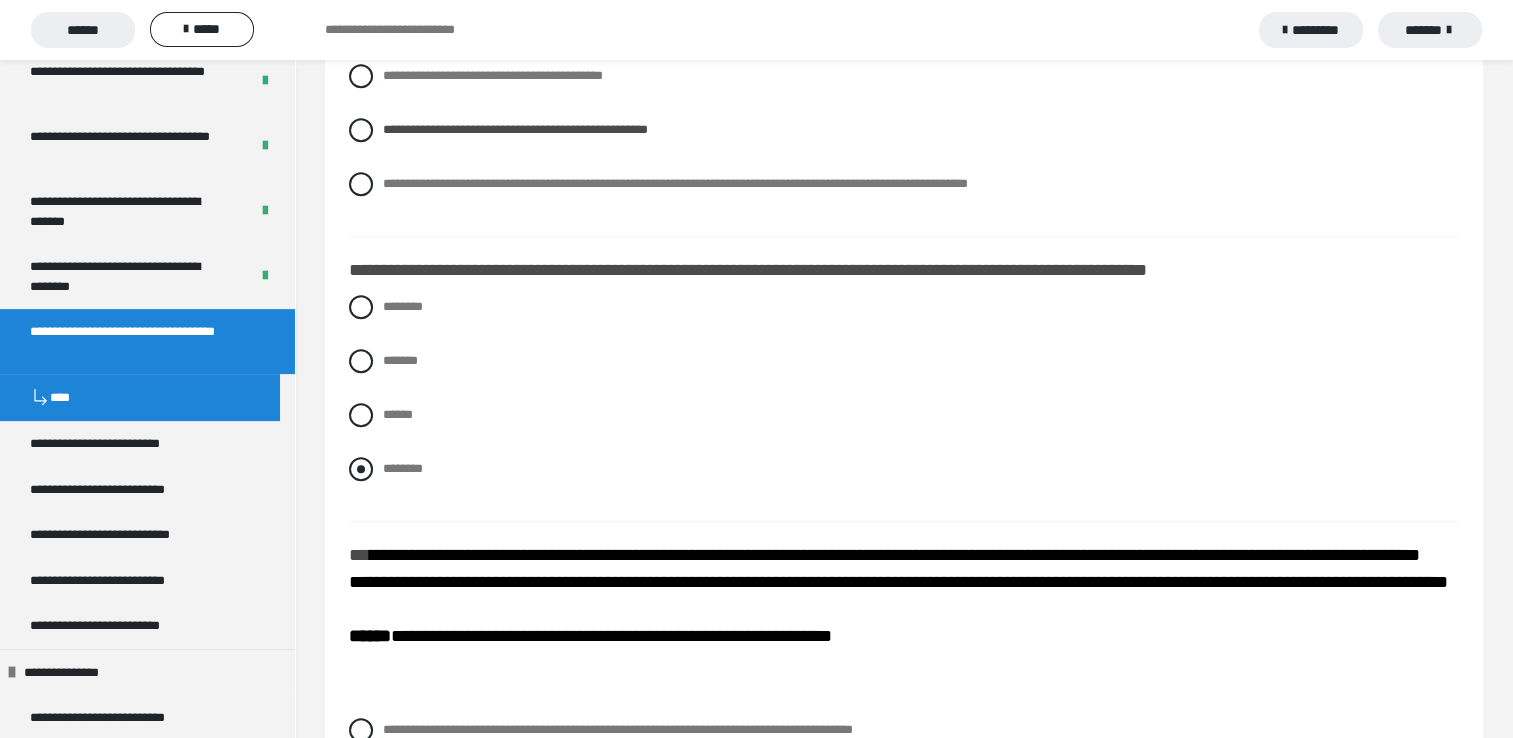 click at bounding box center [361, 469] 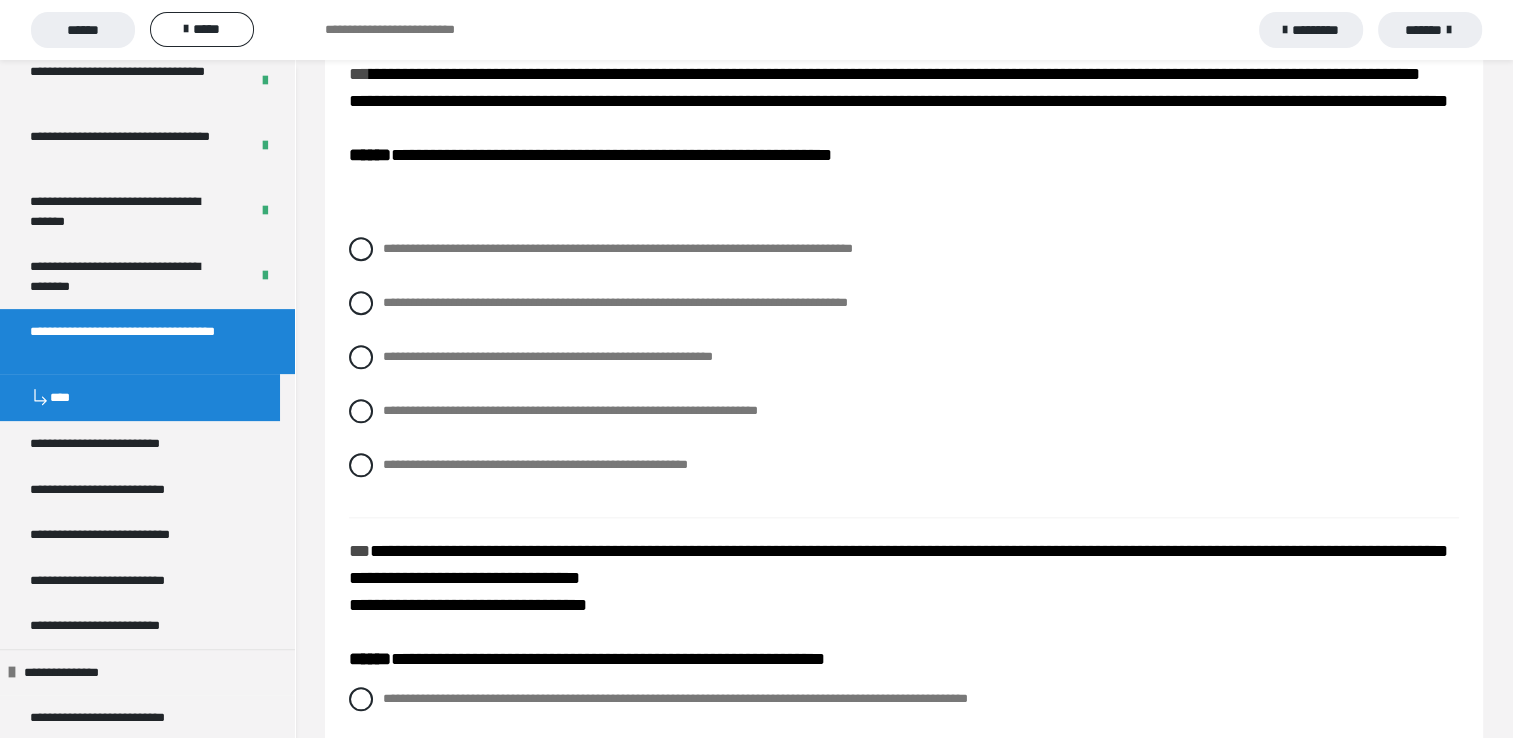 scroll, scrollTop: 2000, scrollLeft: 0, axis: vertical 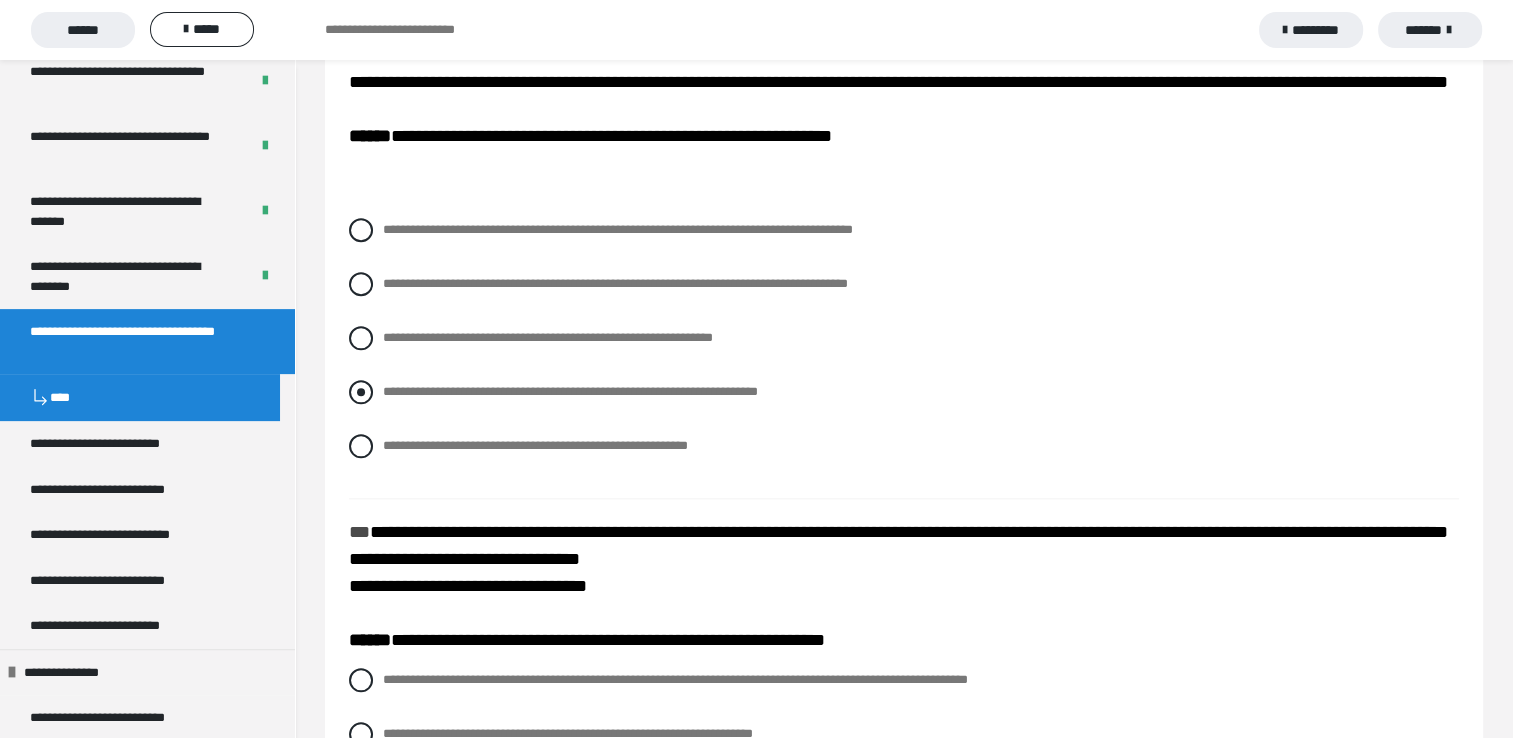 click at bounding box center (361, 392) 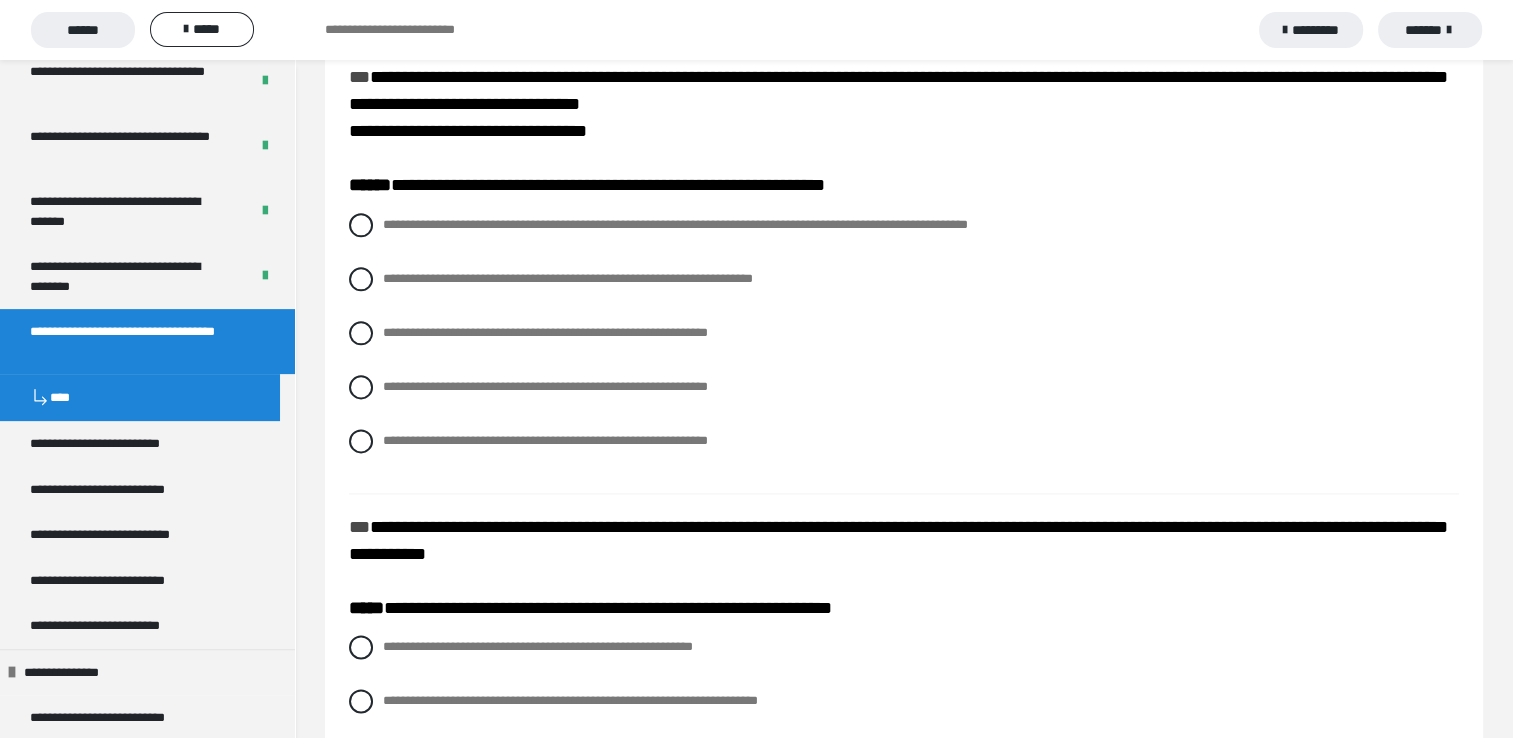 scroll, scrollTop: 2500, scrollLeft: 0, axis: vertical 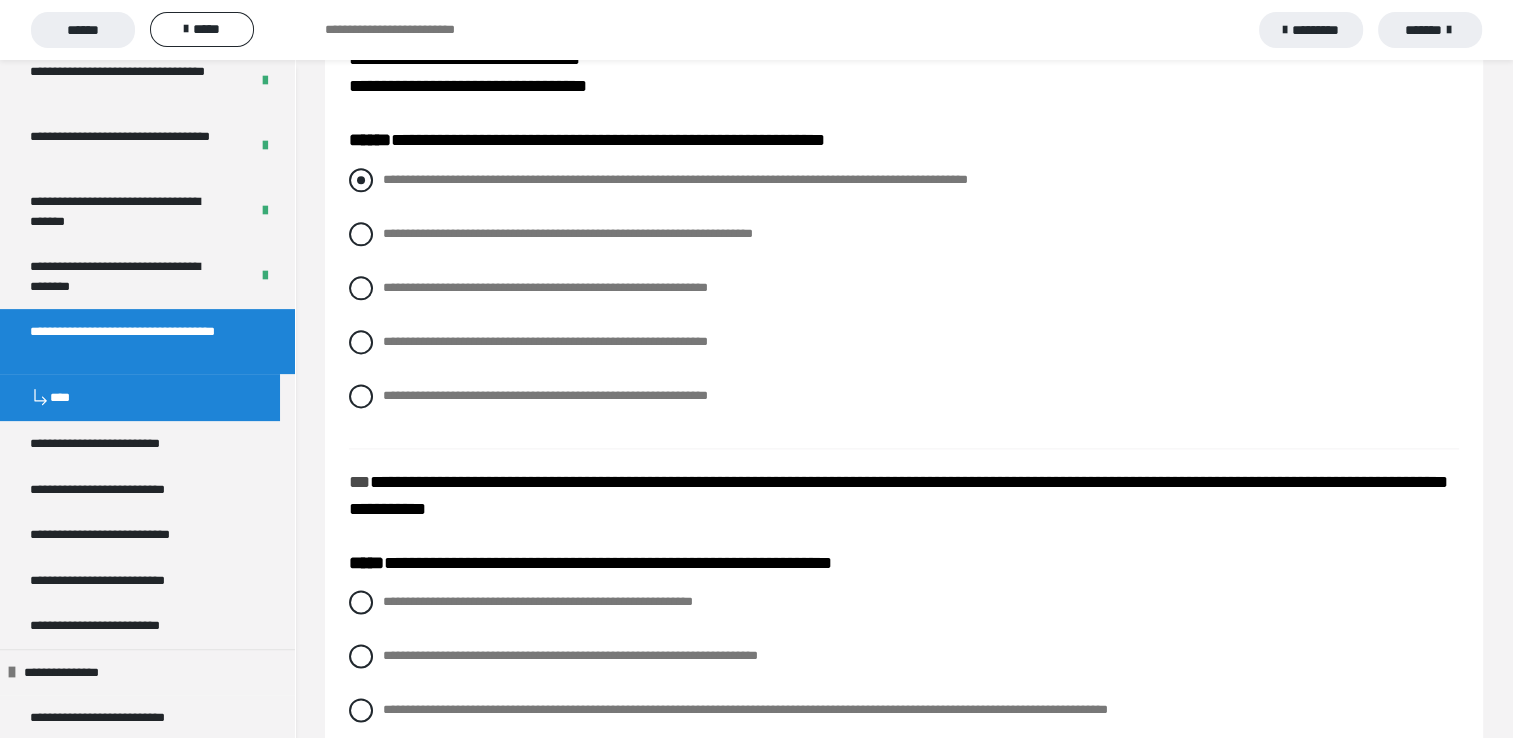 click at bounding box center (361, 180) 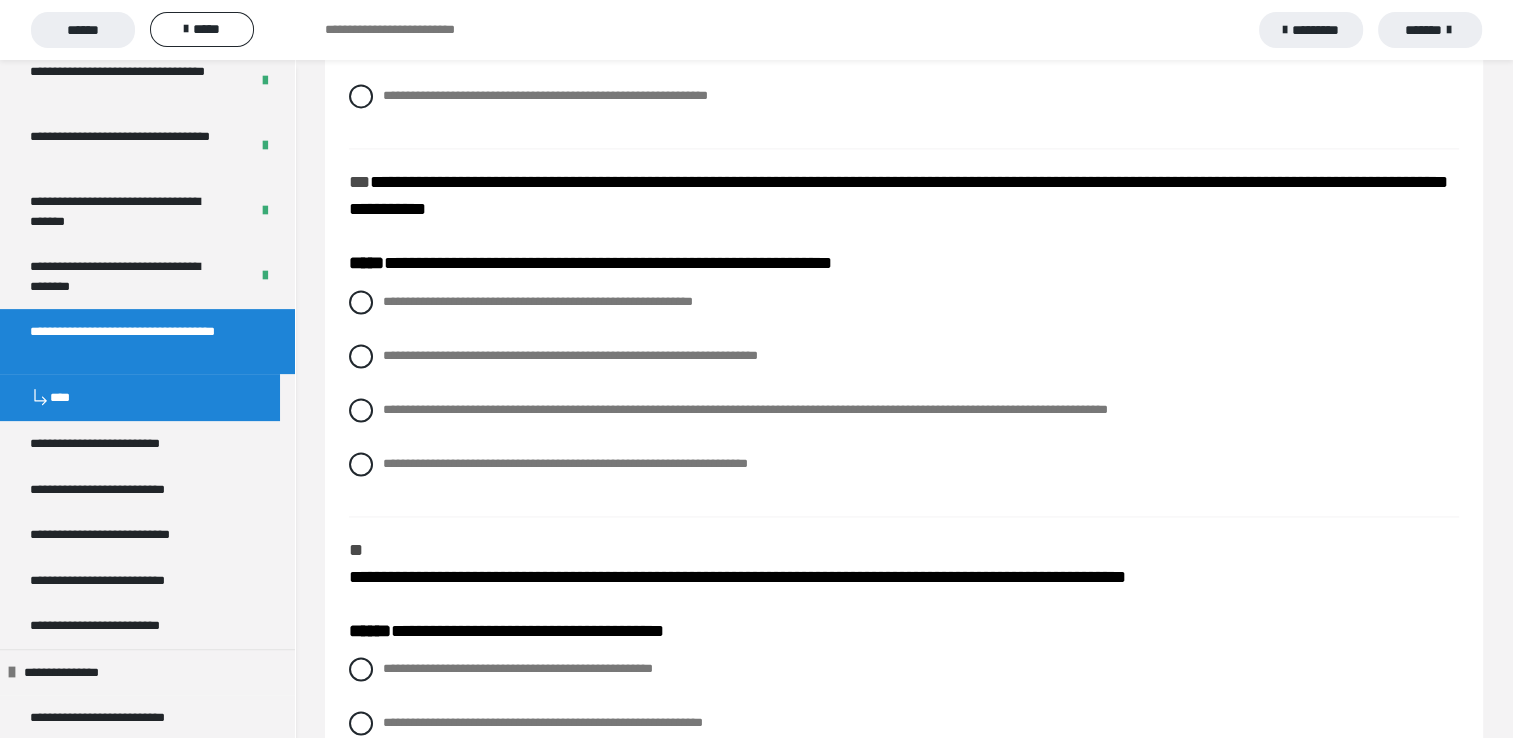 scroll, scrollTop: 2900, scrollLeft: 0, axis: vertical 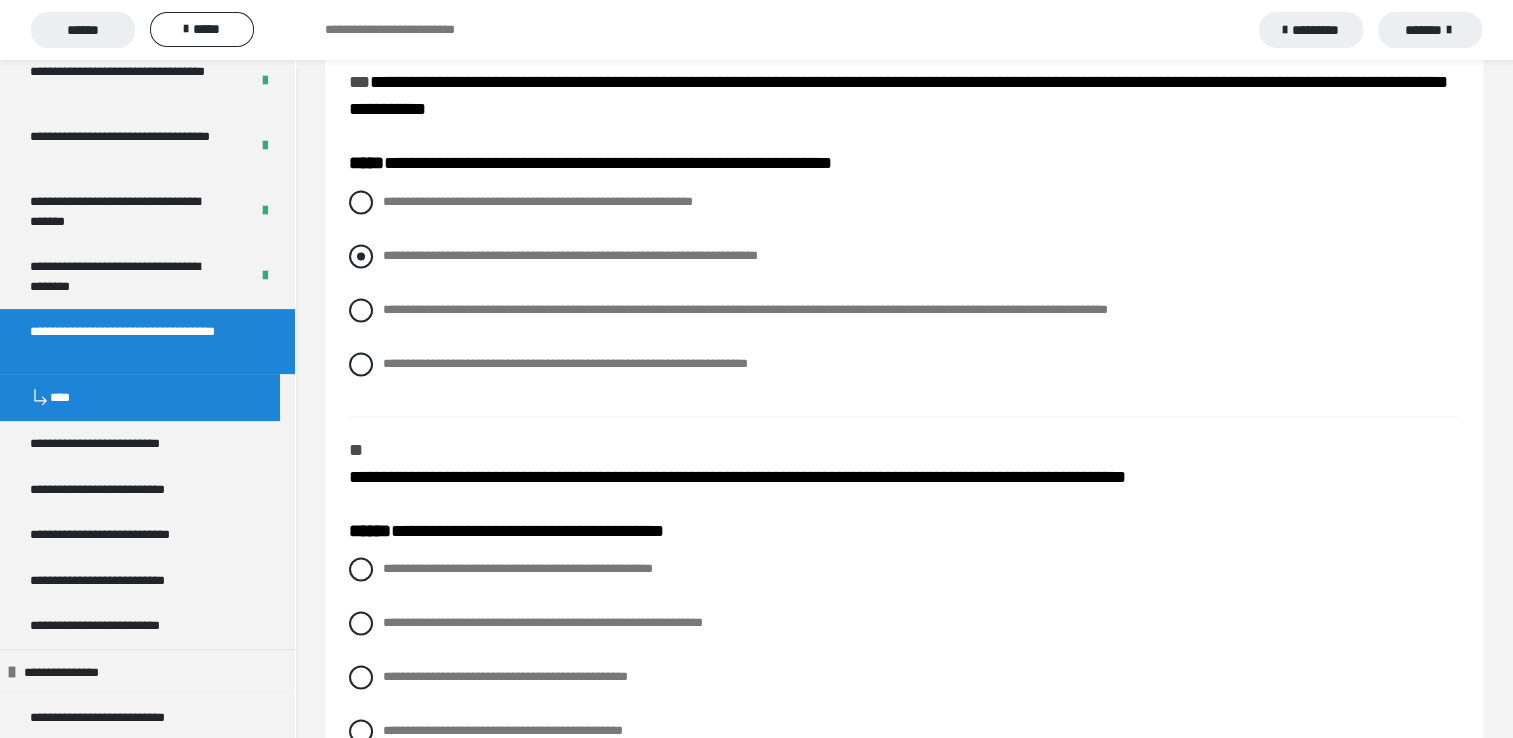 click at bounding box center [361, 256] 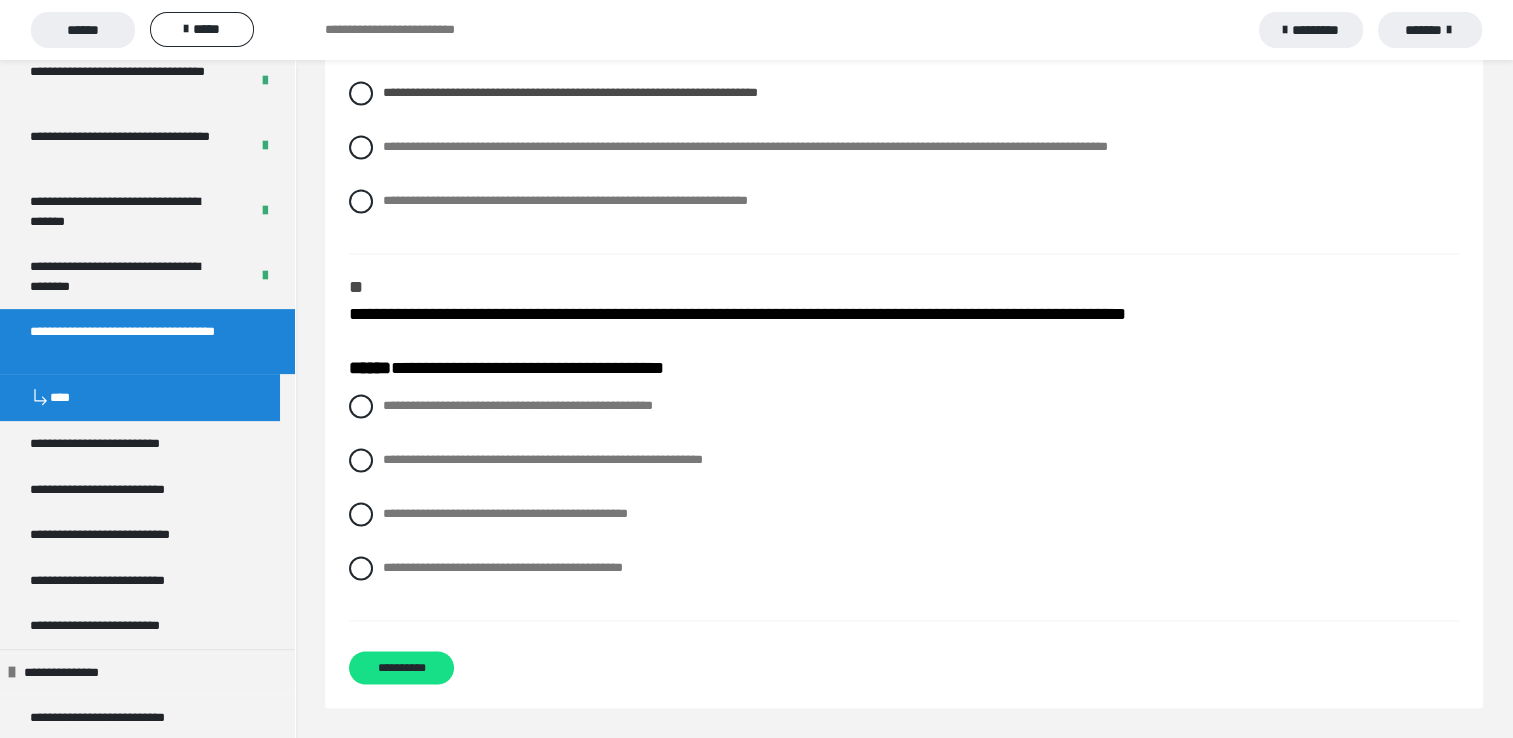 scroll, scrollTop: 3125, scrollLeft: 0, axis: vertical 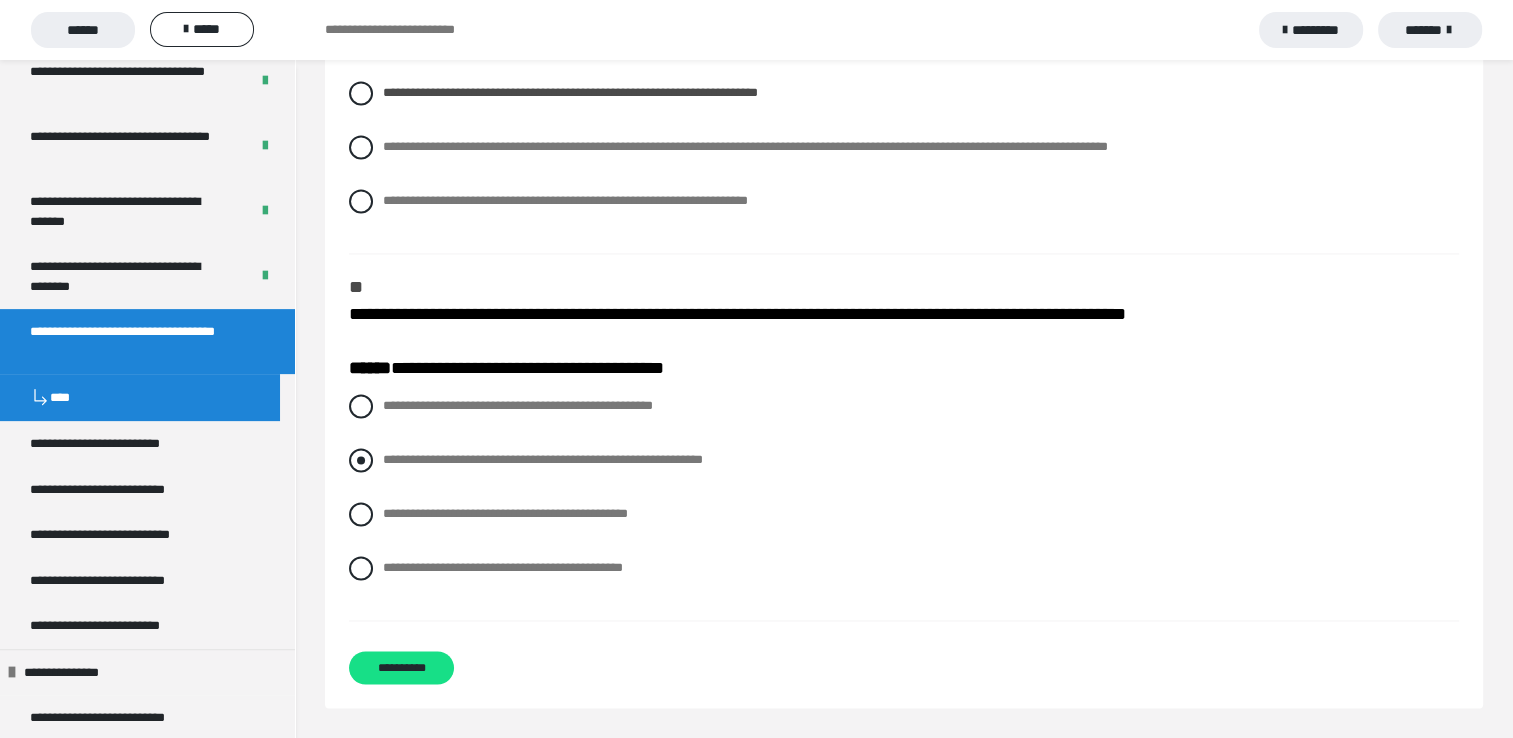 click at bounding box center (361, 460) 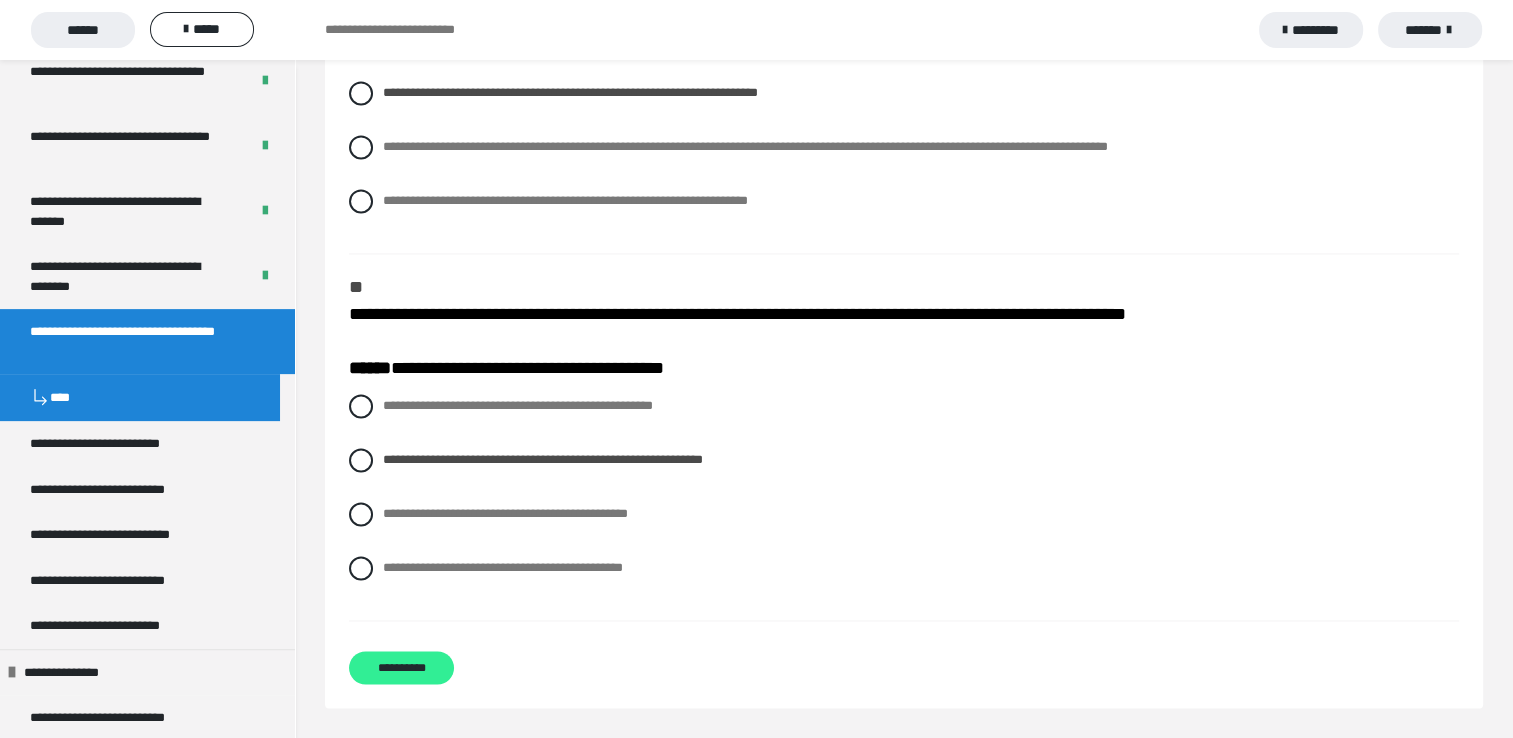 click on "**********" at bounding box center (401, 667) 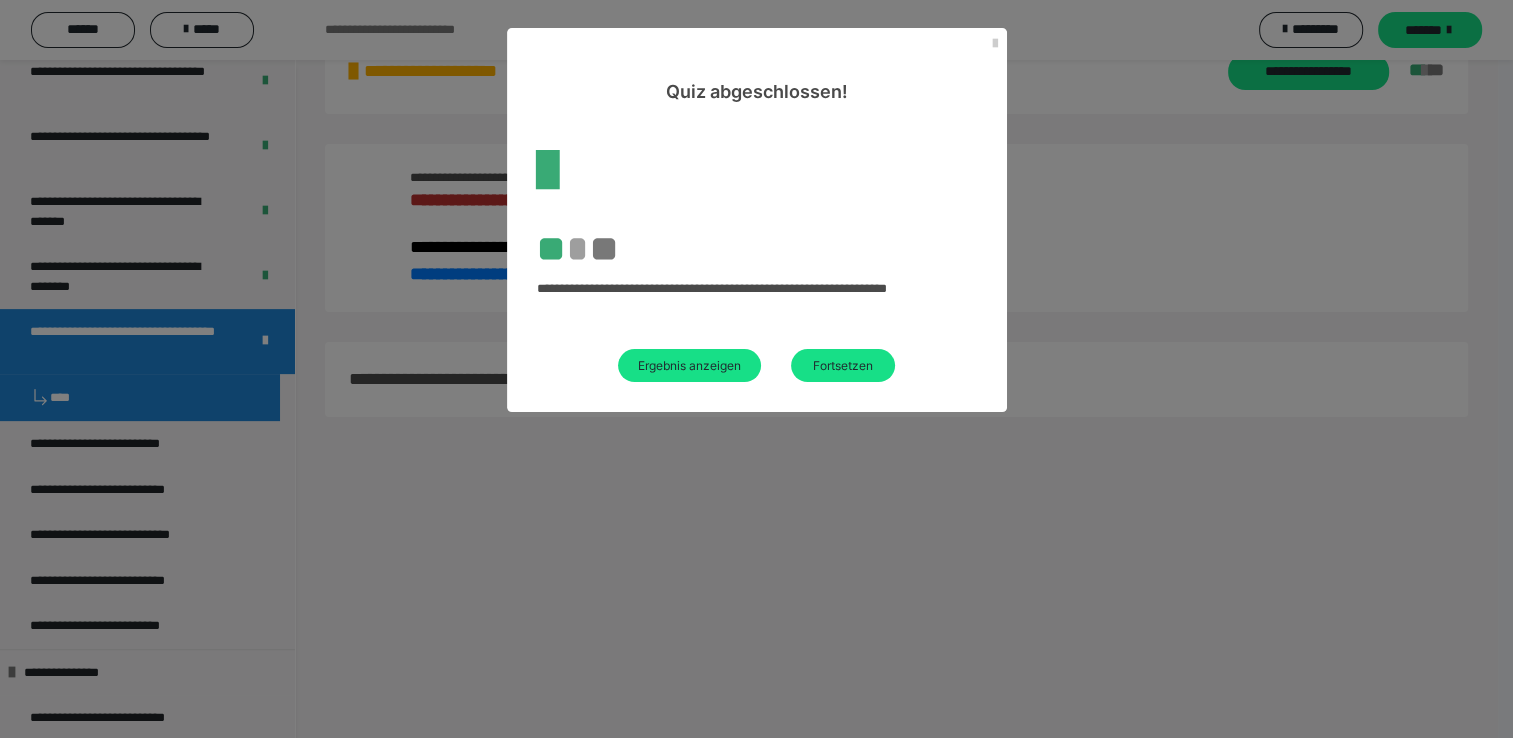 scroll, scrollTop: 601, scrollLeft: 0, axis: vertical 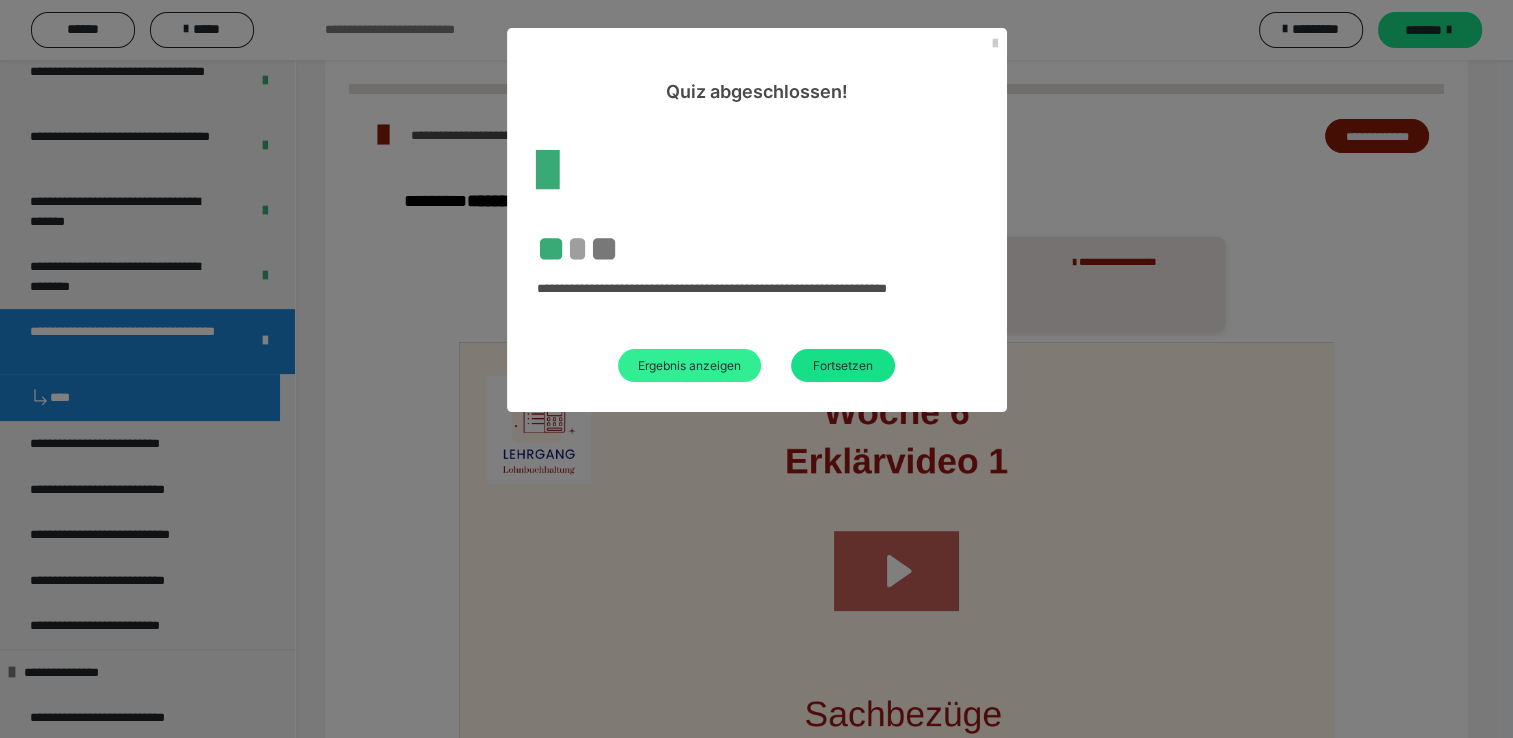 click on "Ergebnis anzeigen" at bounding box center (689, 365) 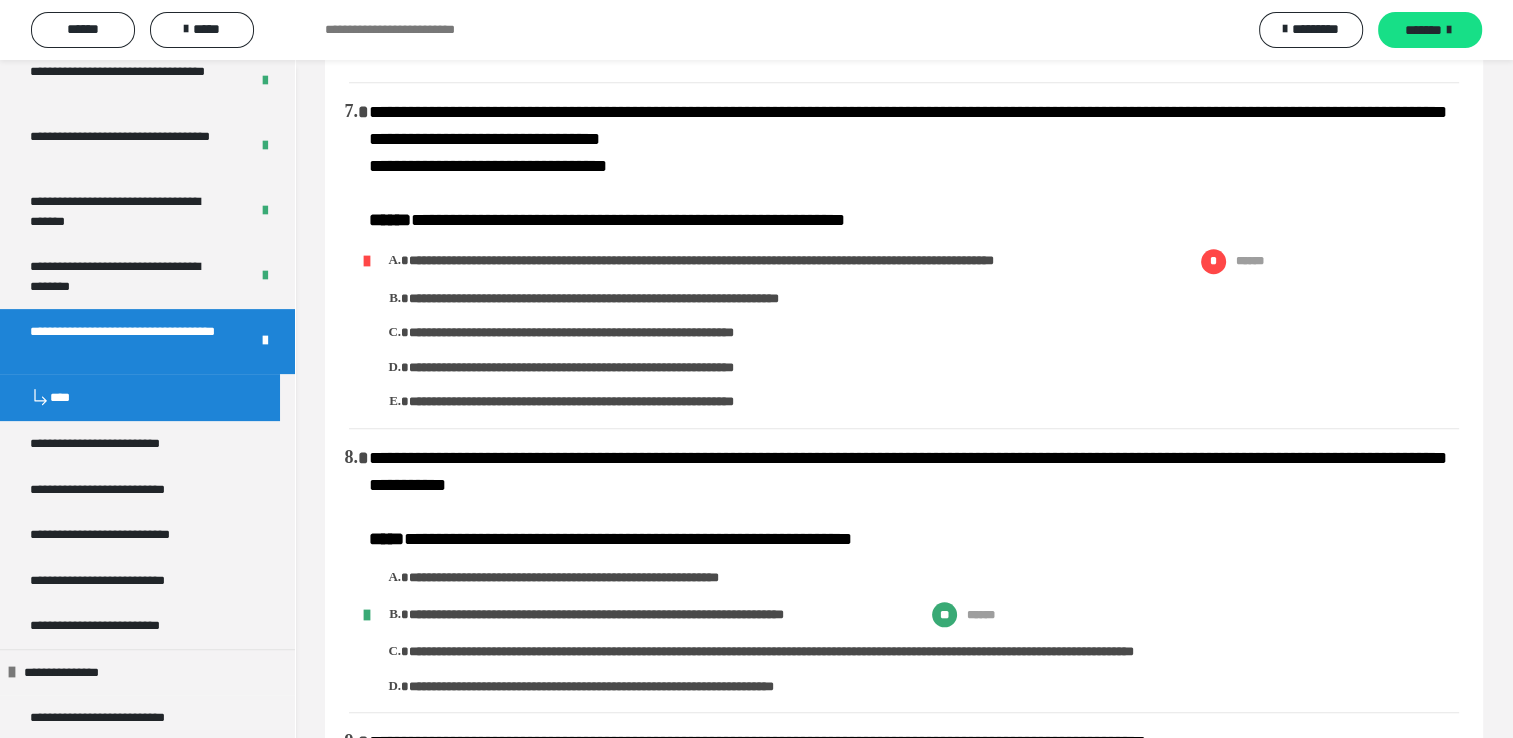 scroll, scrollTop: 1800, scrollLeft: 0, axis: vertical 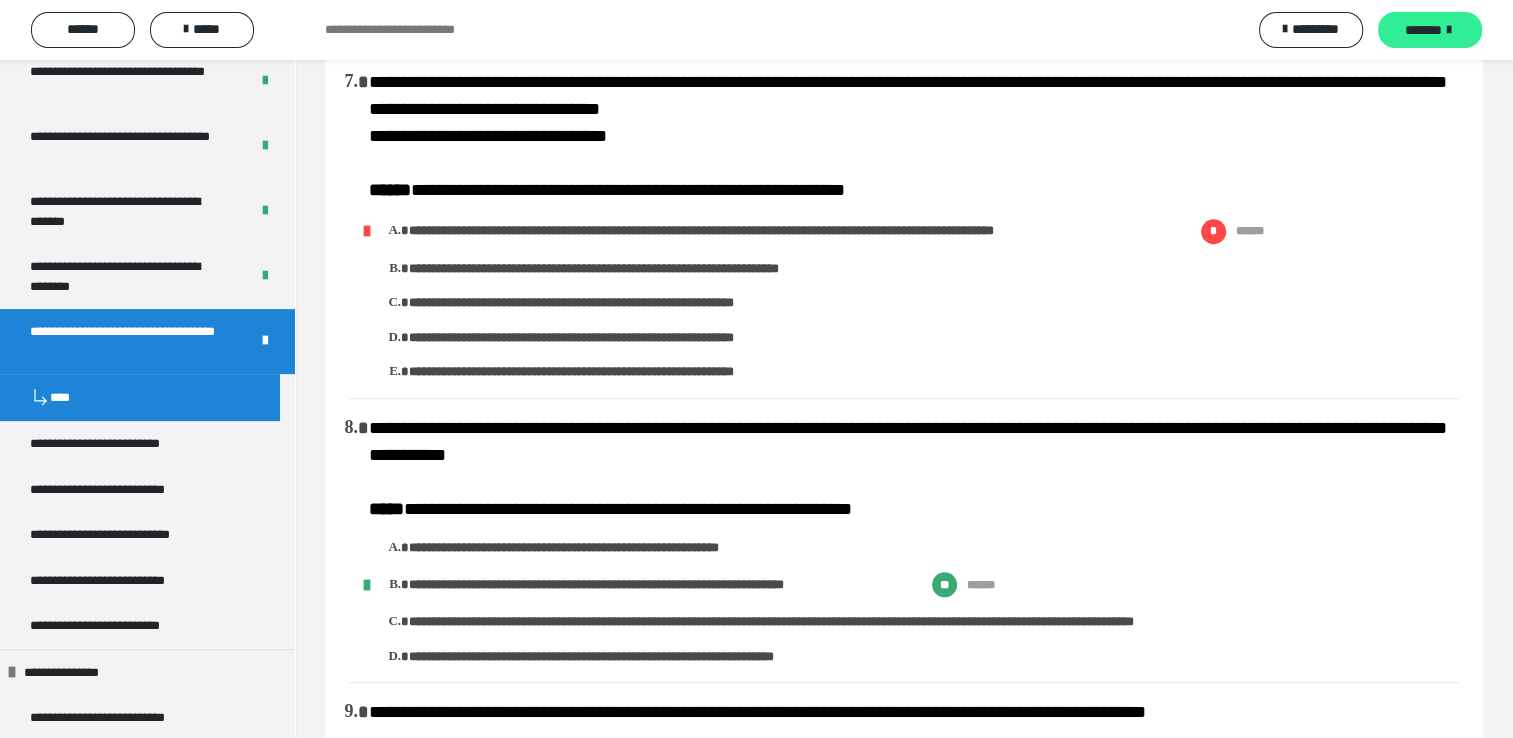 click on "*******" at bounding box center [1423, 30] 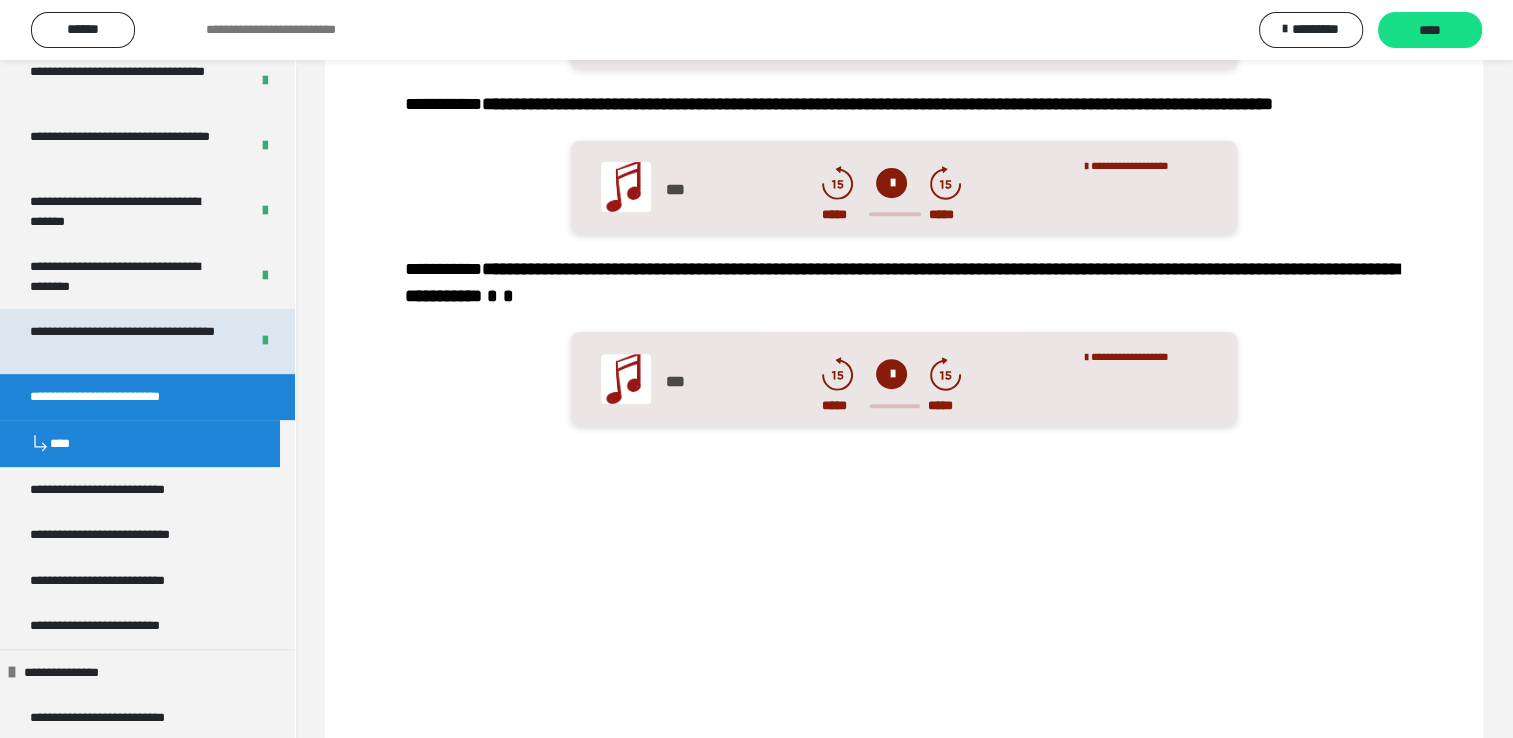scroll, scrollTop: 948, scrollLeft: 0, axis: vertical 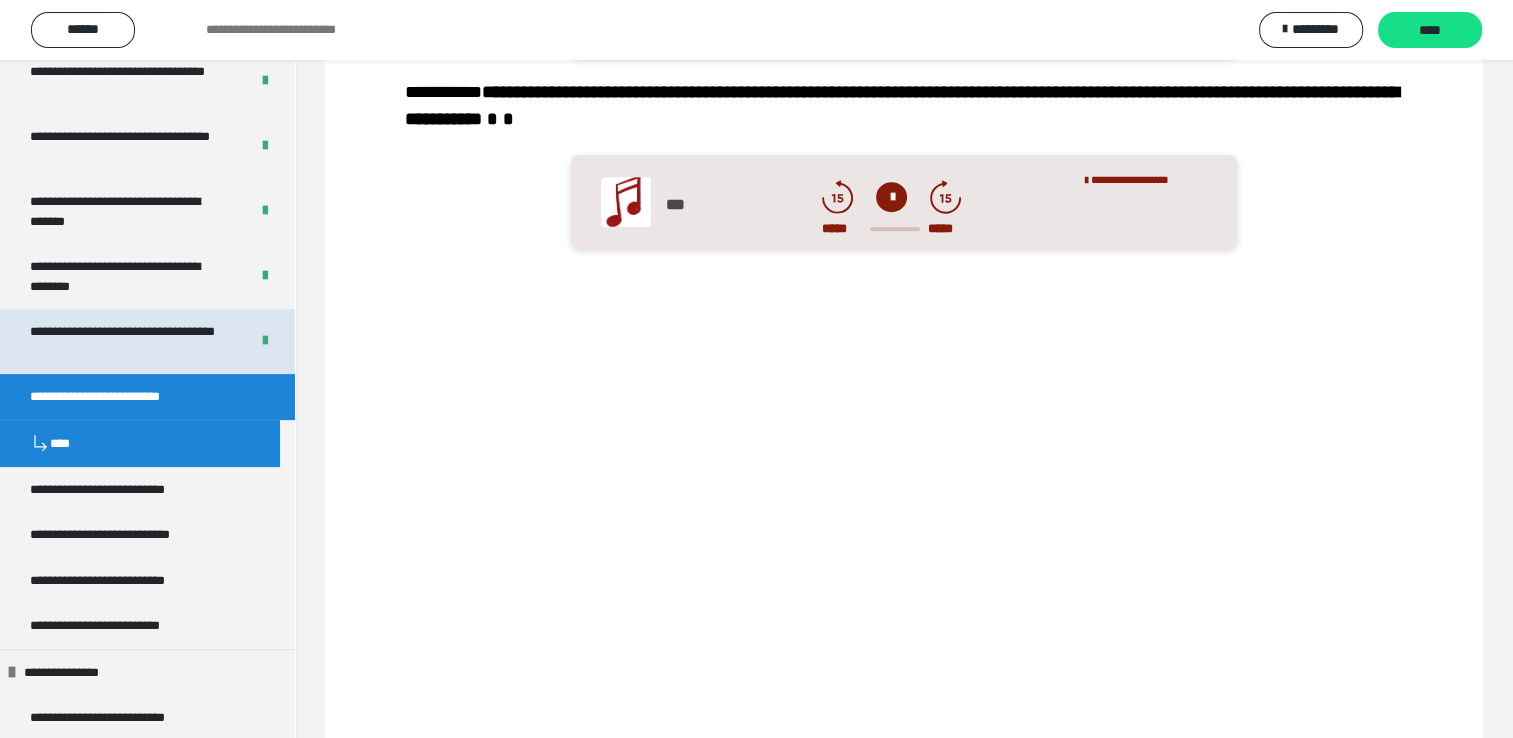 click on "**********" at bounding box center (124, 341) 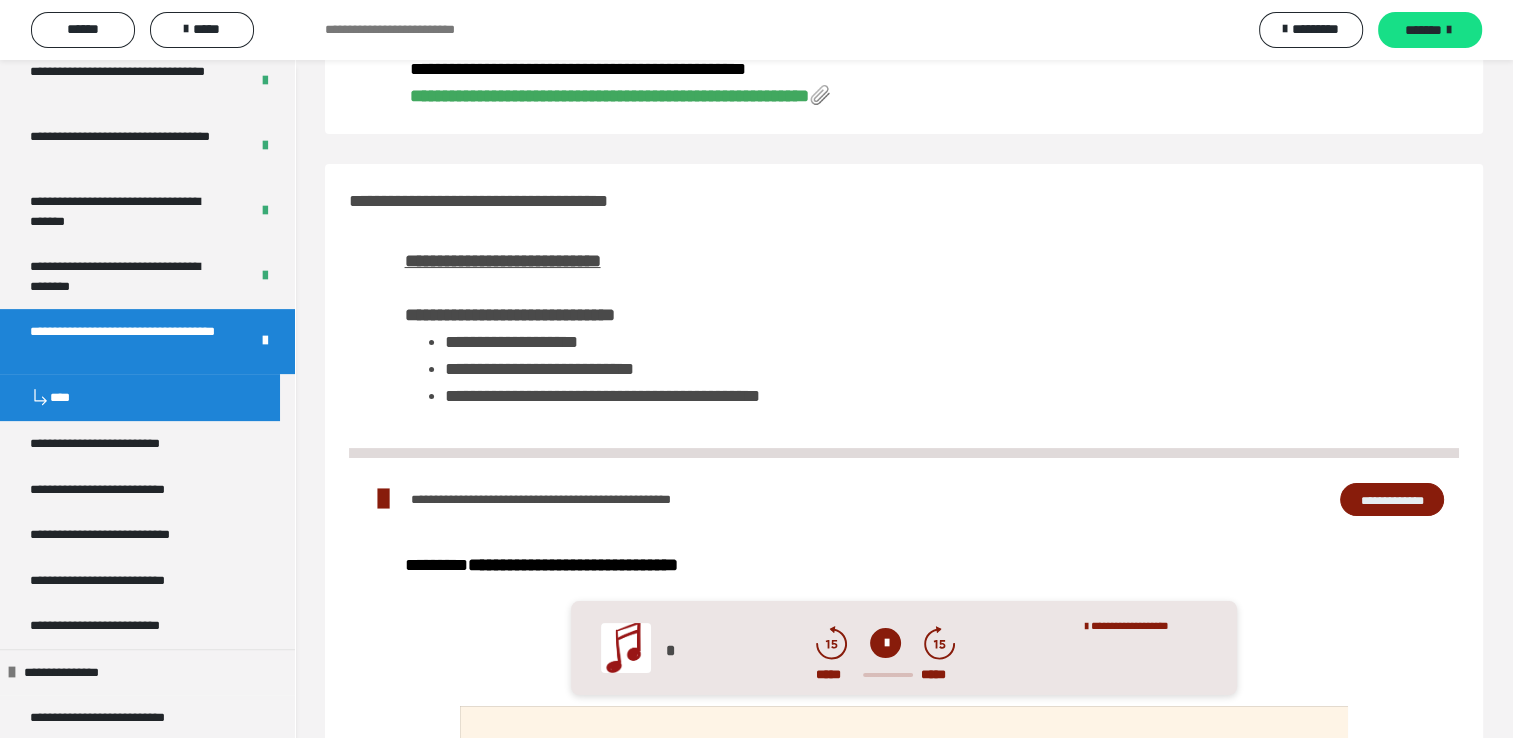 scroll, scrollTop: 0, scrollLeft: 0, axis: both 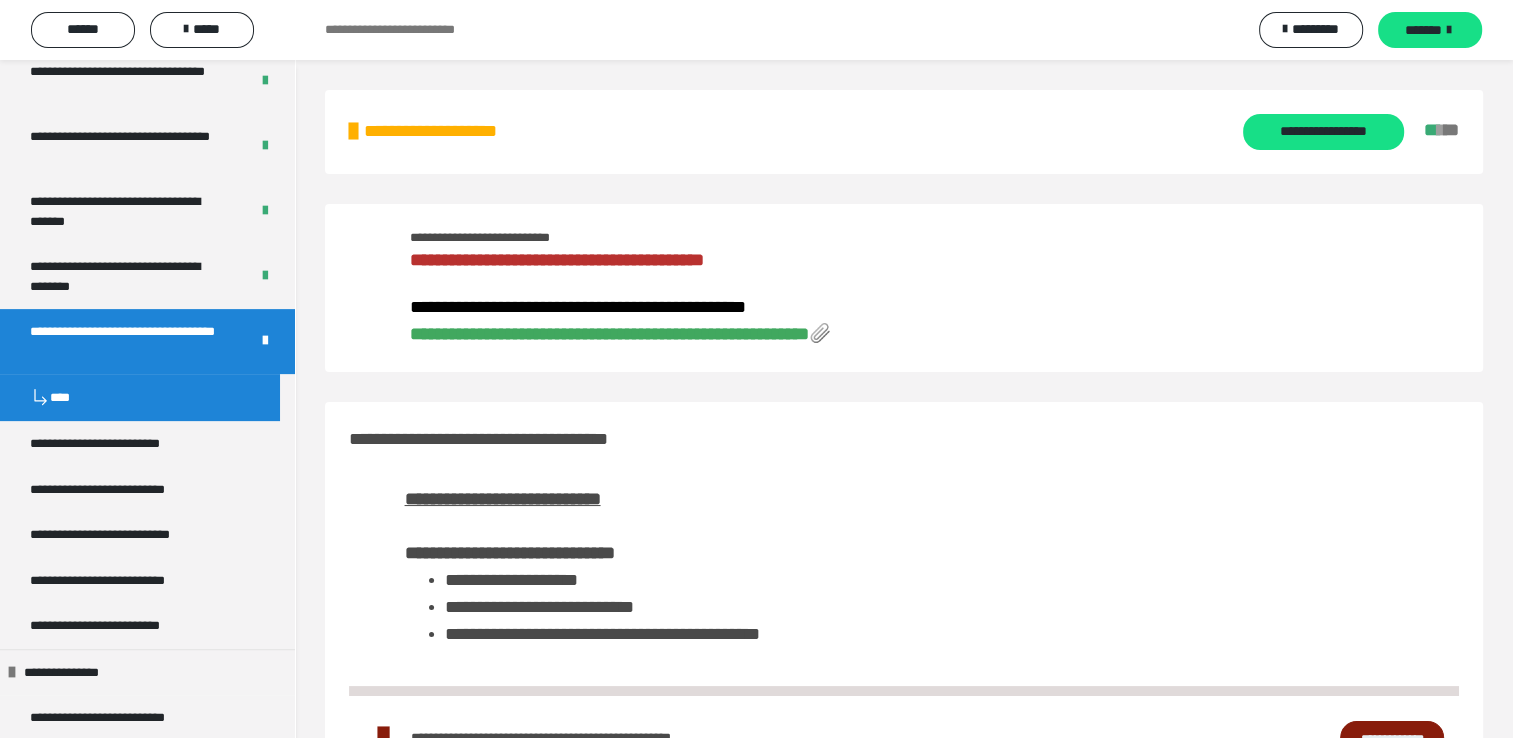 click on "**********" at bounding box center [609, 334] 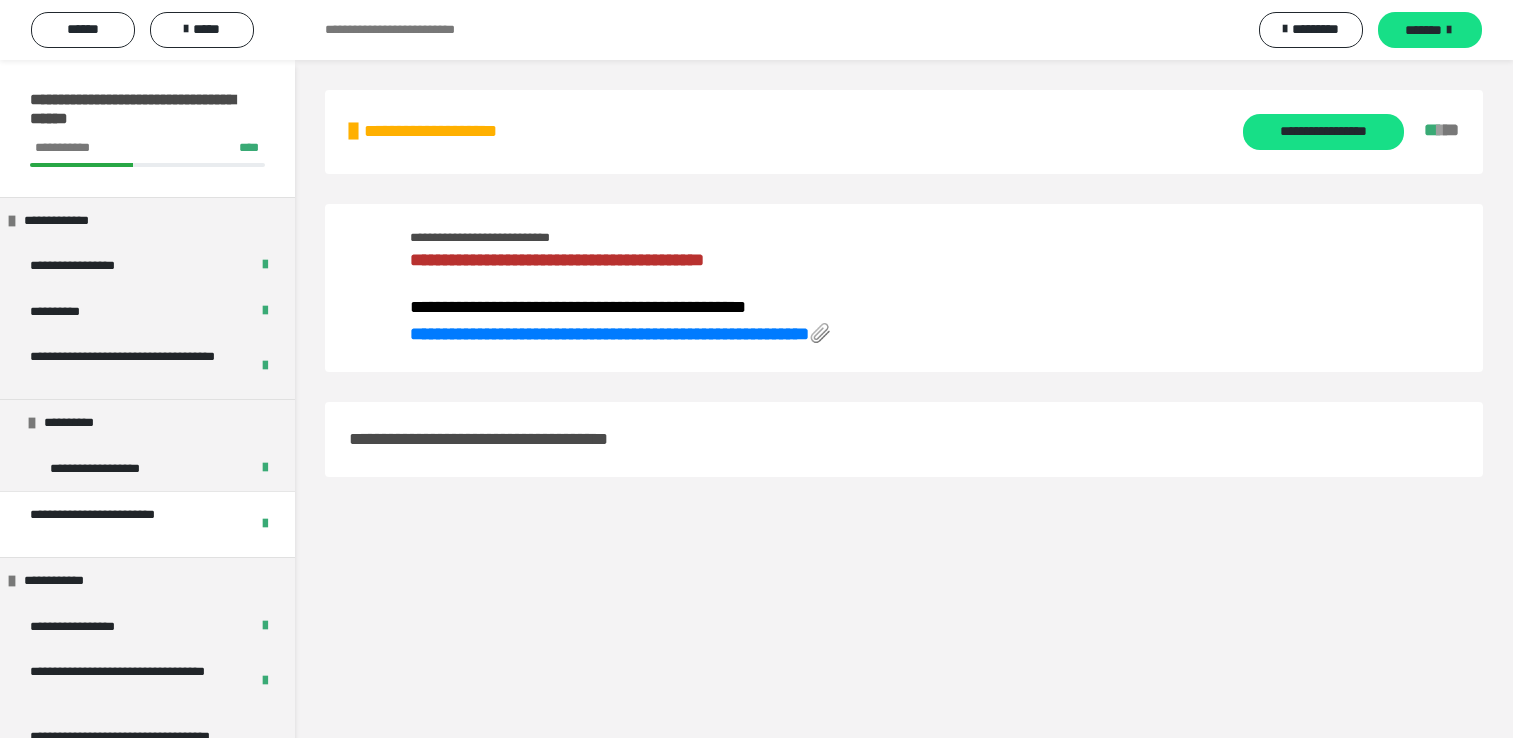 scroll, scrollTop: 0, scrollLeft: 0, axis: both 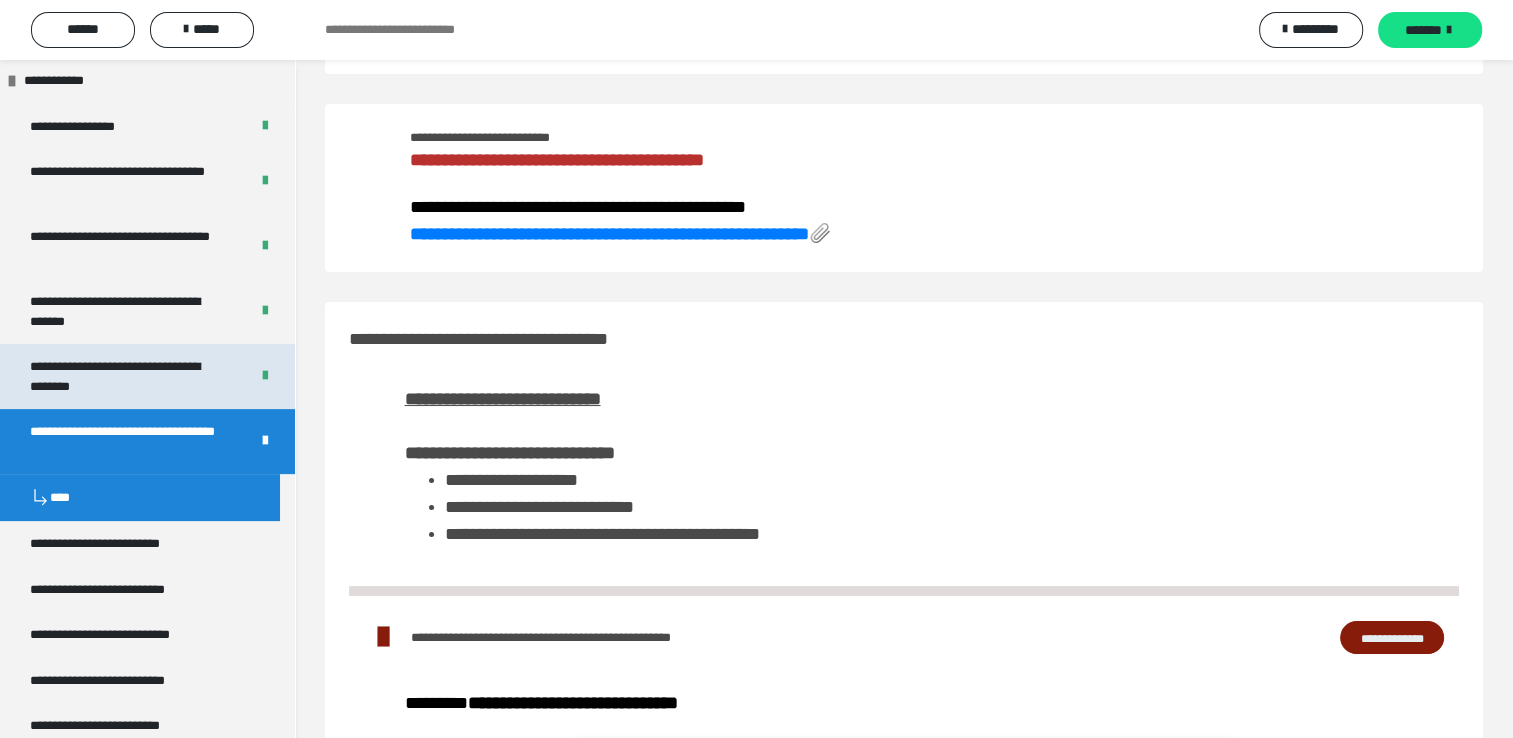 click on "**********" at bounding box center [124, 376] 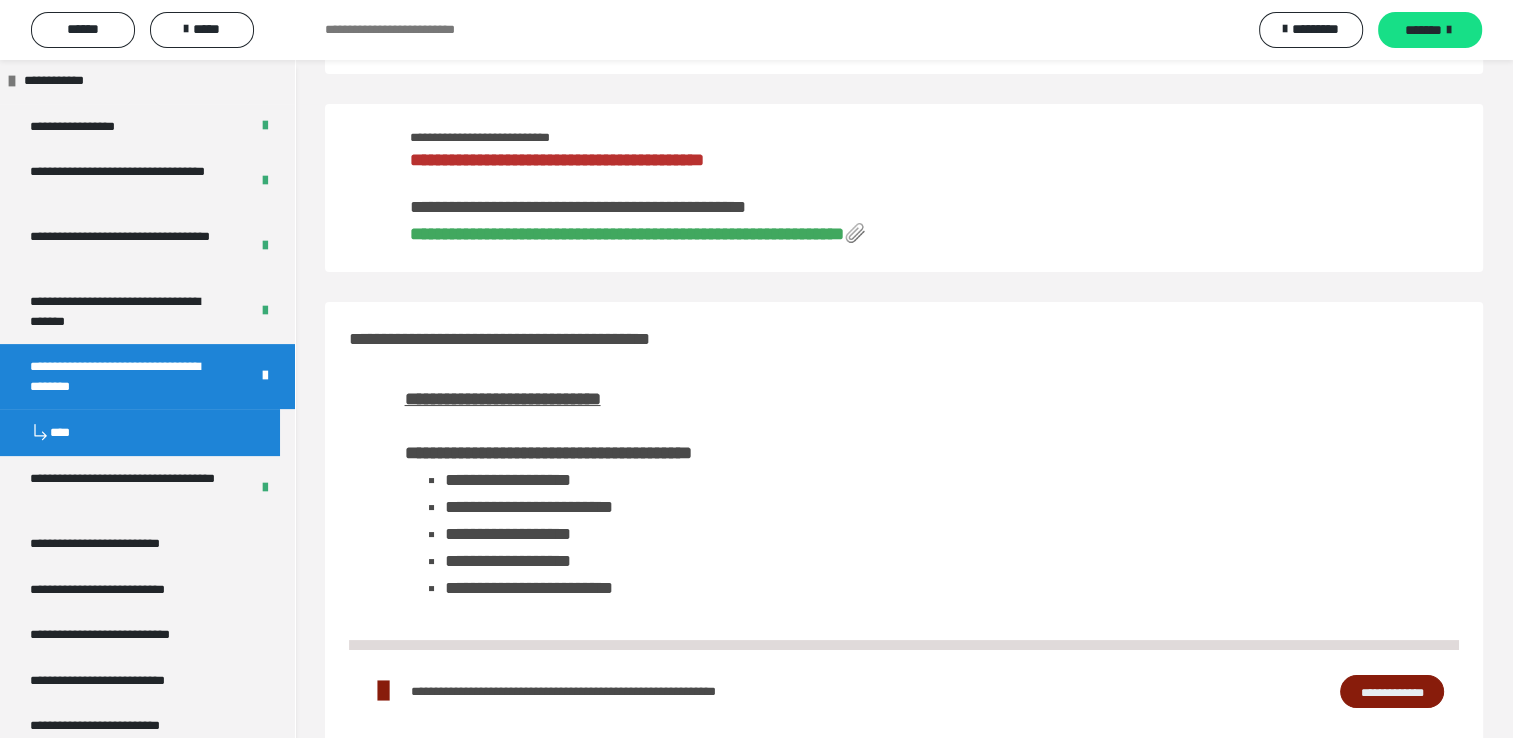 click on "**********" at bounding box center (627, 234) 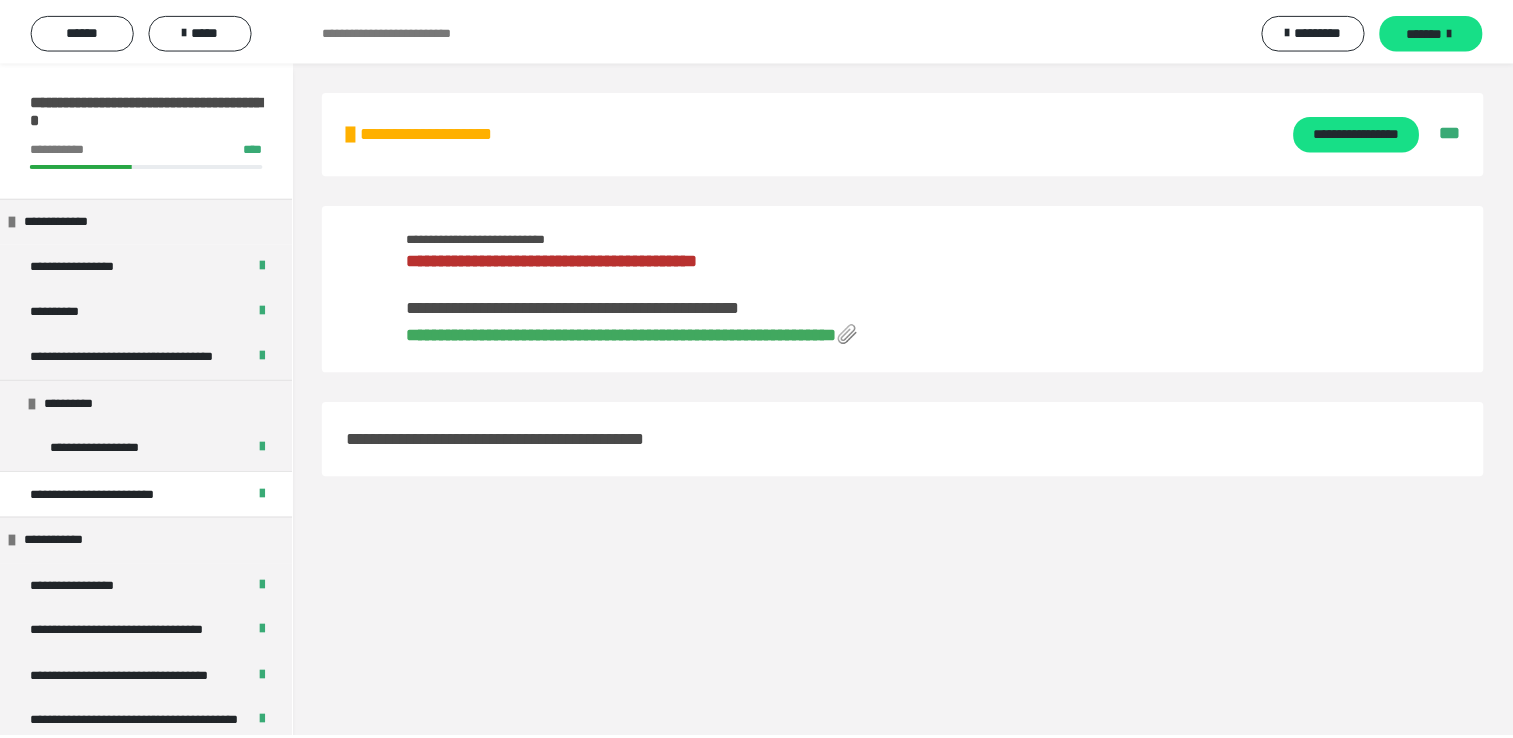 scroll, scrollTop: 0, scrollLeft: 0, axis: both 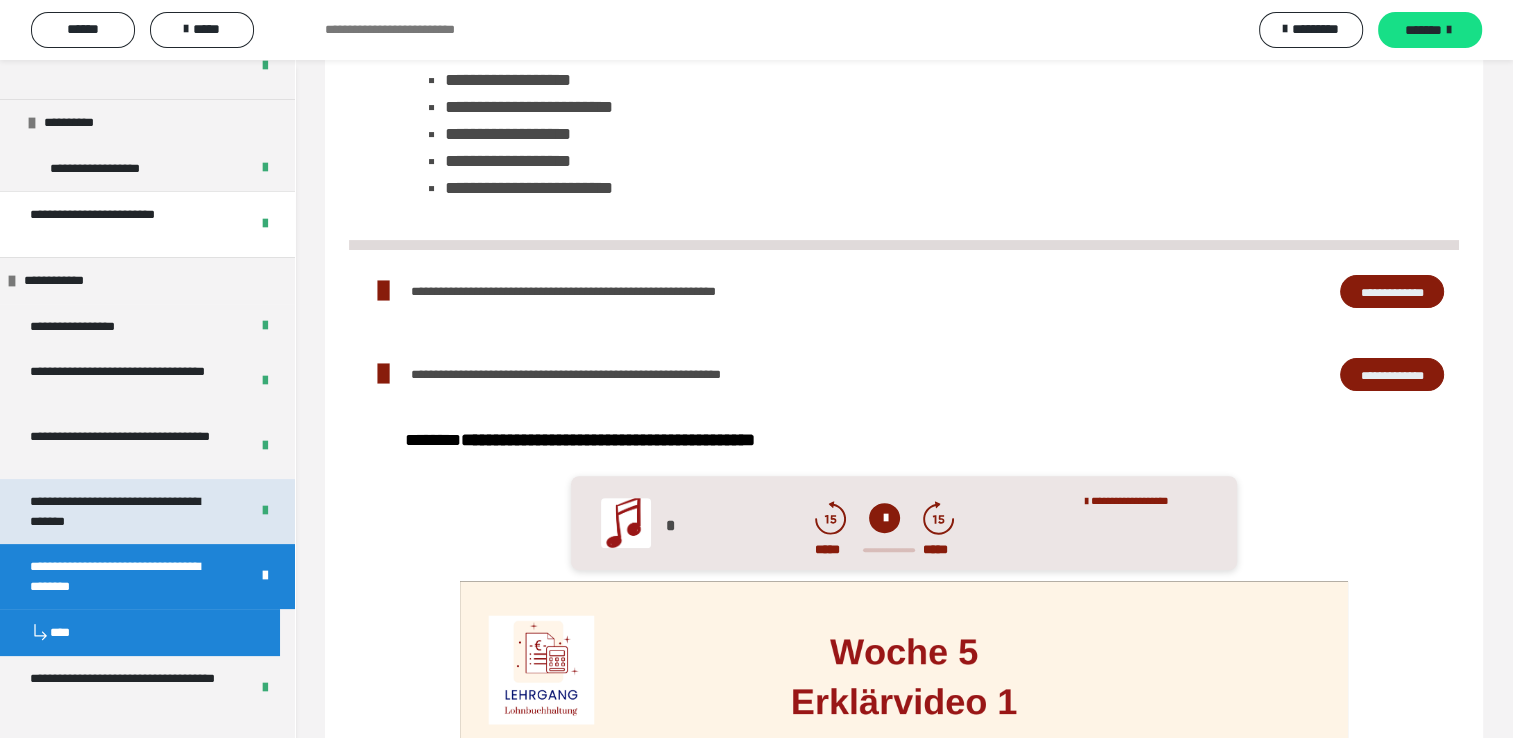 click on "**********" at bounding box center (124, 511) 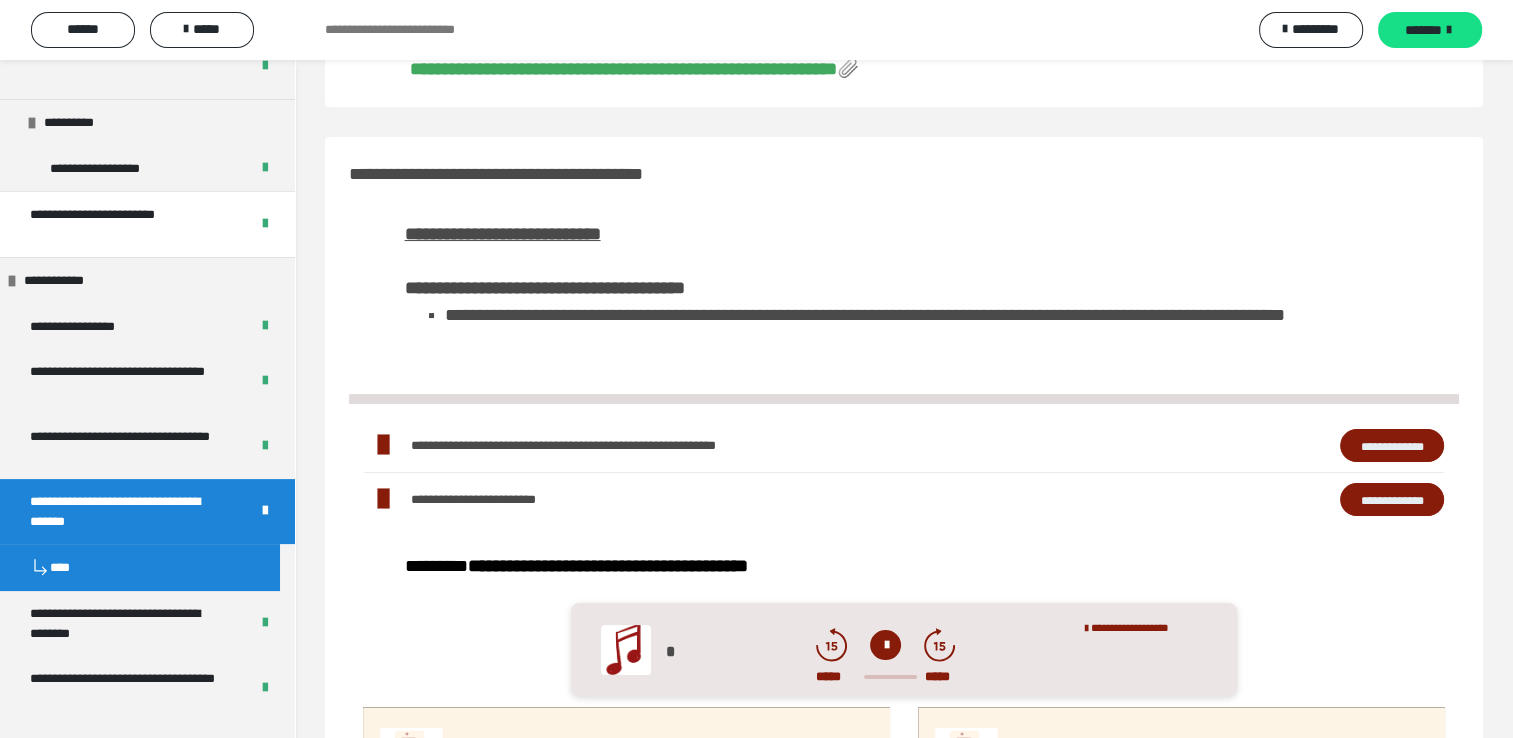 scroll, scrollTop: 188, scrollLeft: 0, axis: vertical 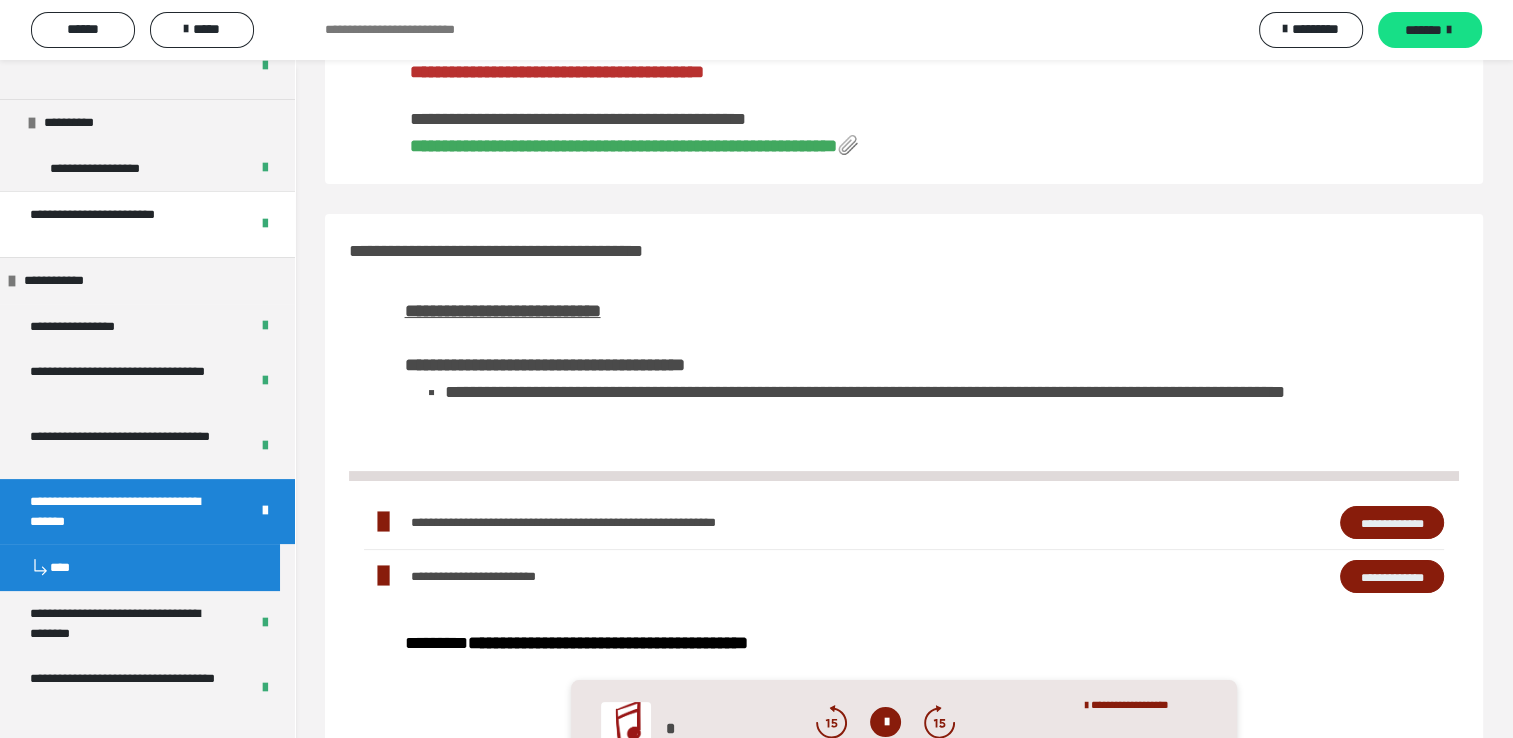 click on "**********" at bounding box center [623, 146] 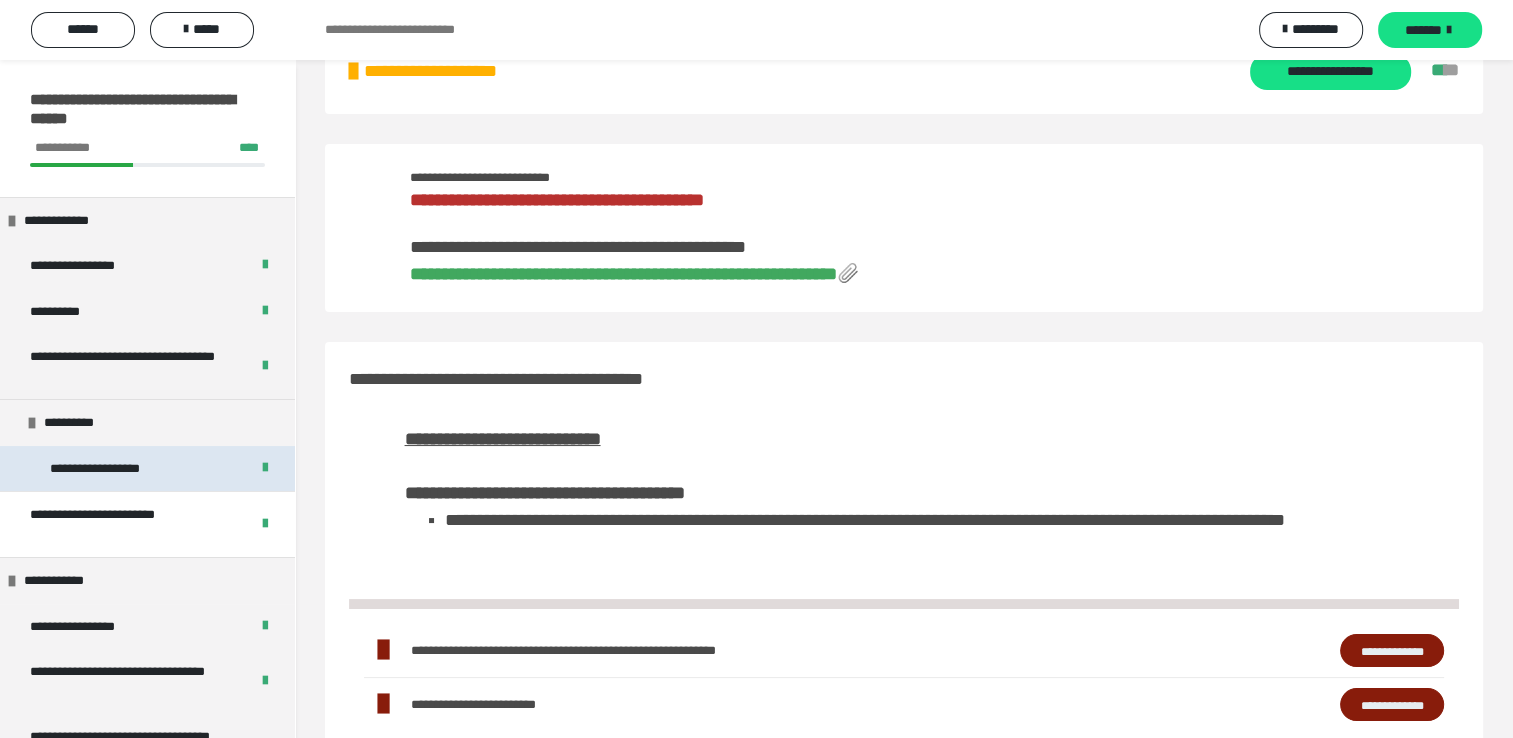 scroll, scrollTop: 60, scrollLeft: 0, axis: vertical 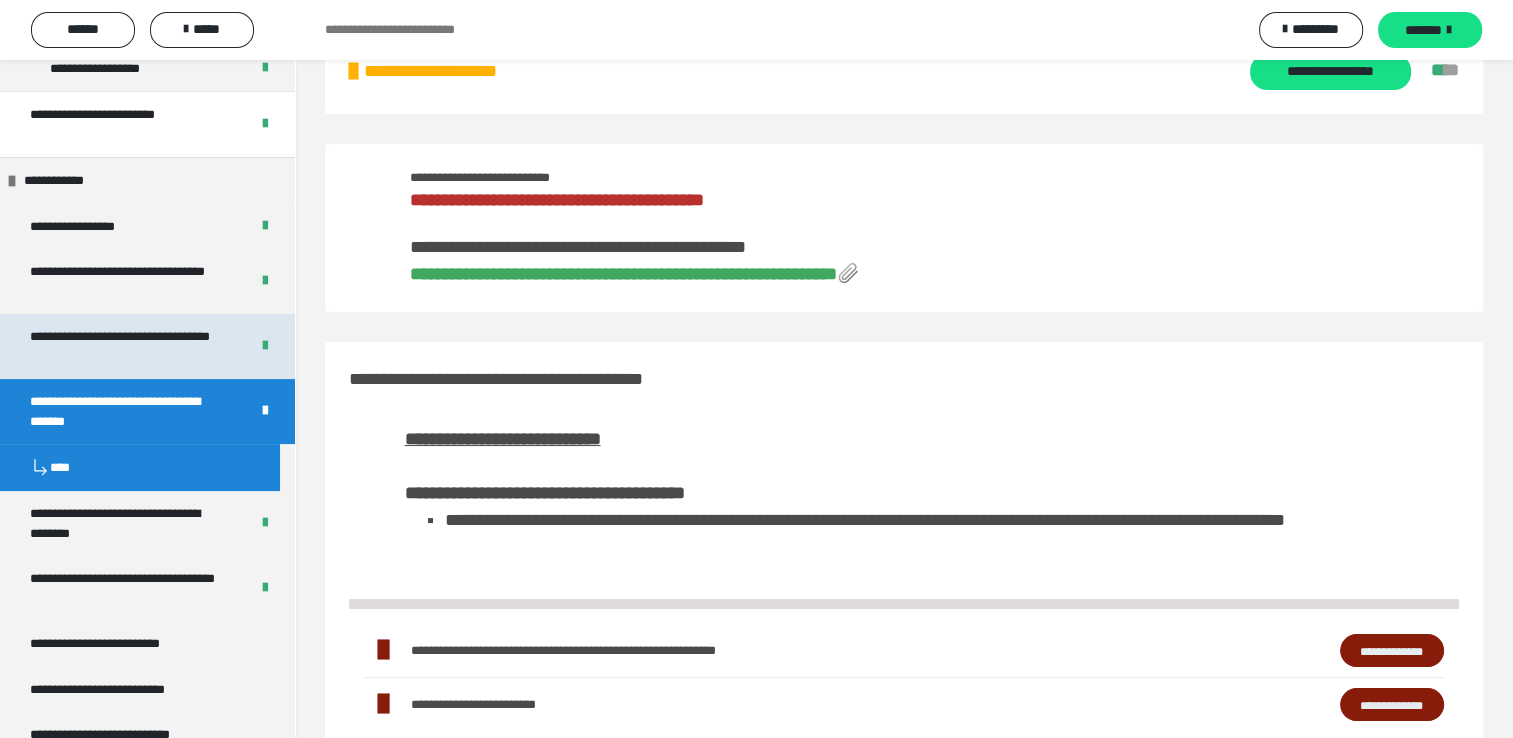 click on "**********" at bounding box center [124, 346] 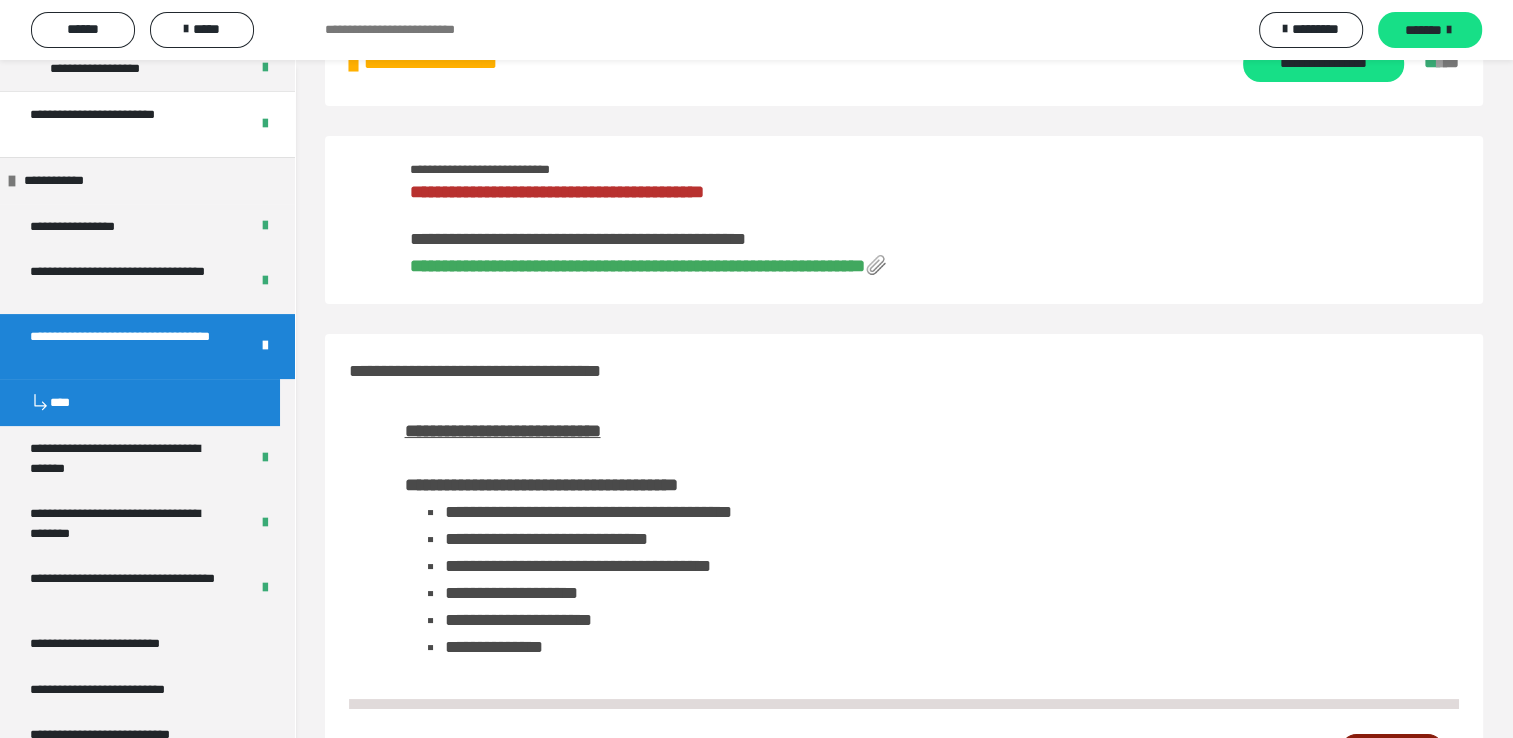 scroll, scrollTop: 60, scrollLeft: 0, axis: vertical 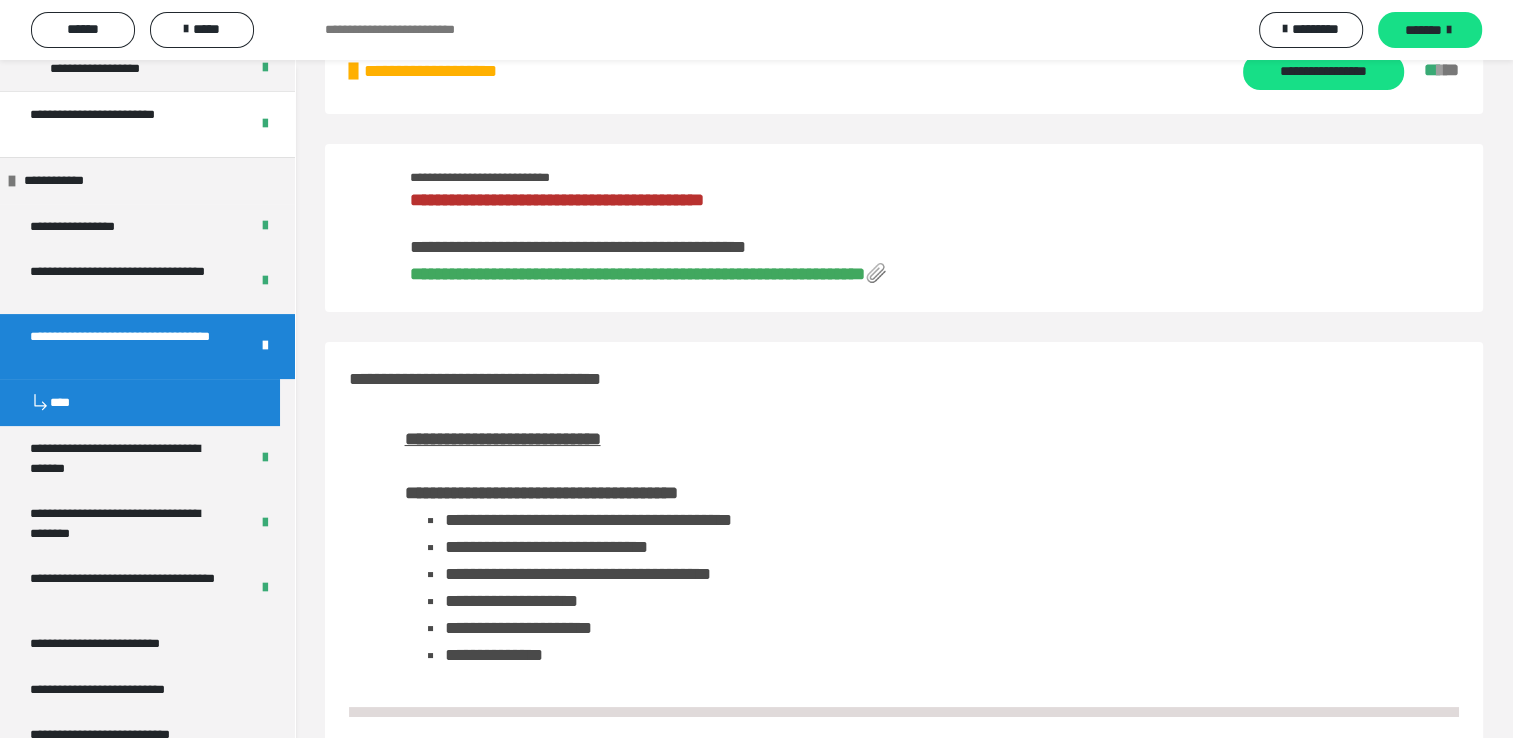 click on "**********" at bounding box center [637, 274] 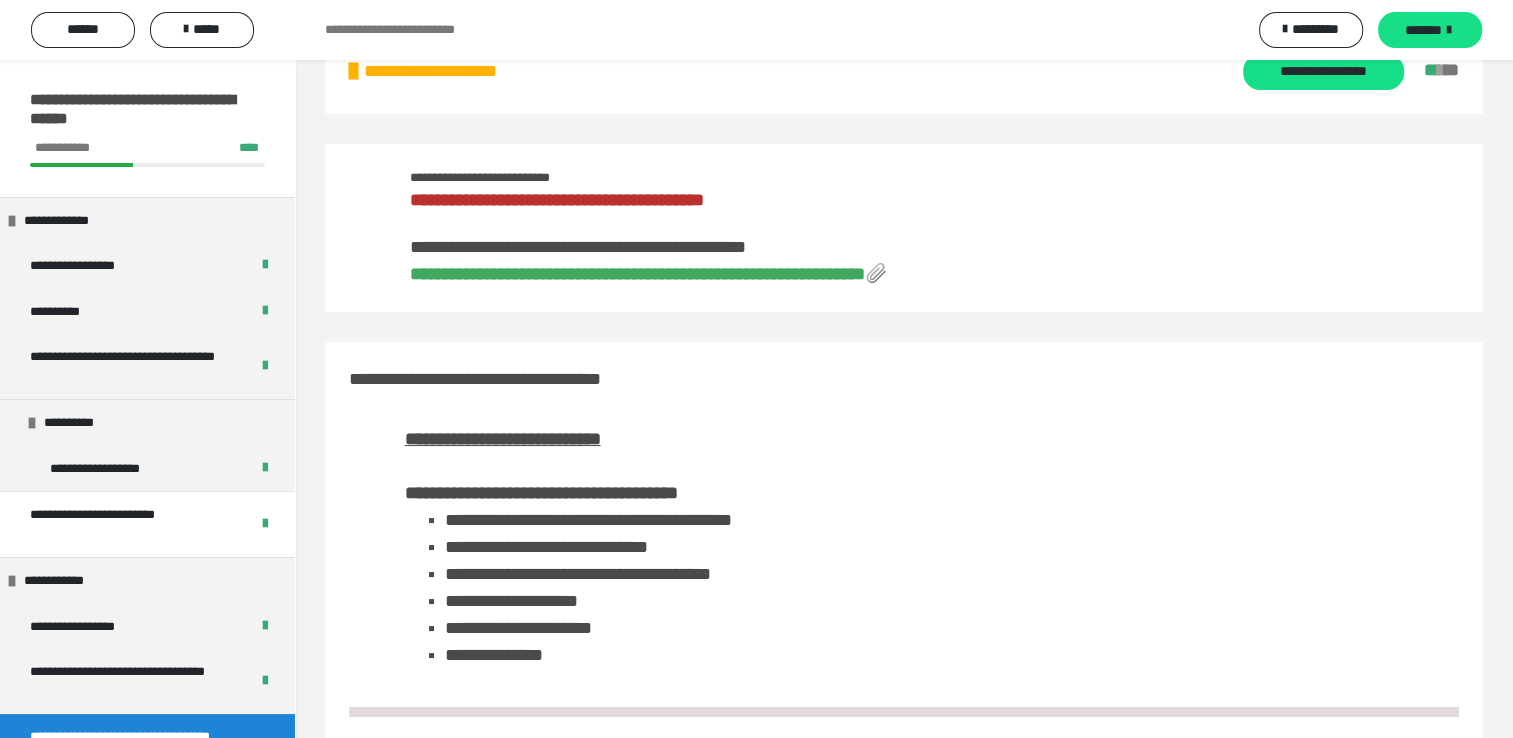 scroll, scrollTop: 60, scrollLeft: 0, axis: vertical 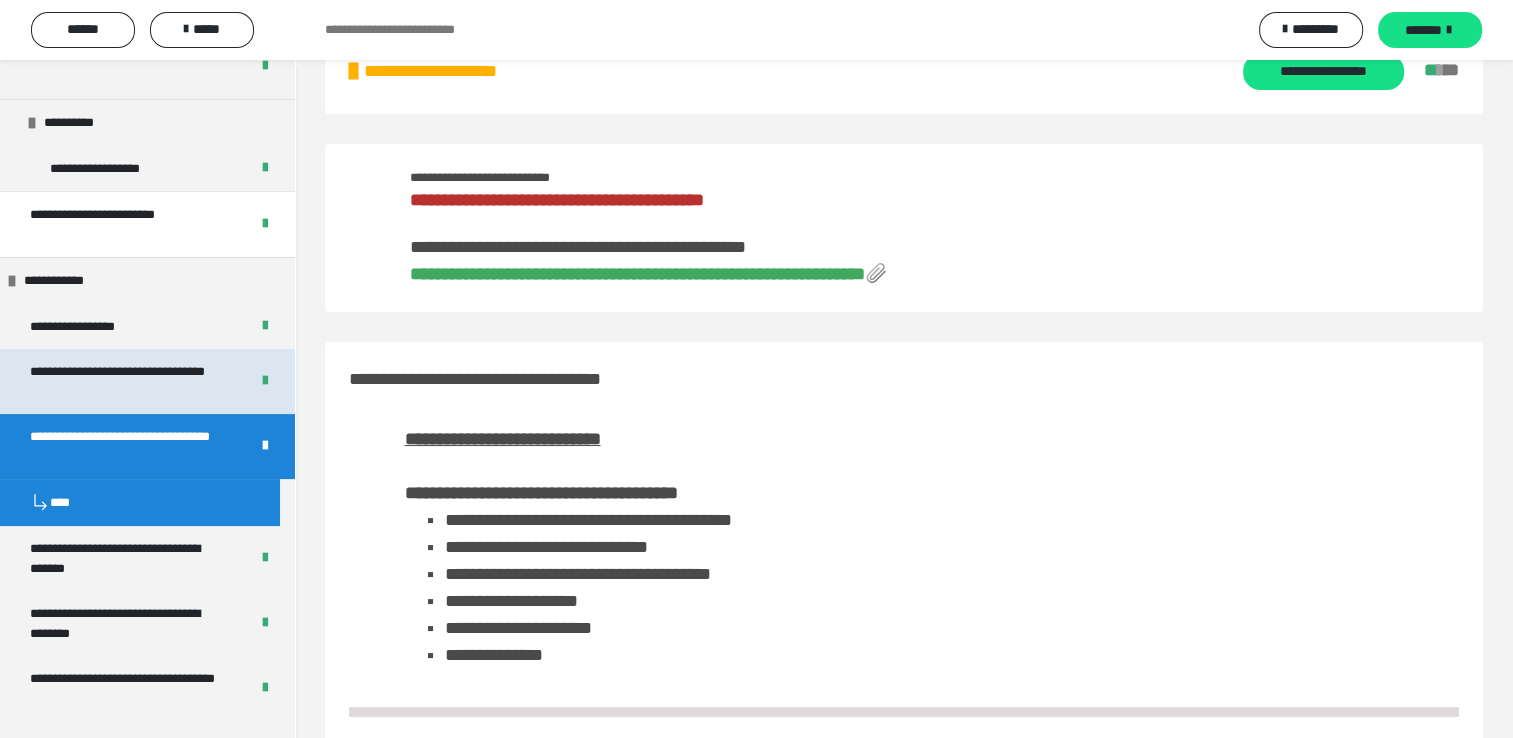 click on "**********" at bounding box center [124, 381] 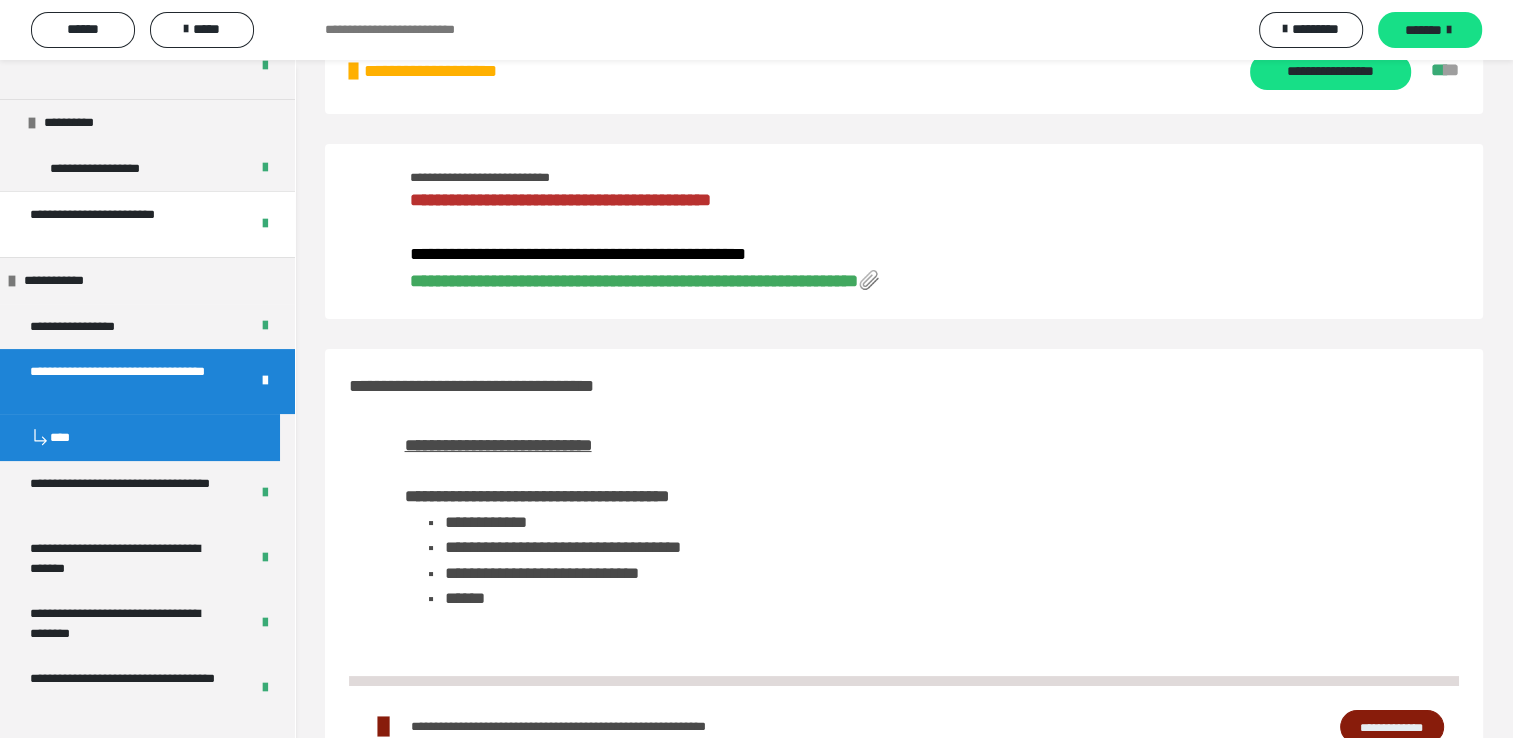 click on "**********" at bounding box center [634, 281] 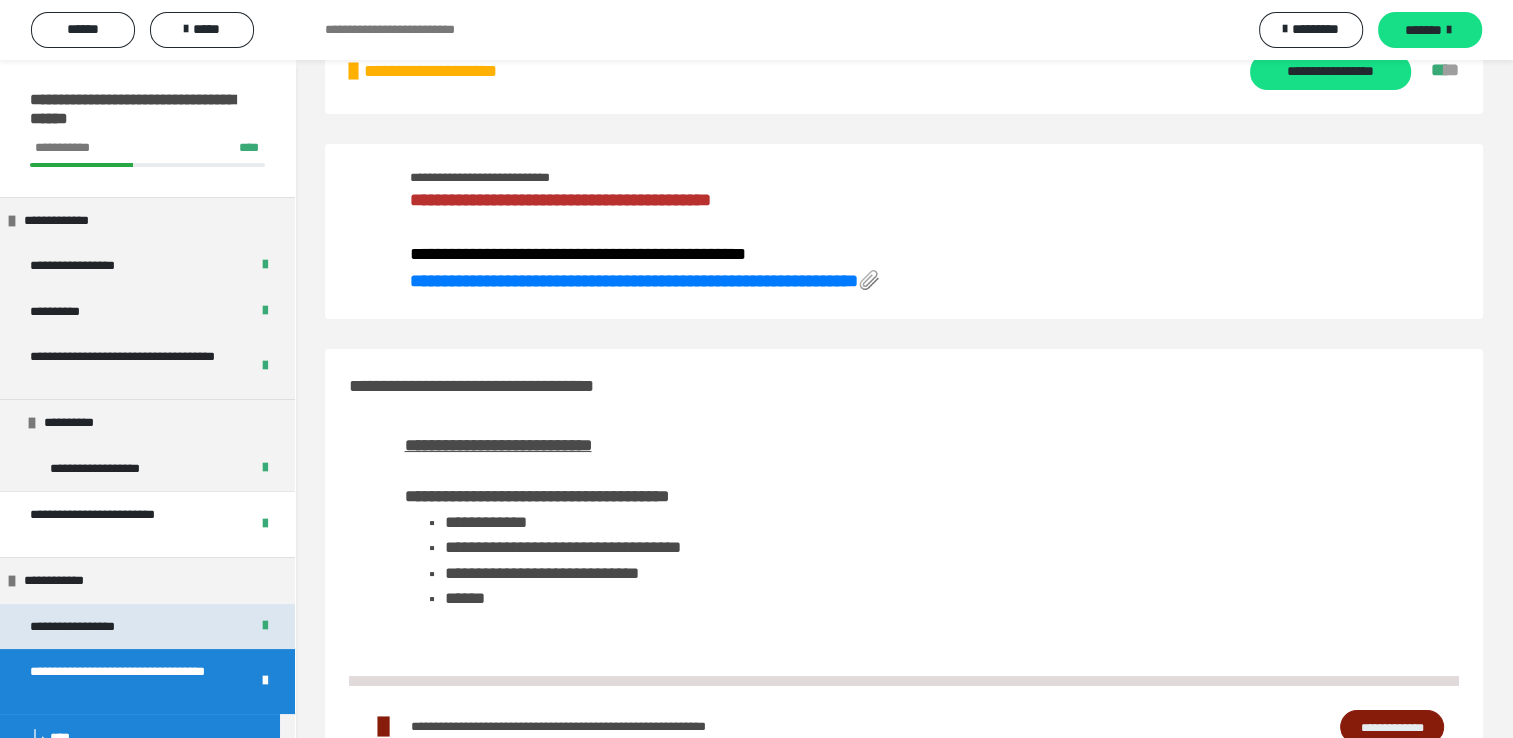 scroll, scrollTop: 60, scrollLeft: 0, axis: vertical 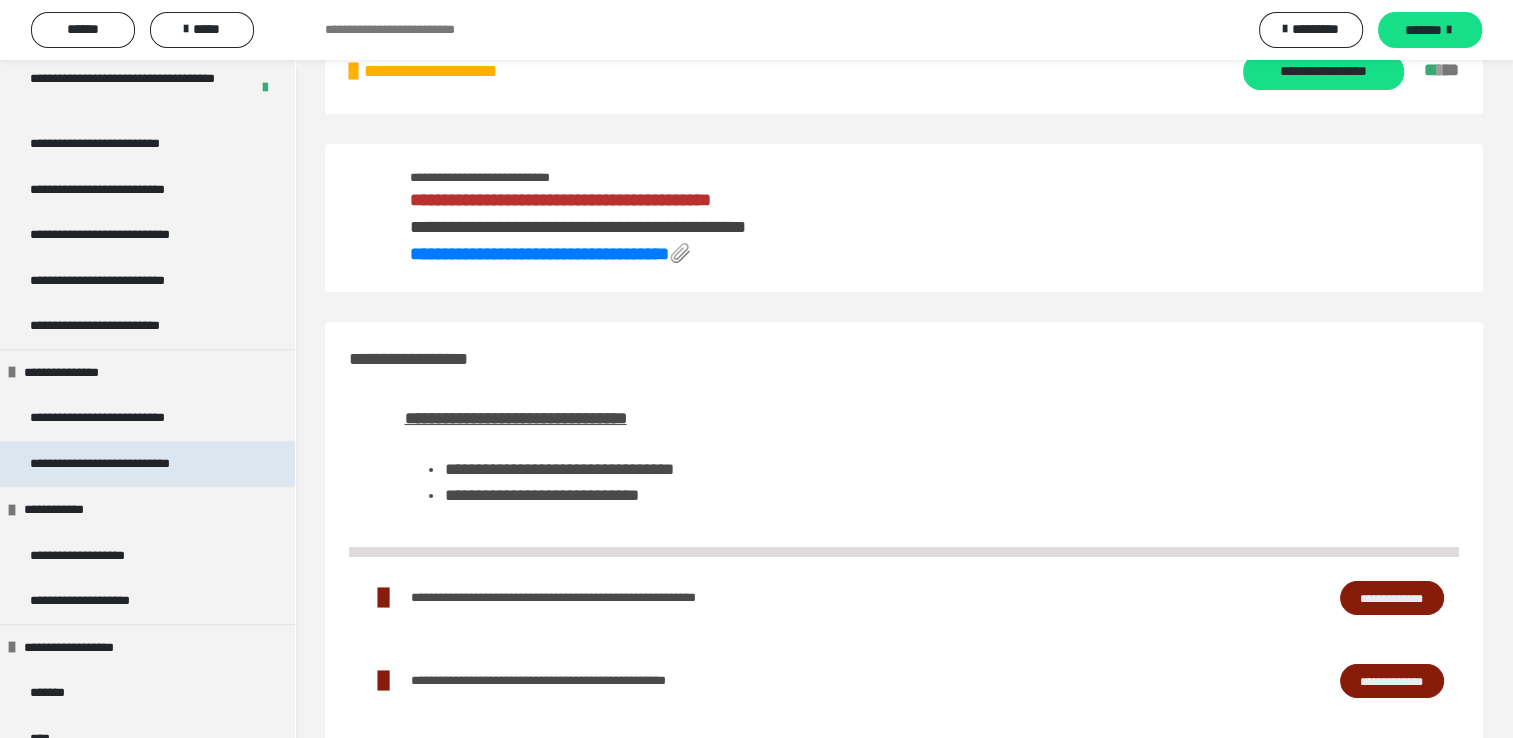 click on "**********" at bounding box center [130, 464] 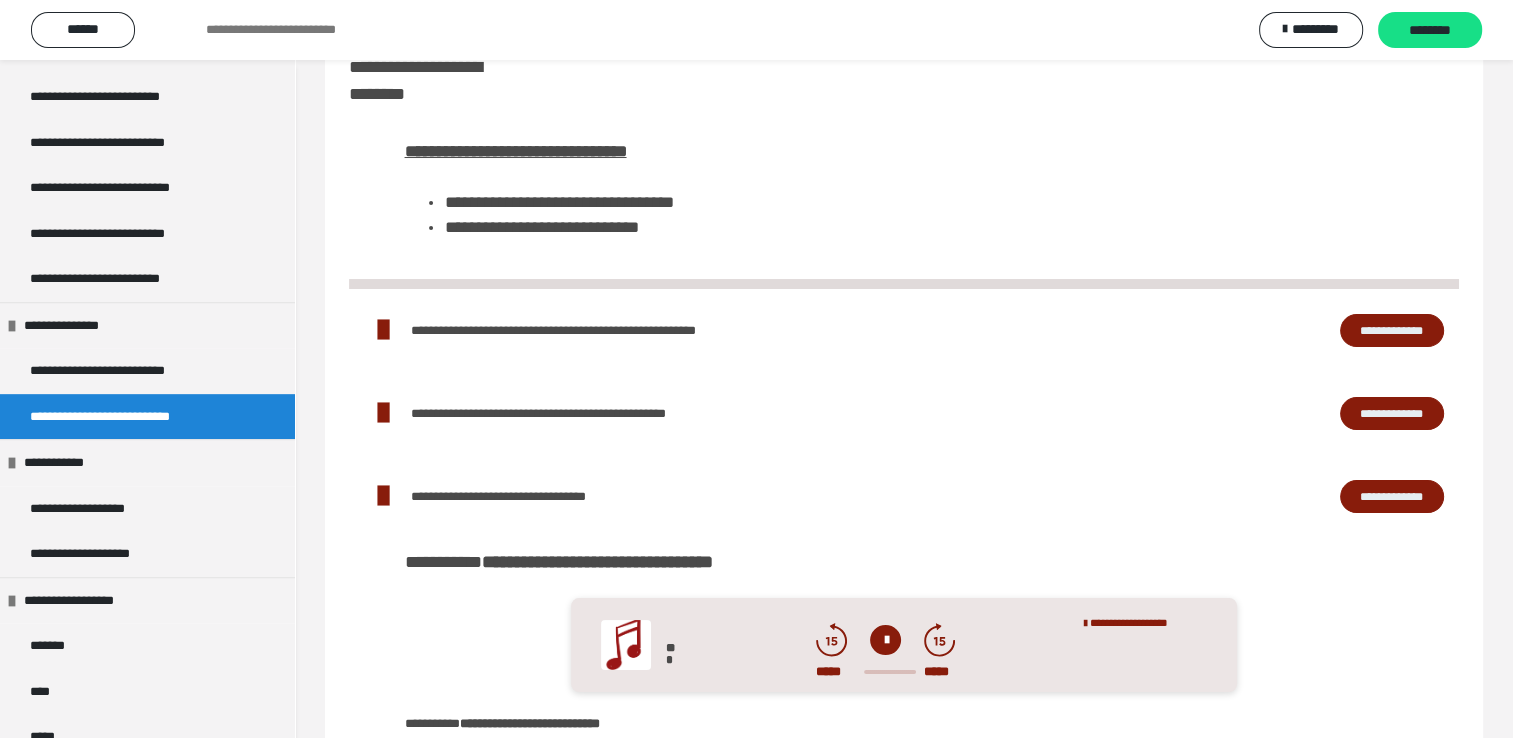 scroll, scrollTop: 0, scrollLeft: 0, axis: both 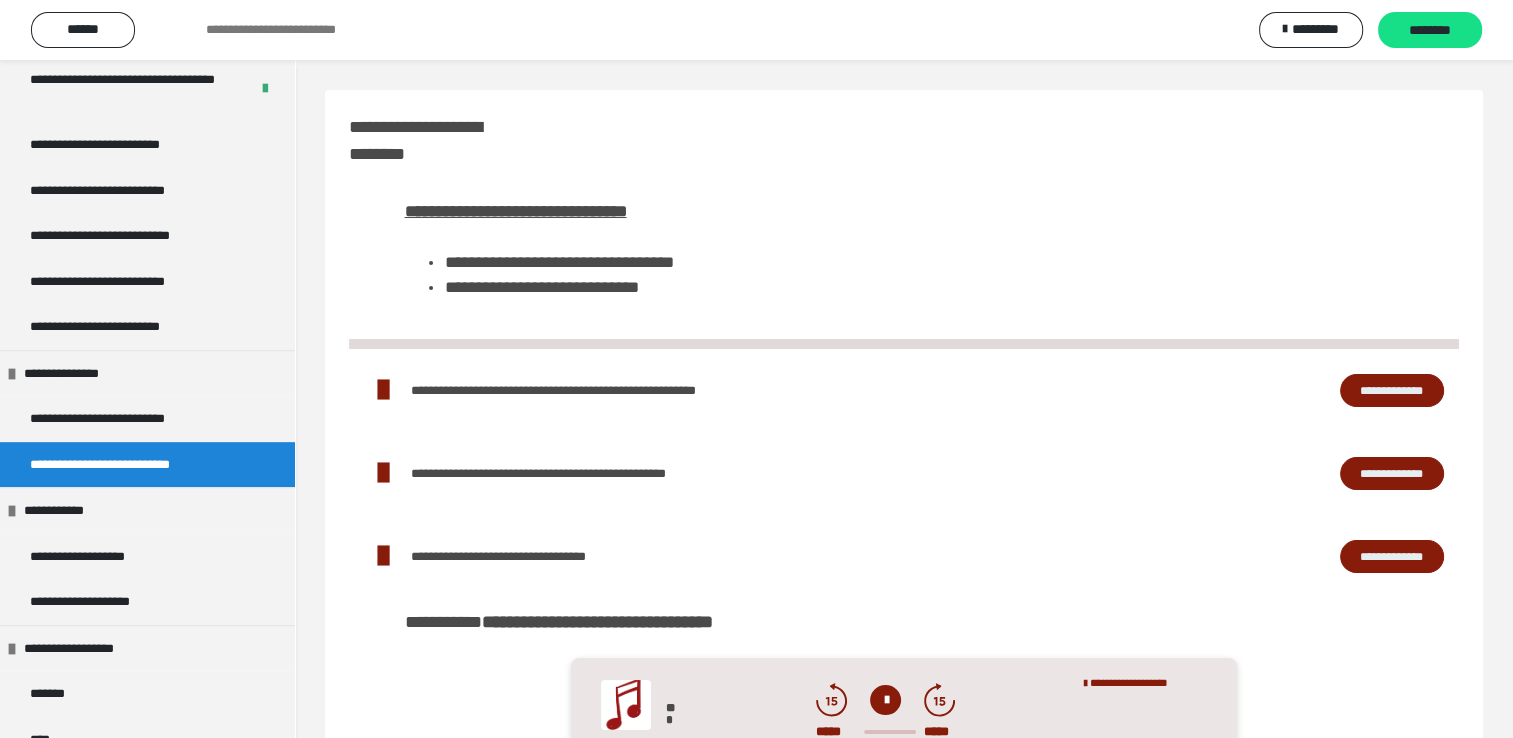 click on "**********" at bounding box center (130, 465) 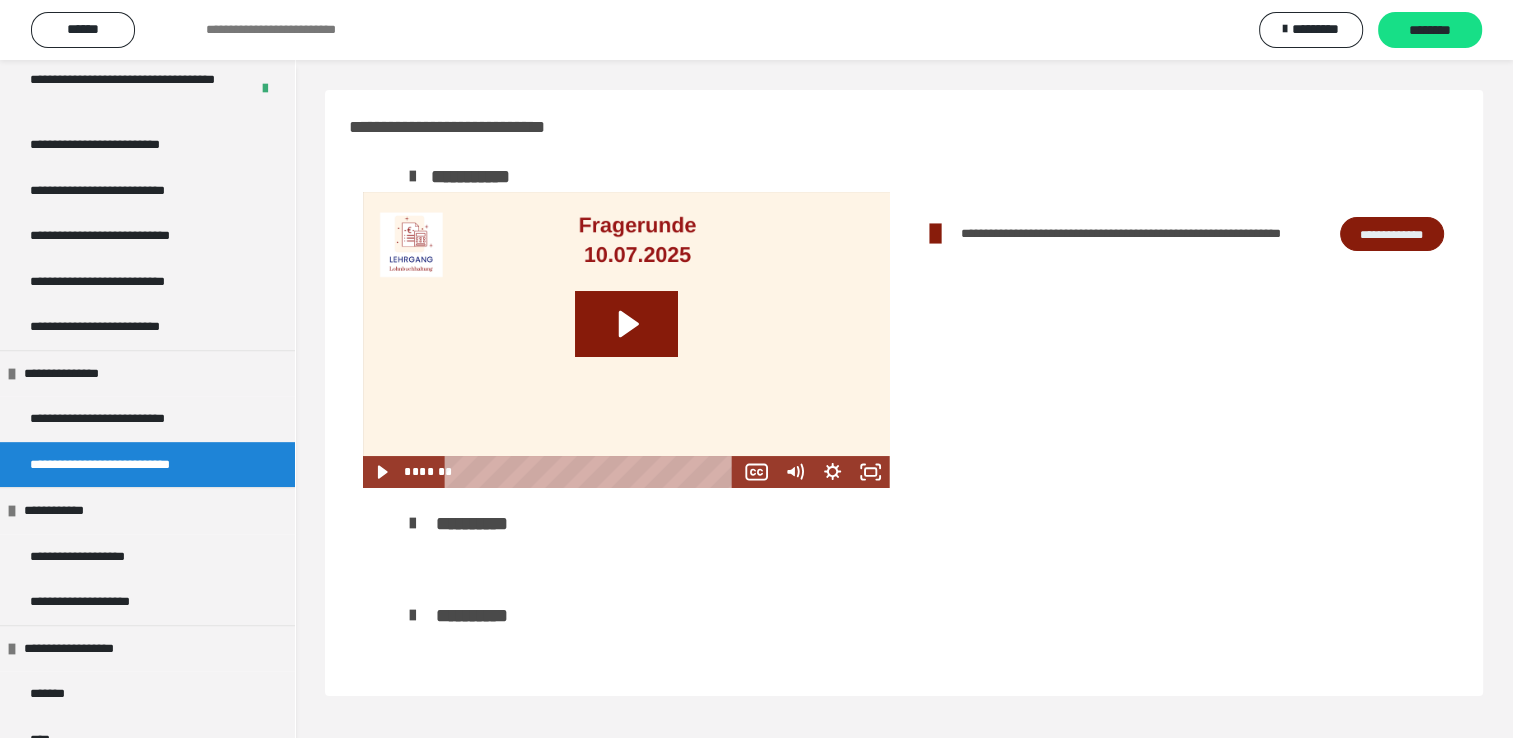 click on "**********" at bounding box center [1392, 234] 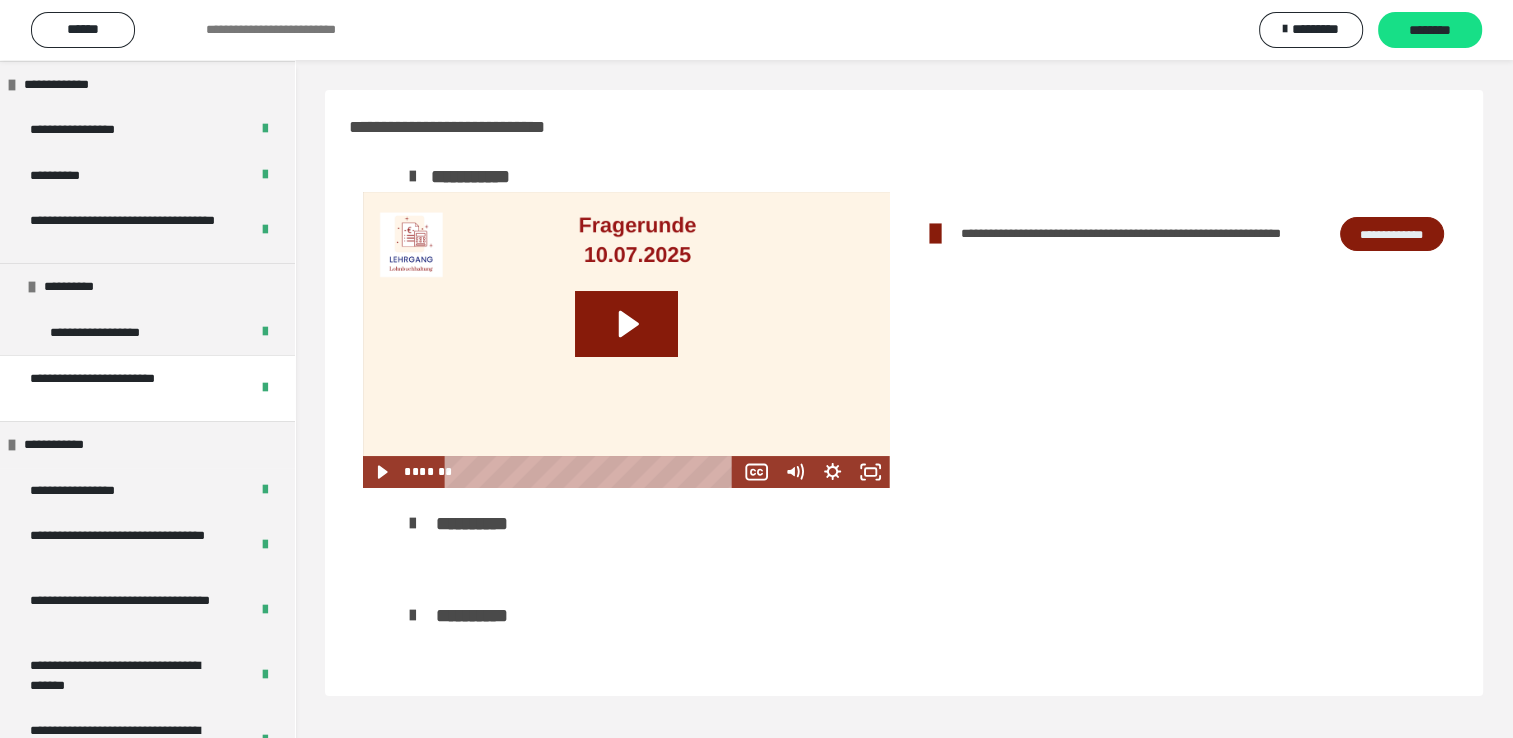 scroll, scrollTop: 0, scrollLeft: 0, axis: both 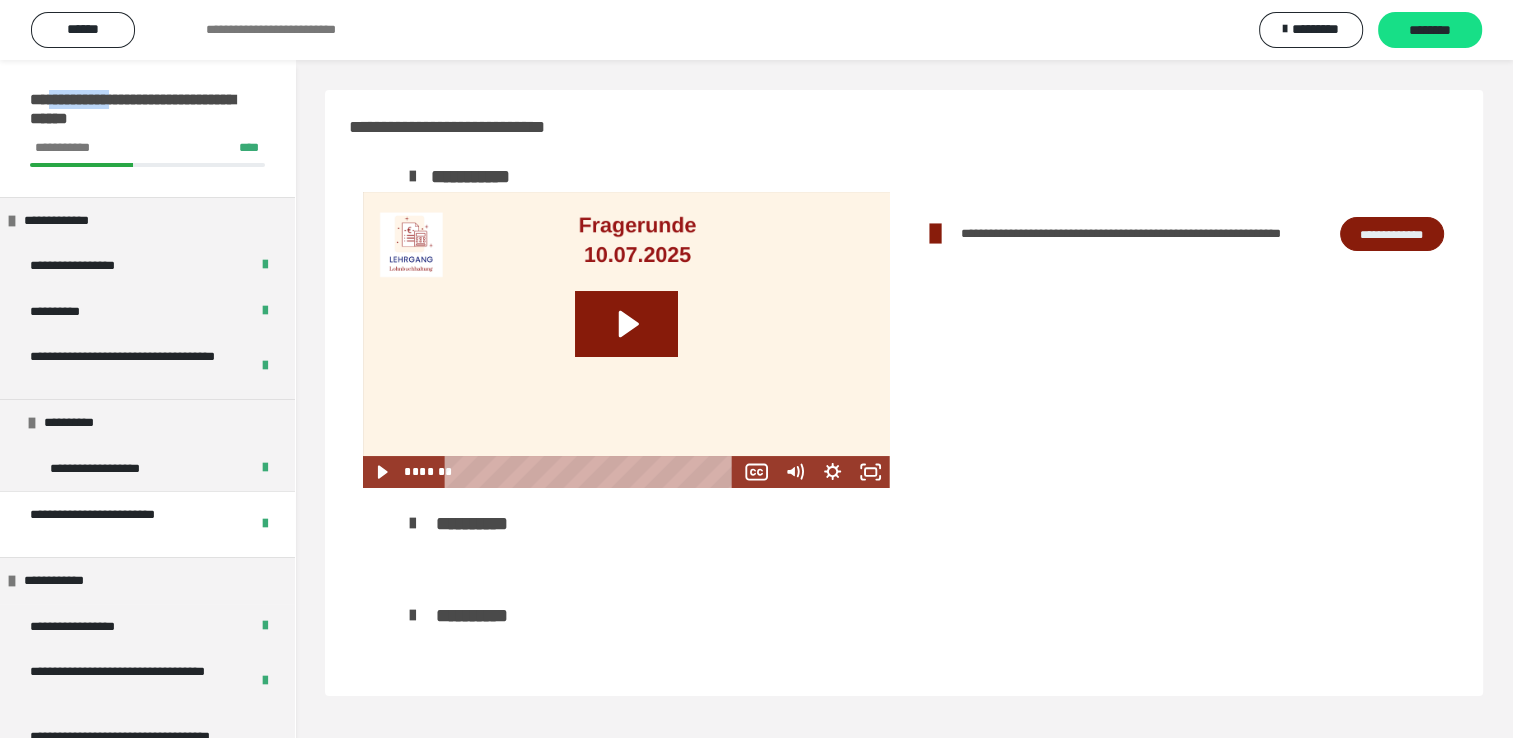 drag, startPoint x: 69, startPoint y: 97, endPoint x: 126, endPoint y: 101, distance: 57.14018 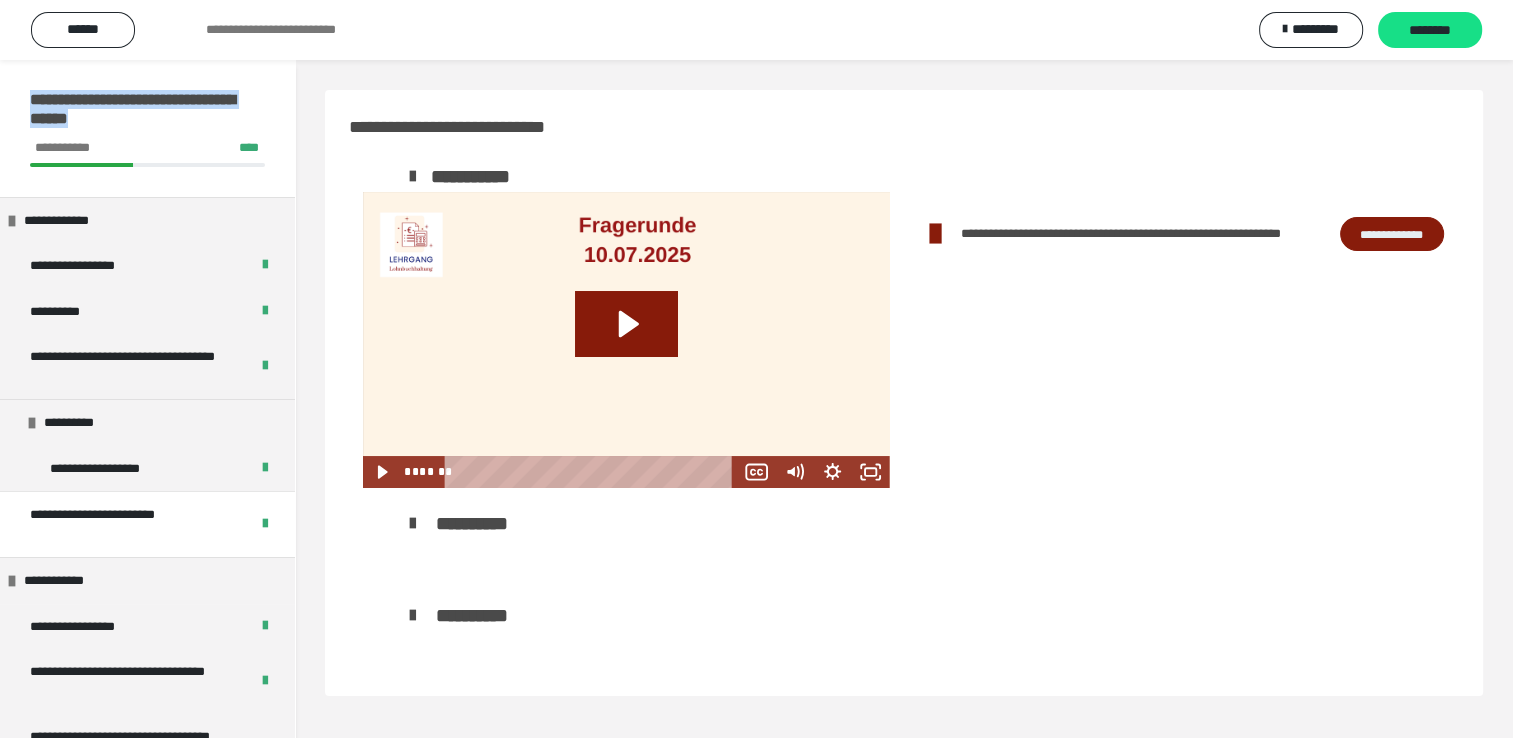 drag, startPoint x: 126, startPoint y: 101, endPoint x: 227, endPoint y: 123, distance: 103.36827 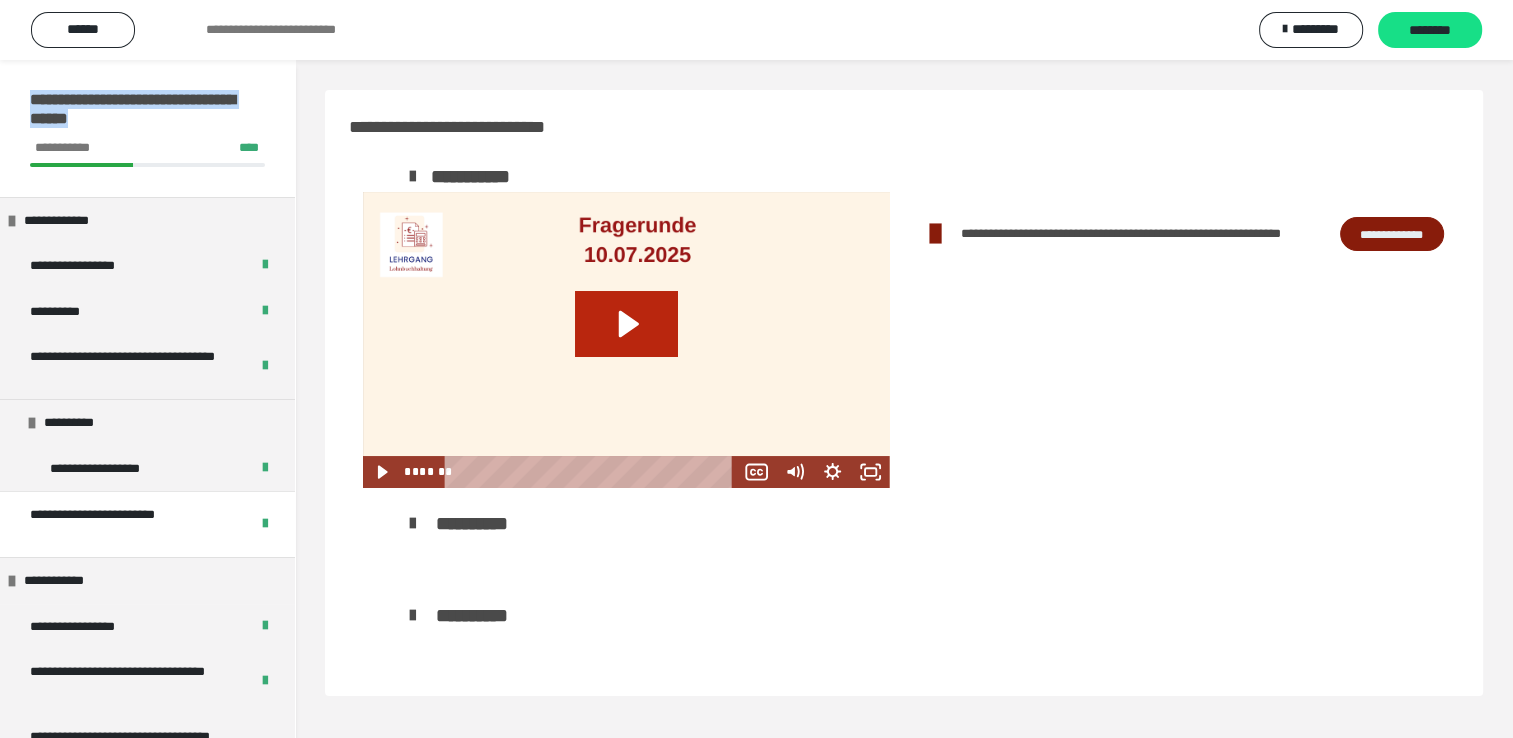 click 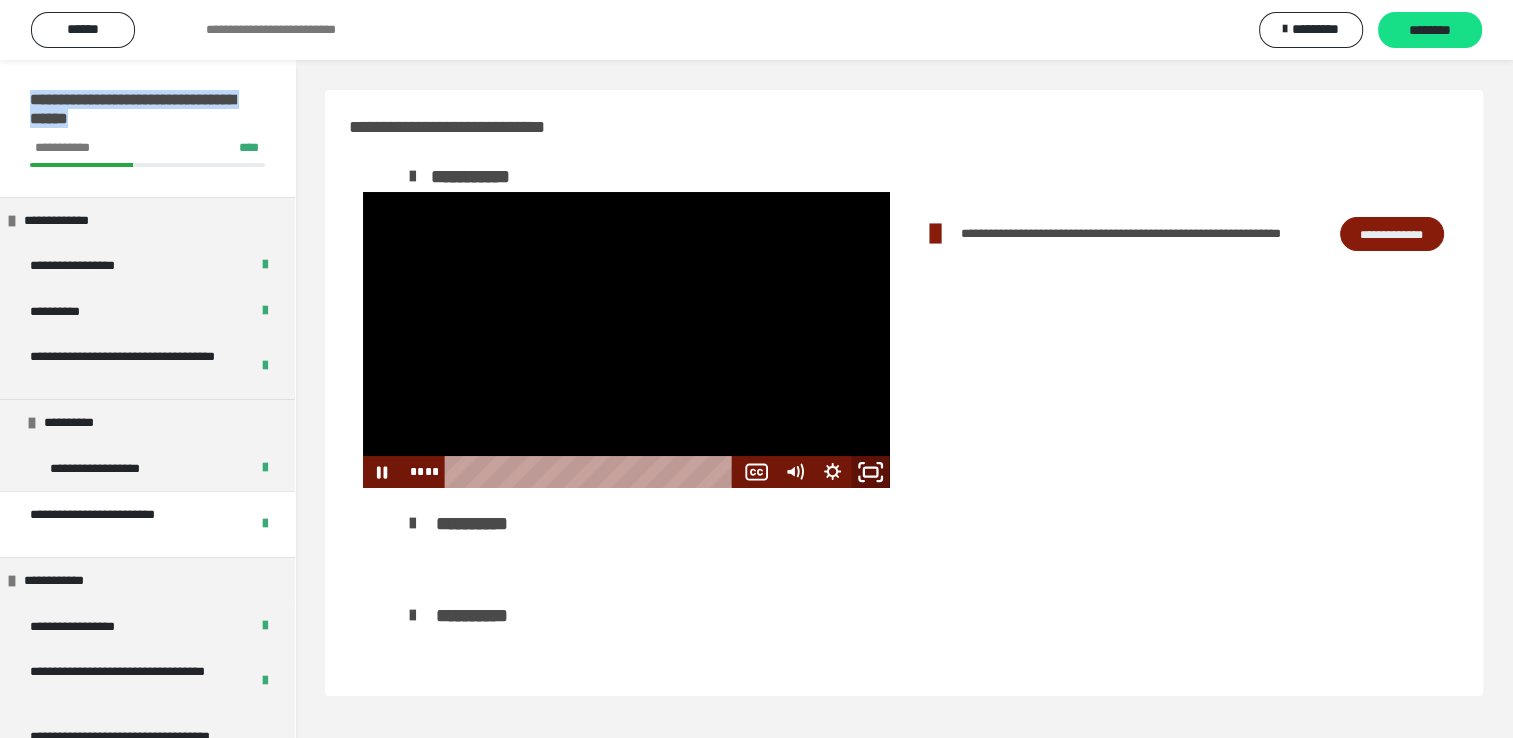 click 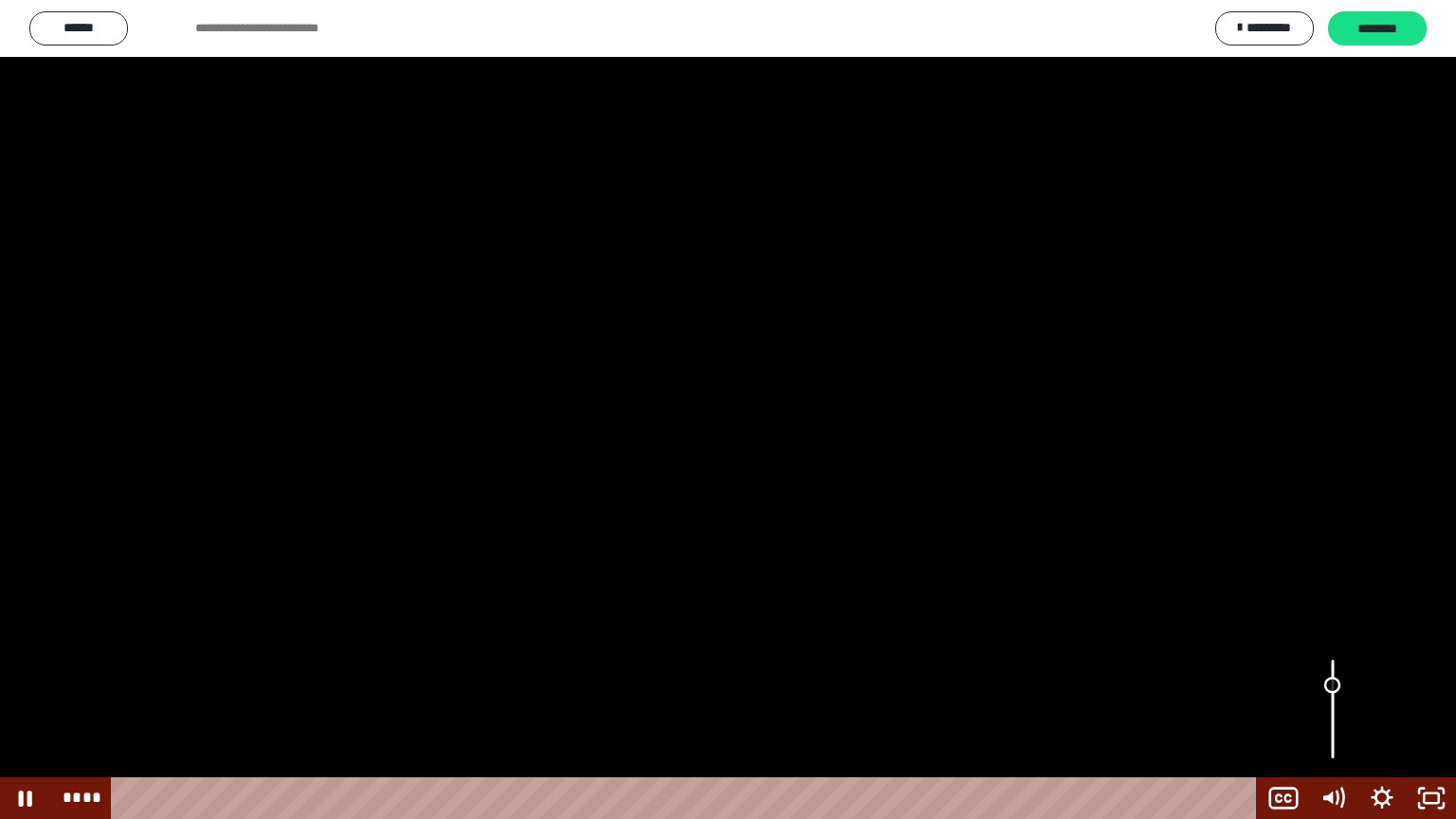 click at bounding box center (1332, 684) 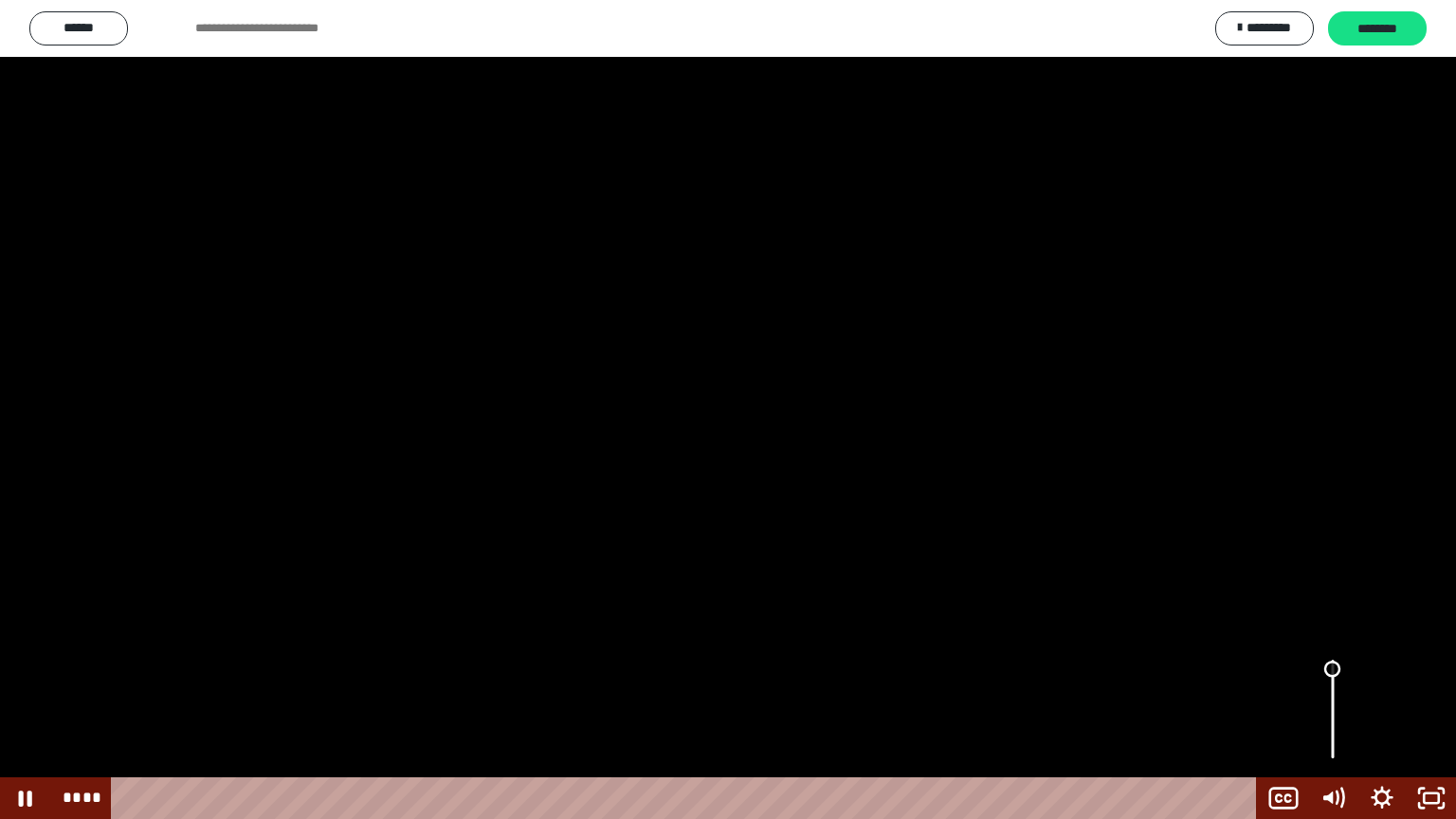 click at bounding box center [1333, 669] 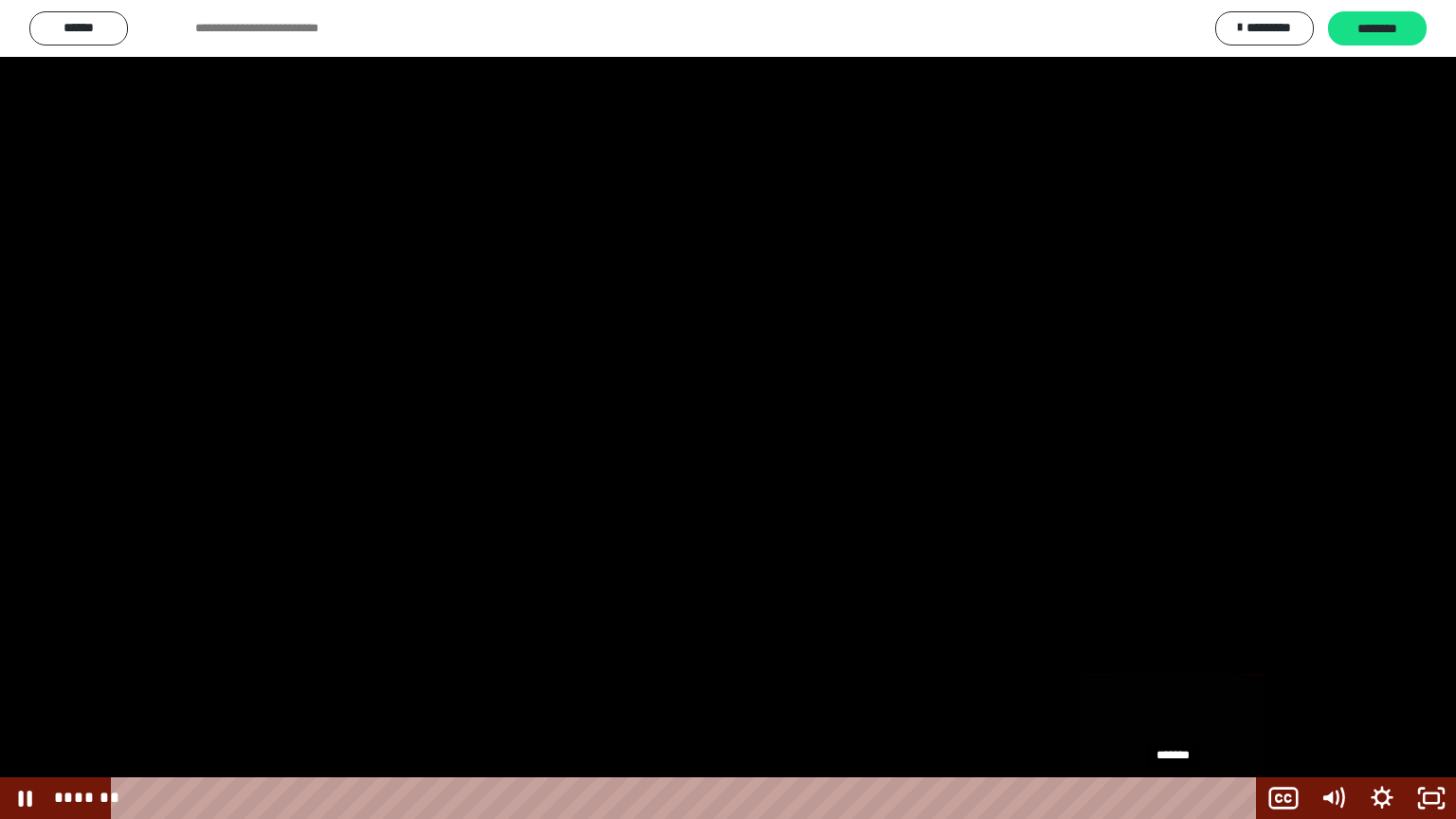 click on "*******" at bounding box center [687, 798] 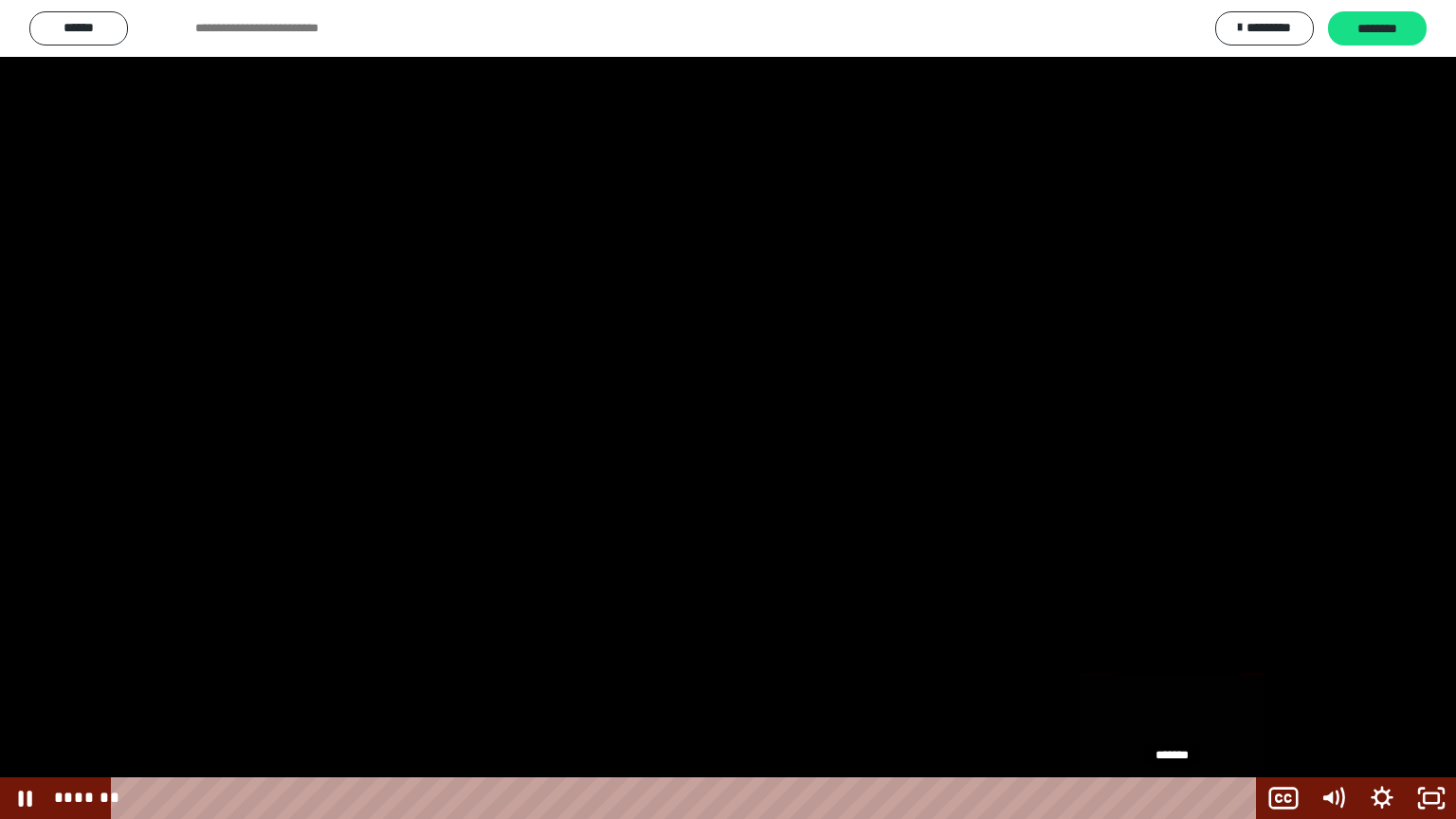 click at bounding box center (1173, 798) 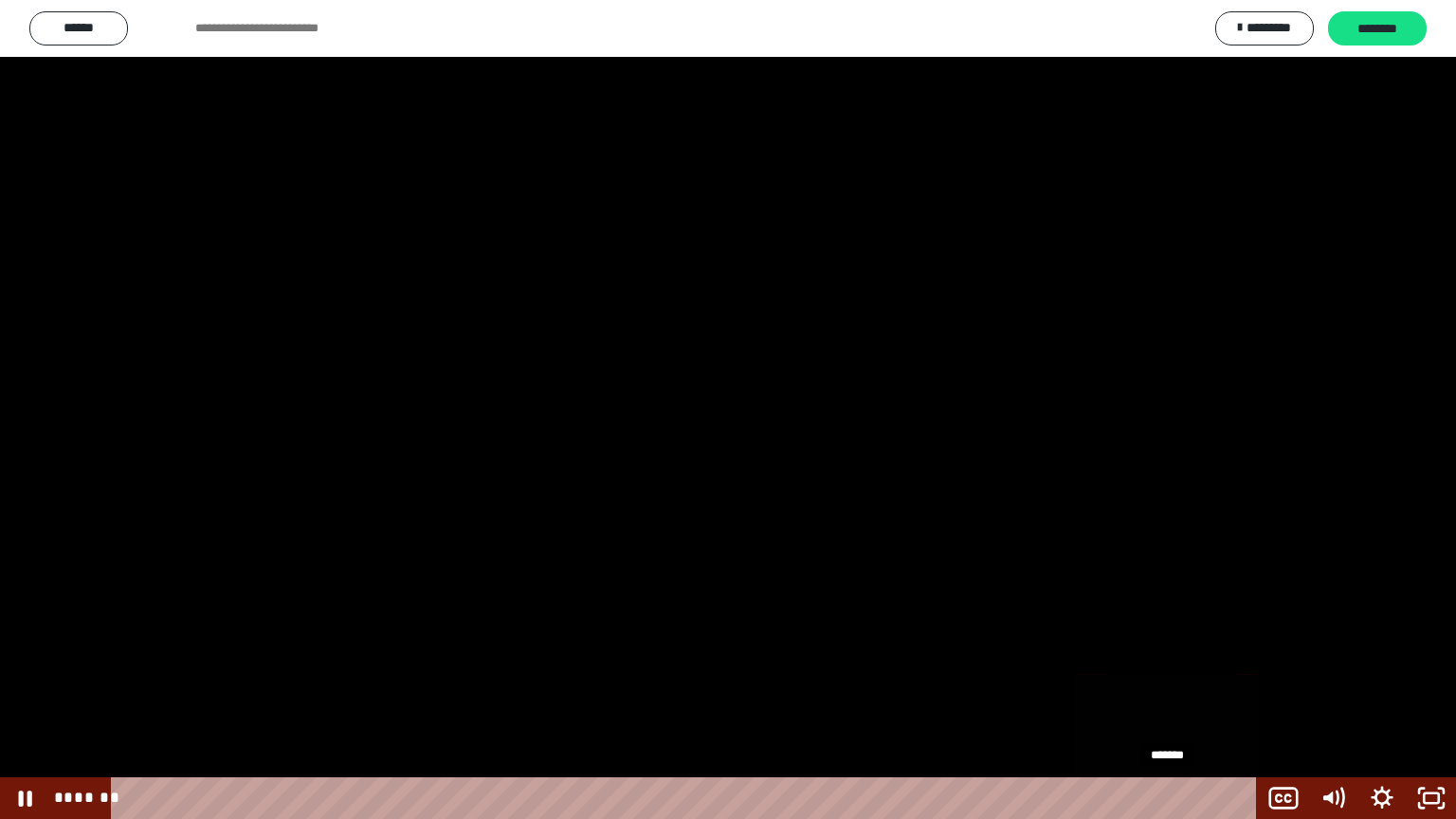 click at bounding box center (1172, 798) 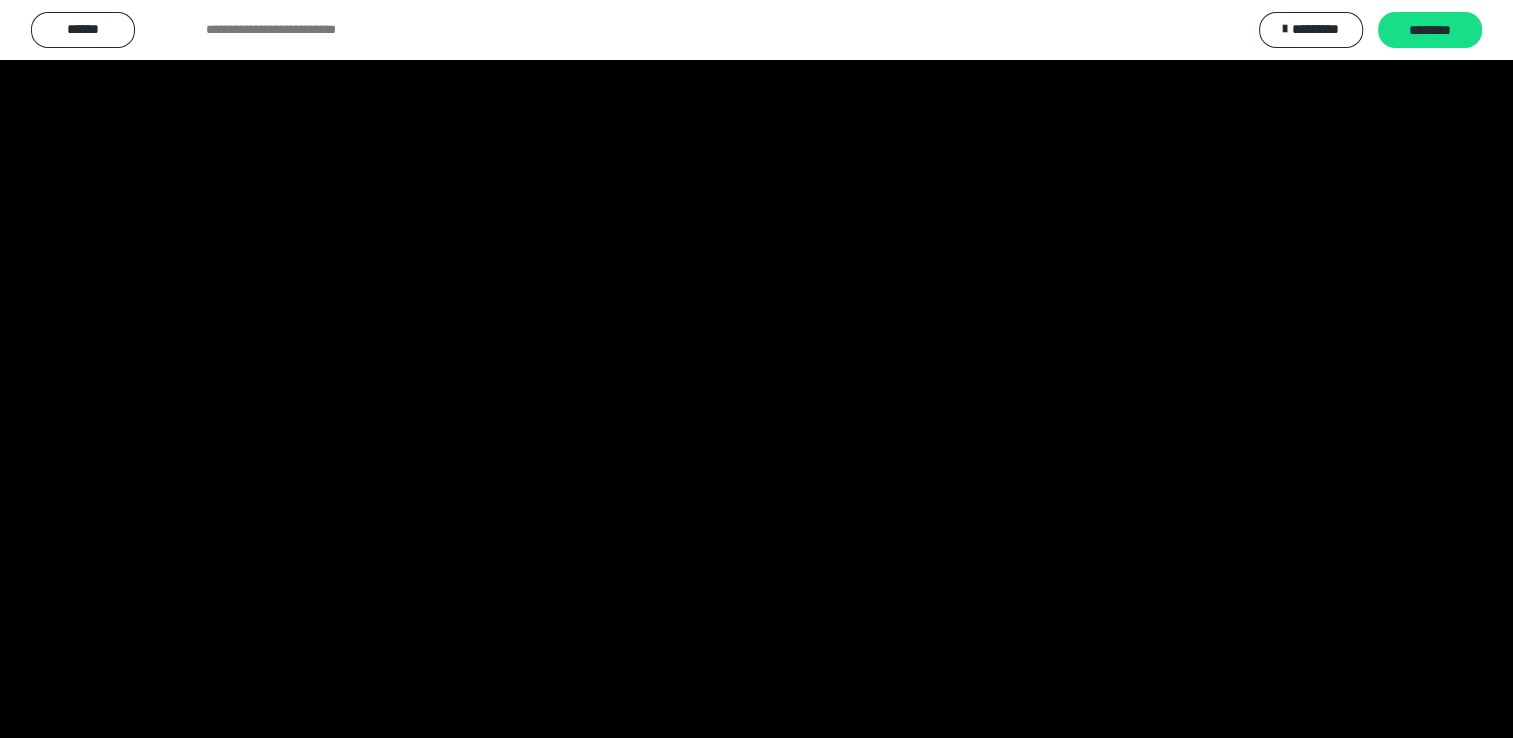 scroll, scrollTop: 1200, scrollLeft: 0, axis: vertical 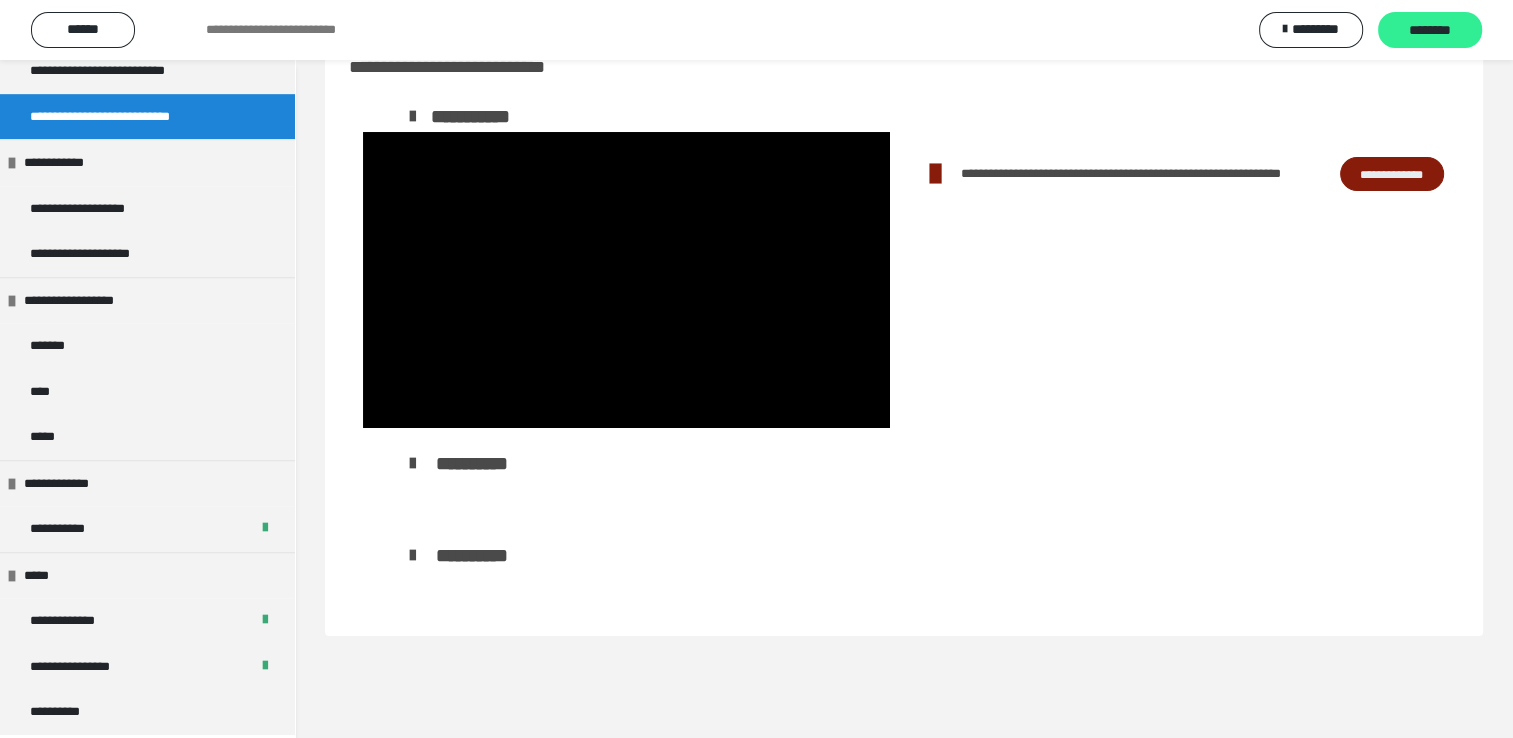 click on "********" at bounding box center (1430, 31) 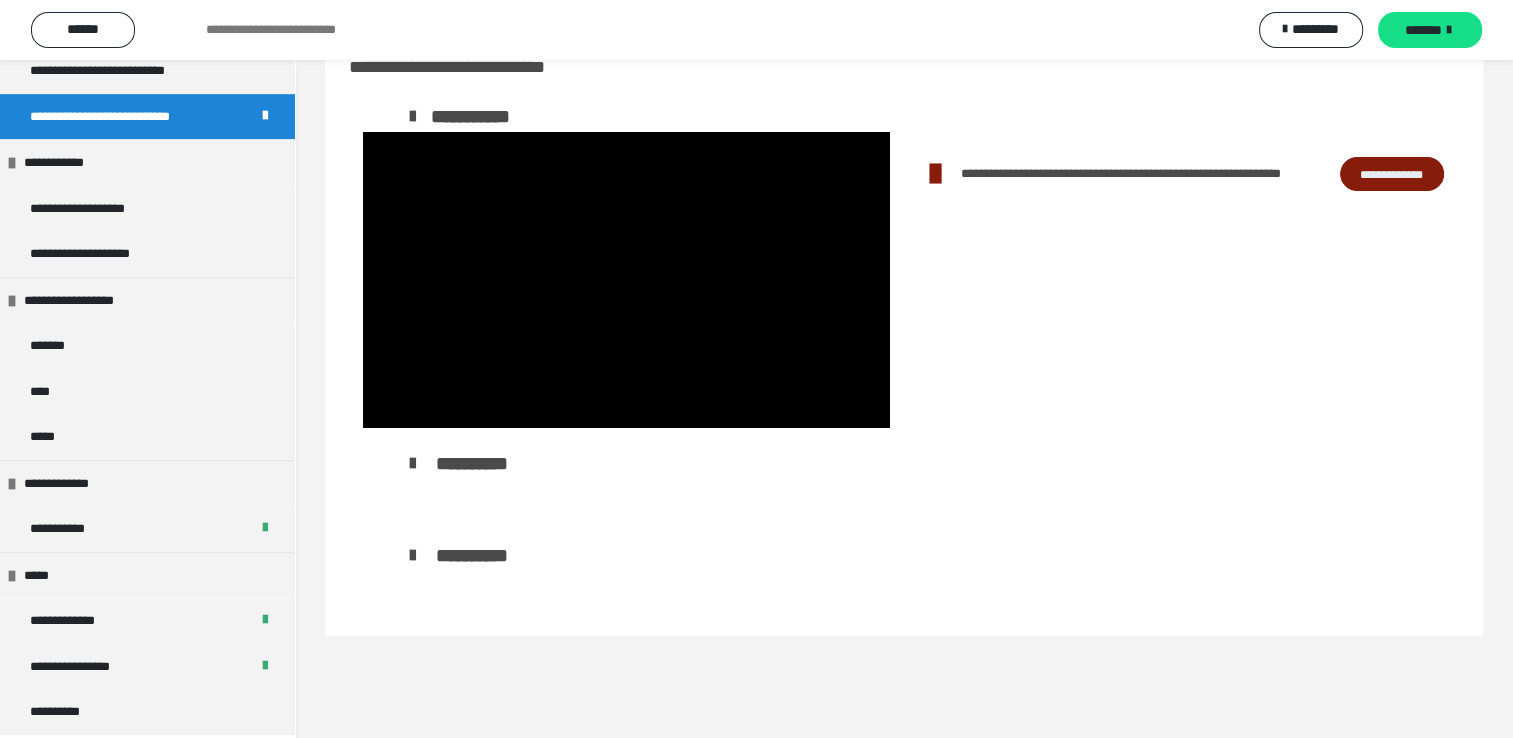 click on "*******" at bounding box center (1423, 30) 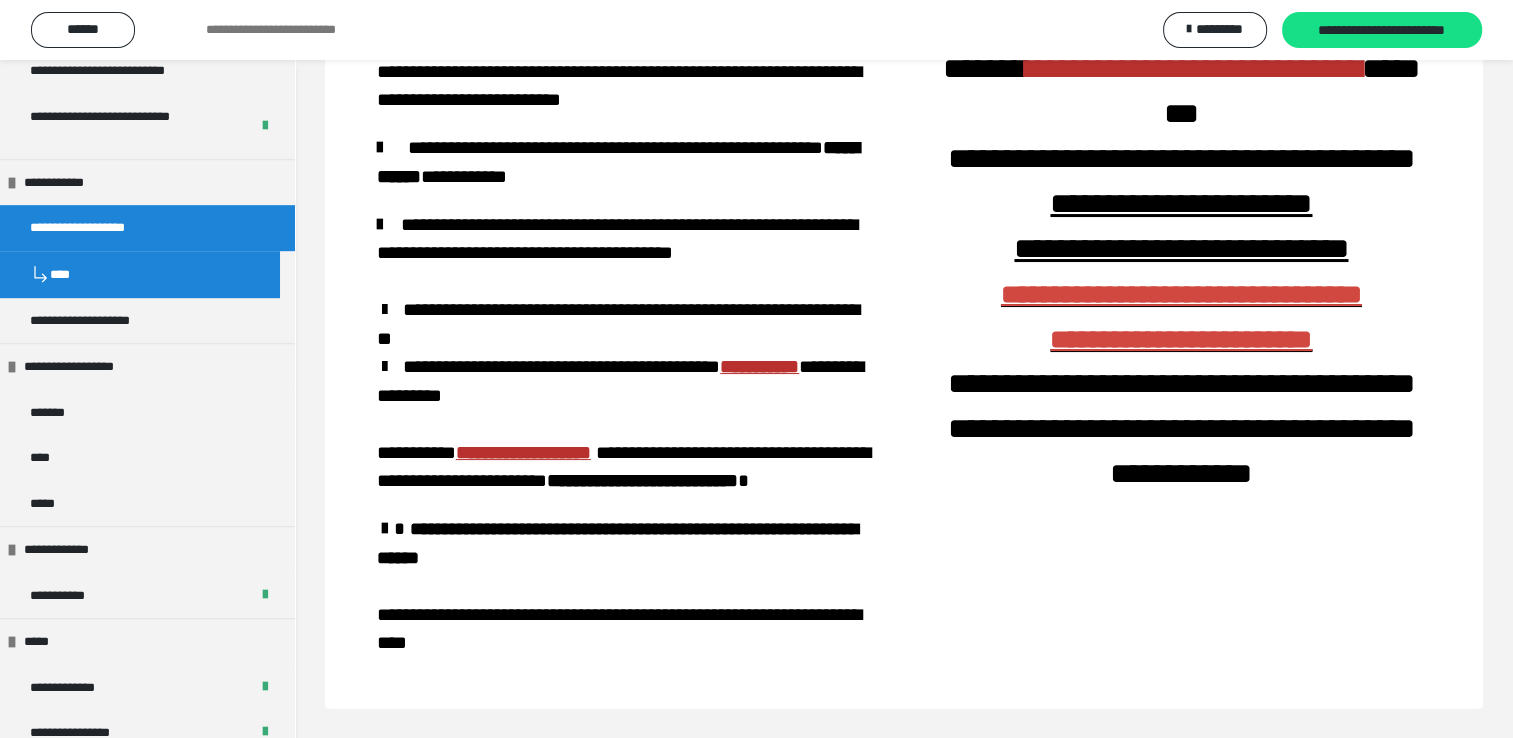 scroll, scrollTop: 126, scrollLeft: 0, axis: vertical 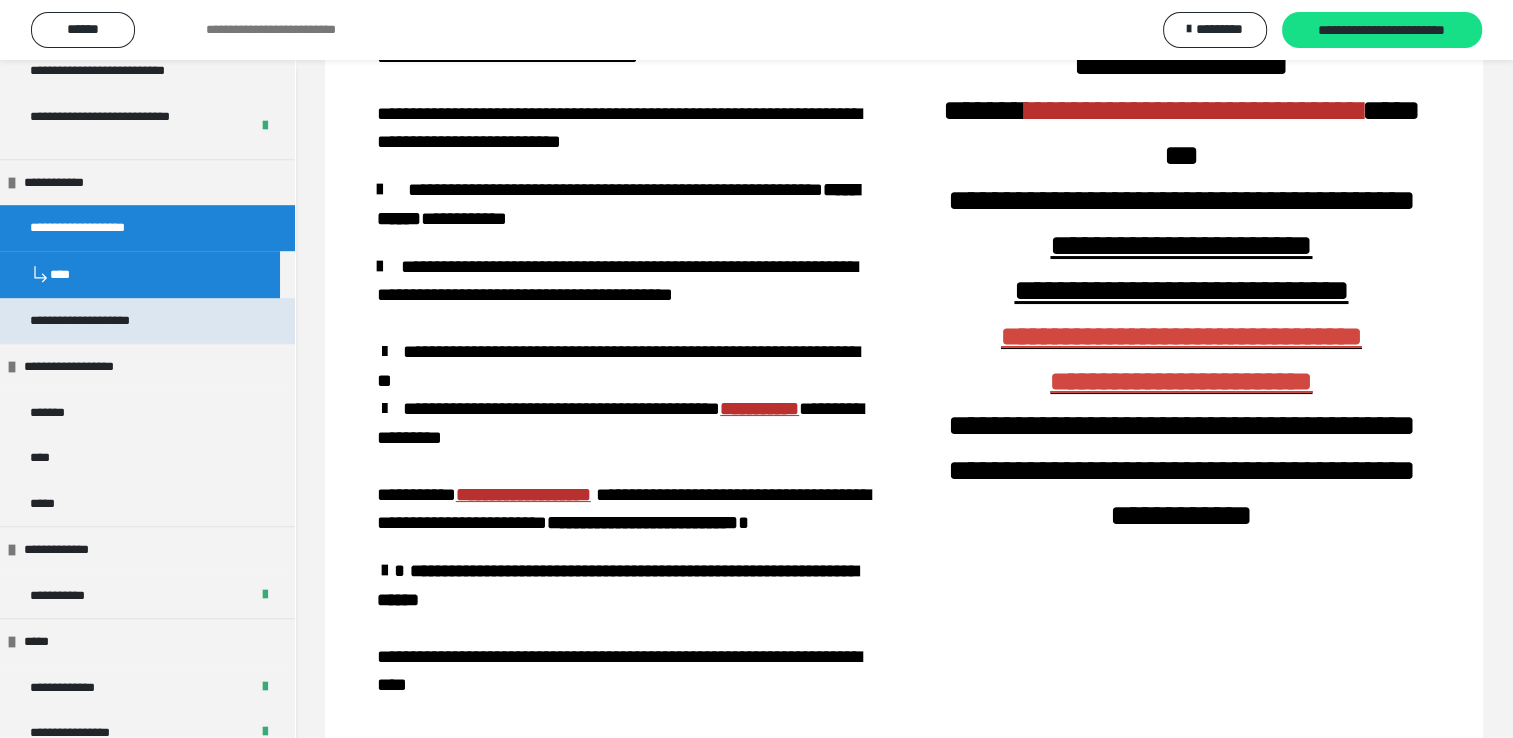 click on "**********" at bounding box center (91, 321) 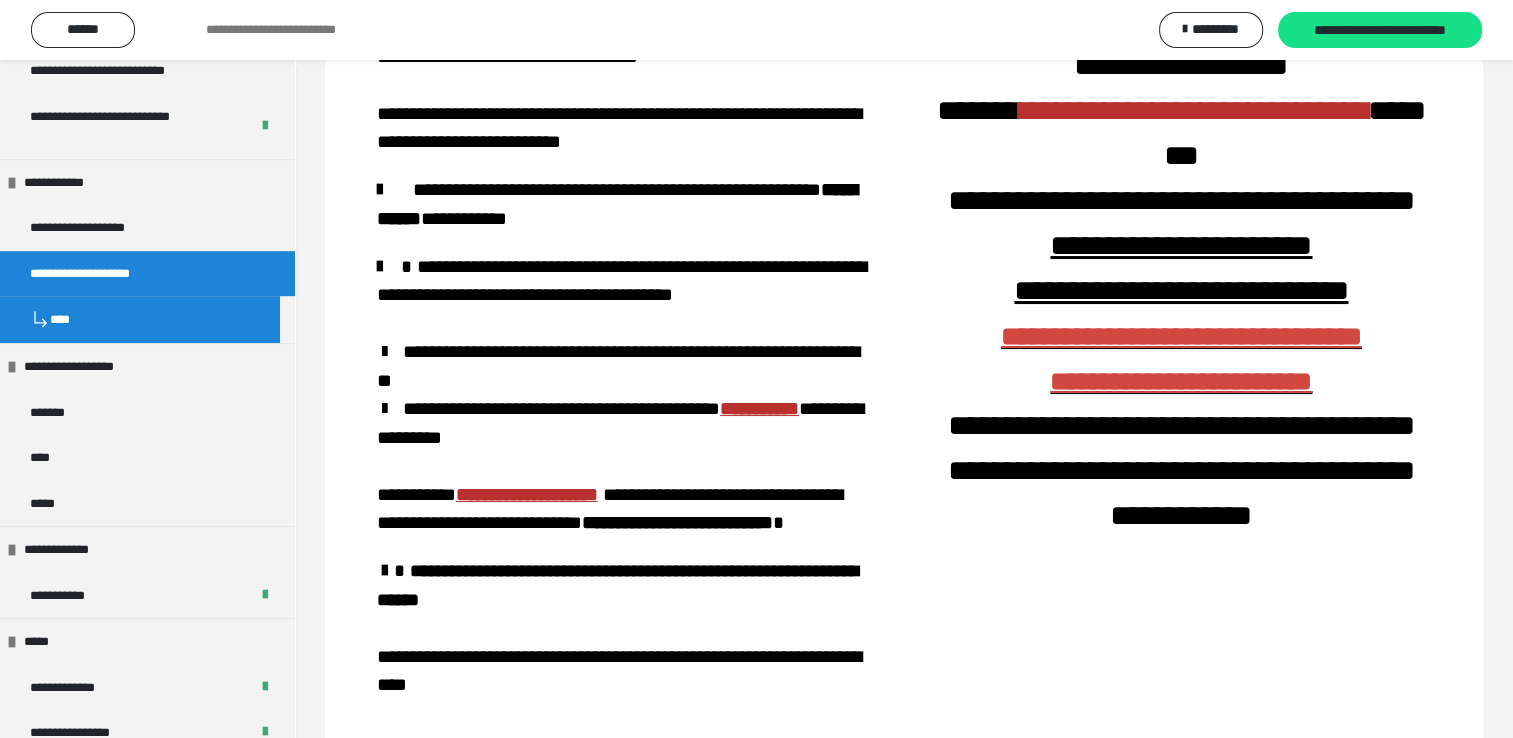 scroll, scrollTop: 1266, scrollLeft: 0, axis: vertical 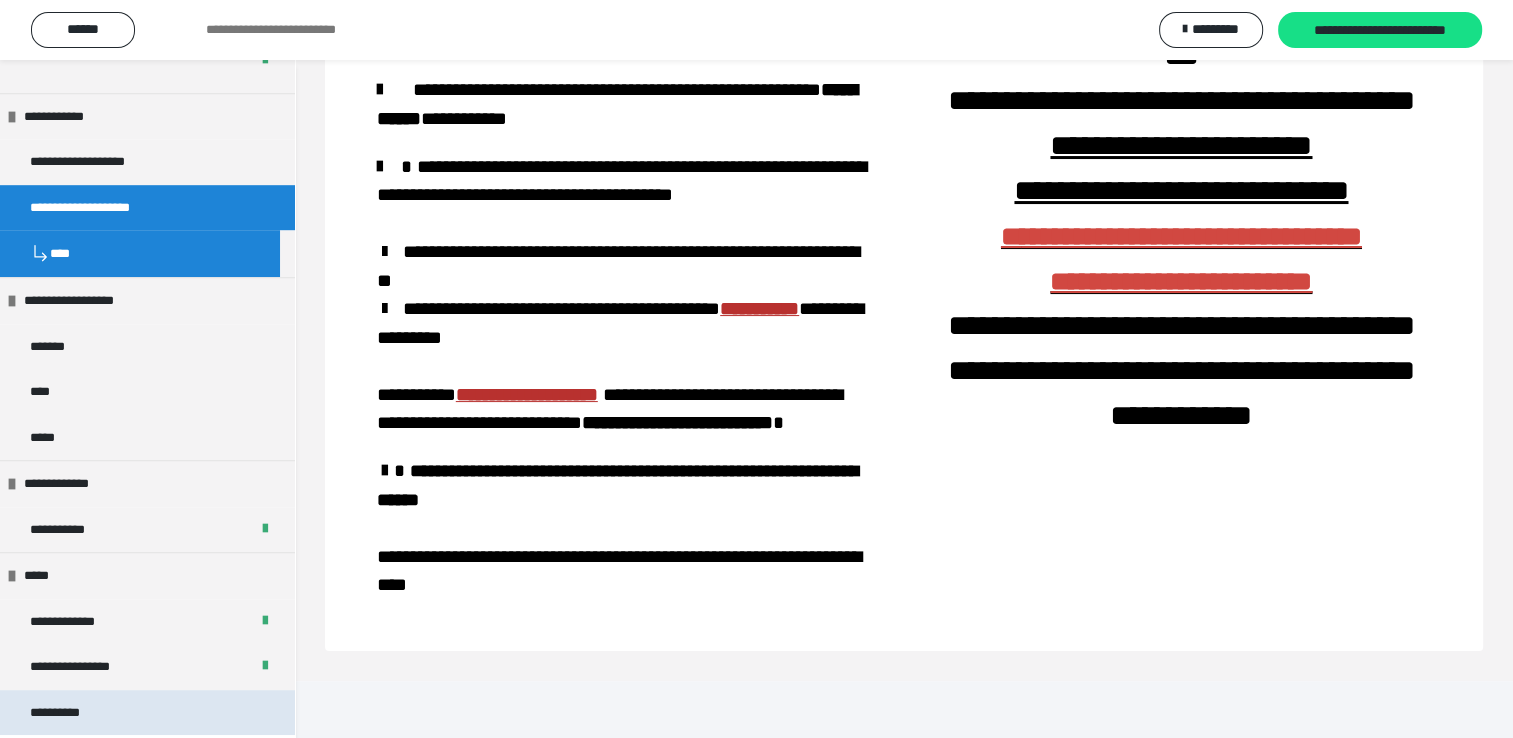 click on "**********" at bounding box center [67, 713] 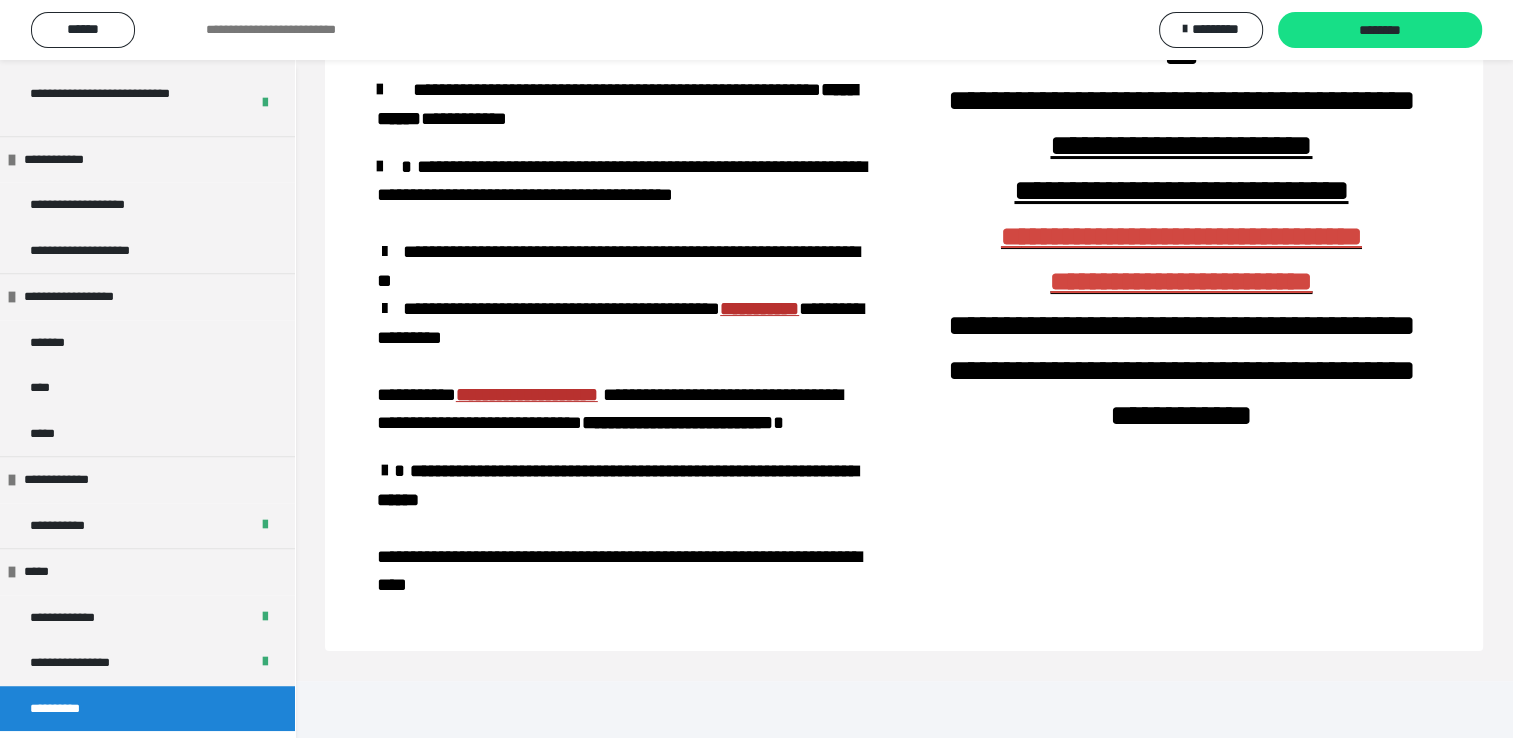 scroll, scrollTop: 1219, scrollLeft: 0, axis: vertical 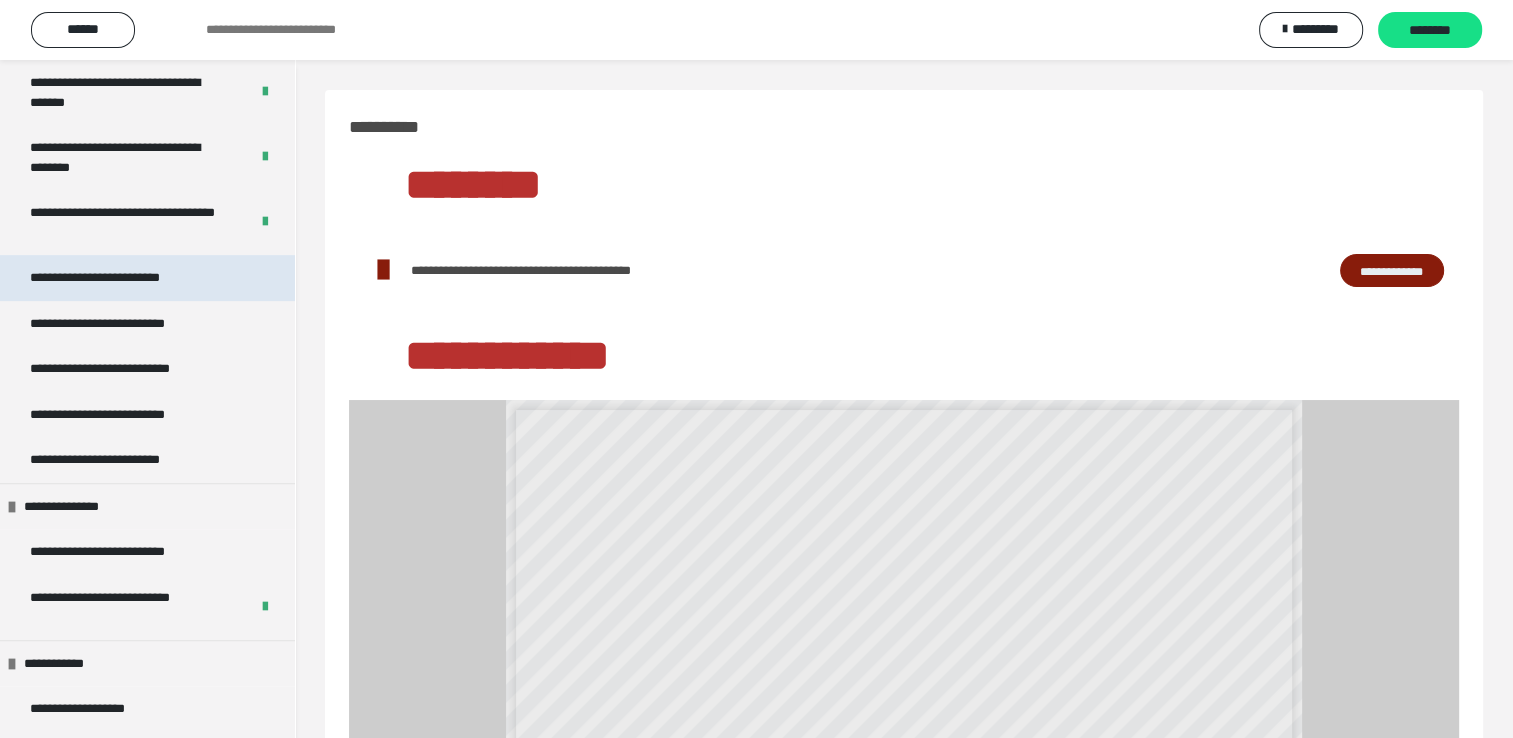 click on "**********" at bounding box center (124, 278) 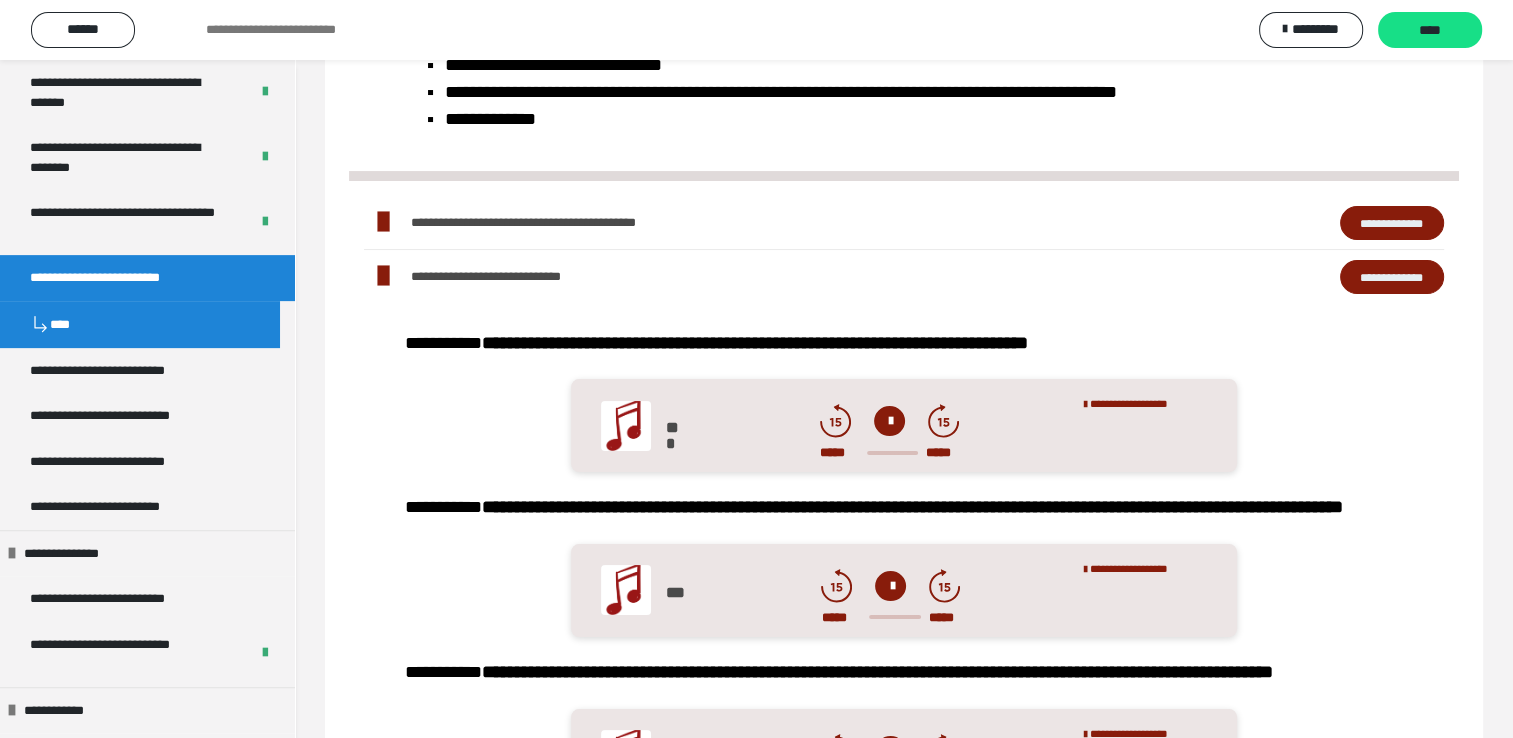 scroll, scrollTop: 201, scrollLeft: 0, axis: vertical 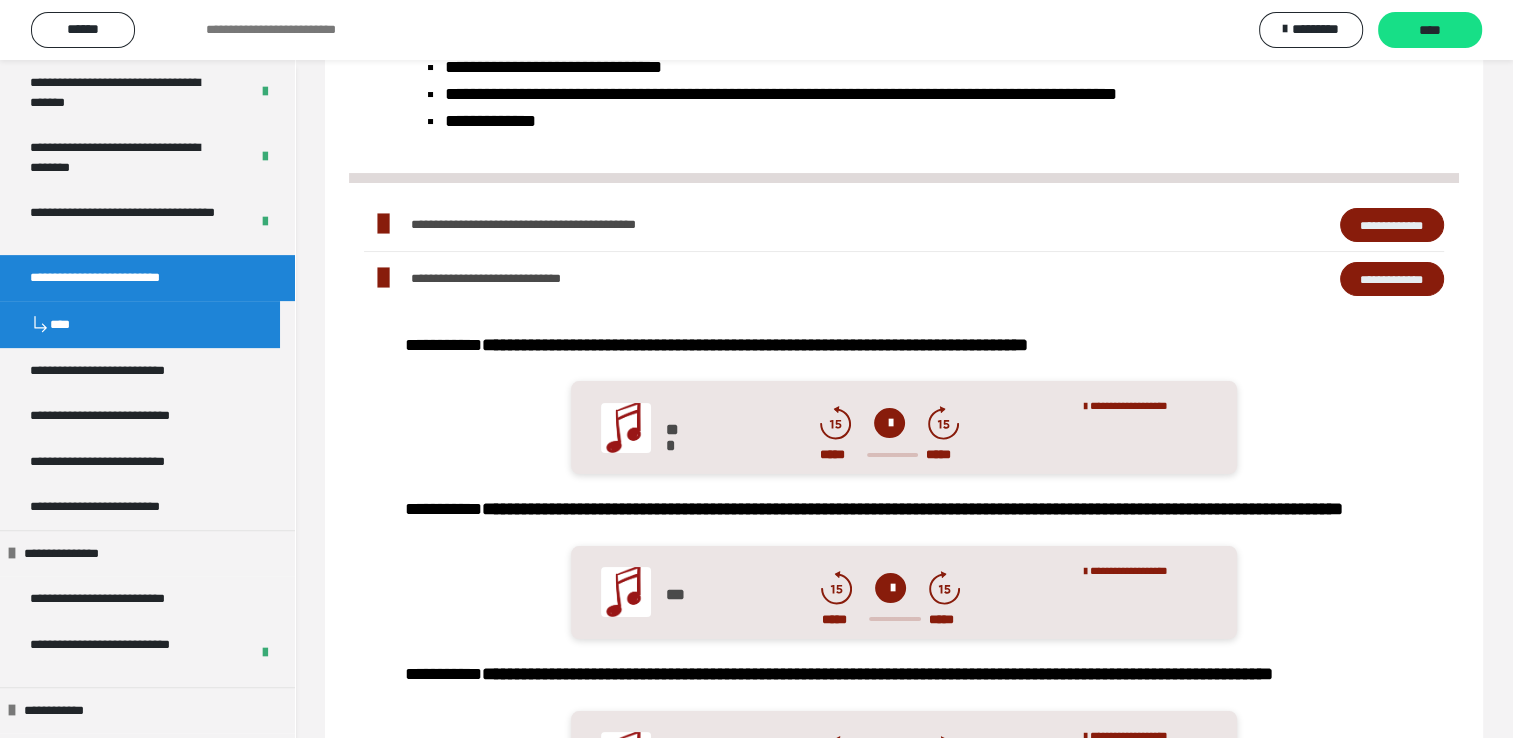 click on "**********" at bounding box center (1392, 225) 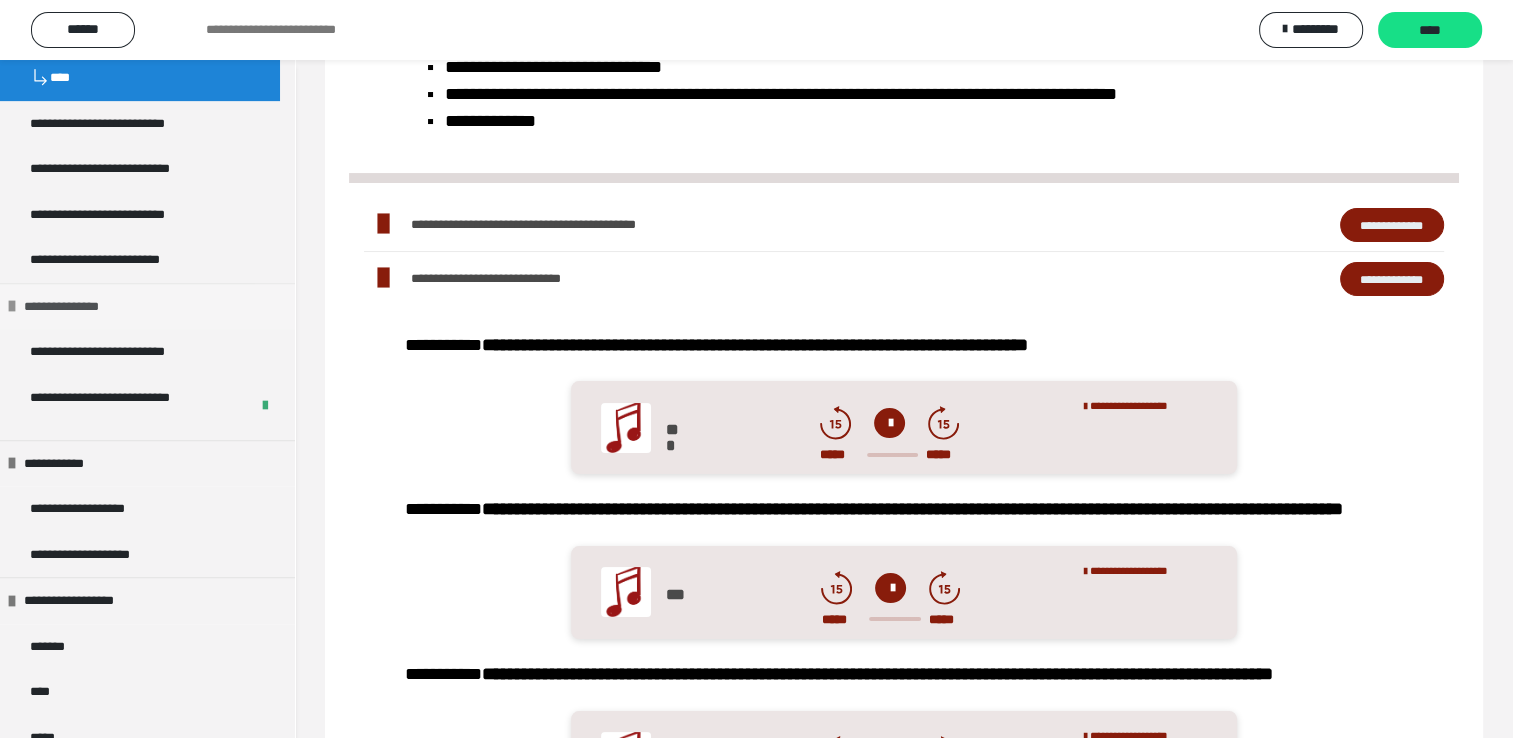 scroll, scrollTop: 866, scrollLeft: 0, axis: vertical 